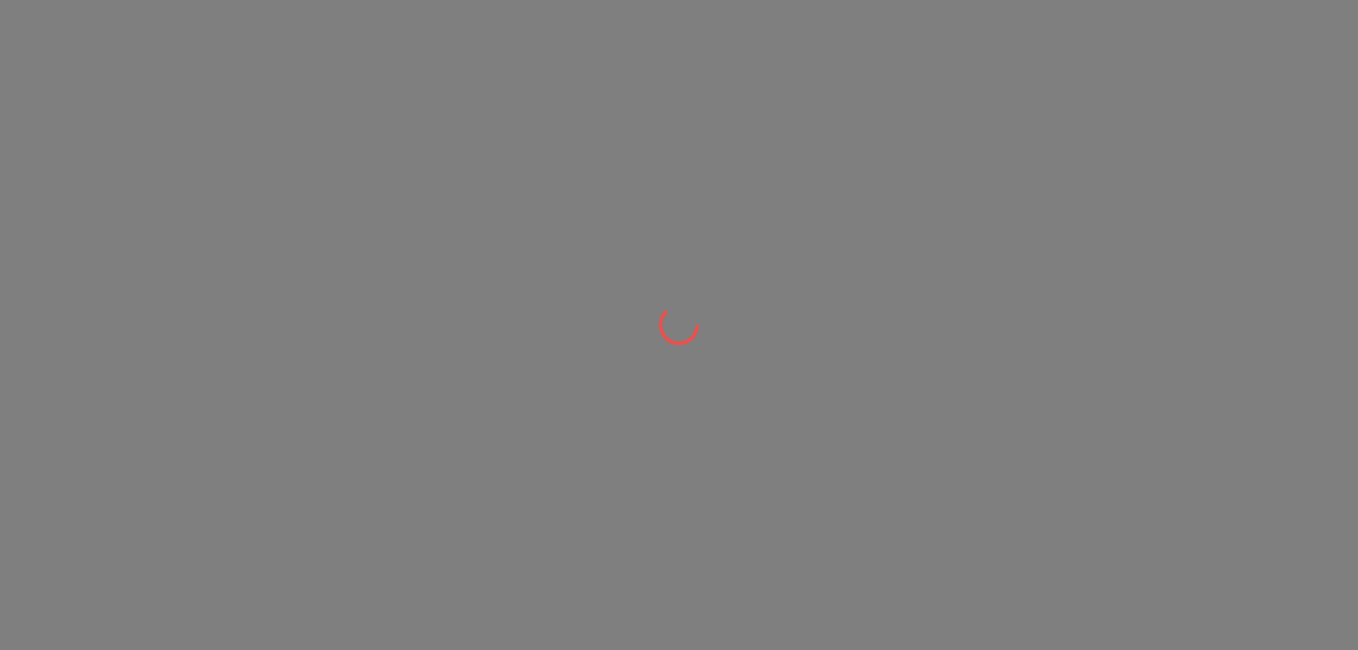 scroll, scrollTop: 0, scrollLeft: 0, axis: both 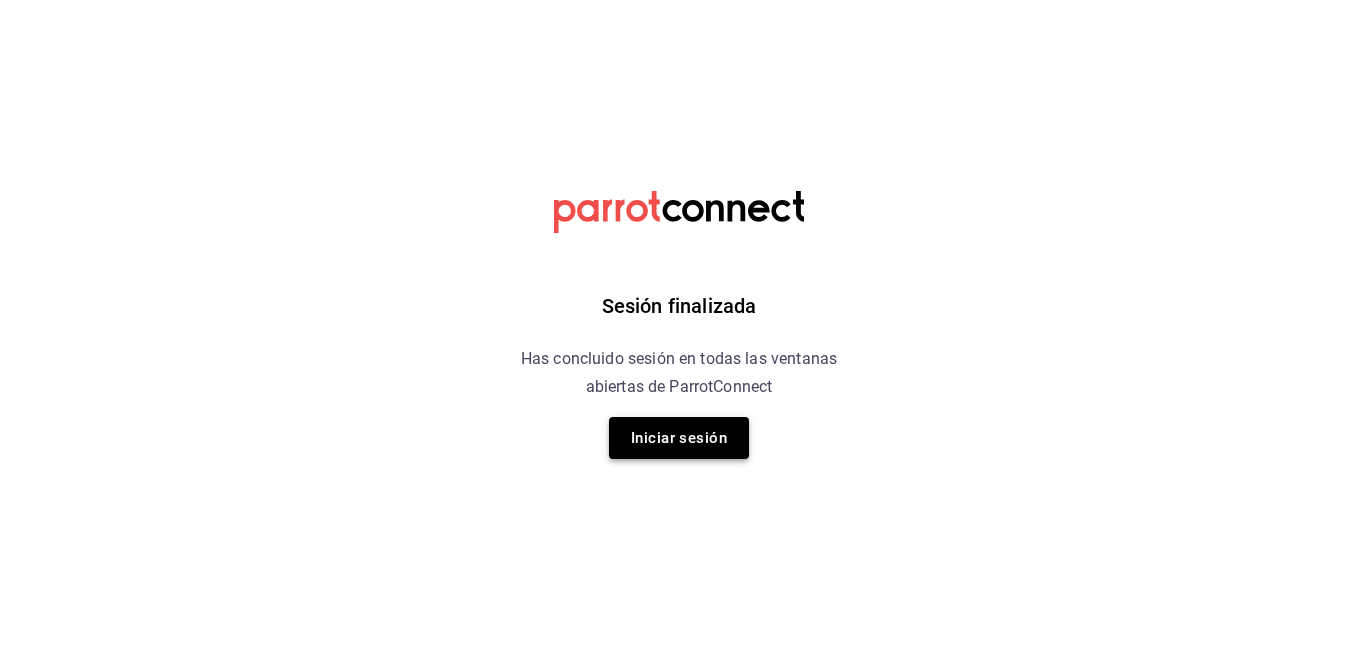 click on "Iniciar sesión" at bounding box center (679, 438) 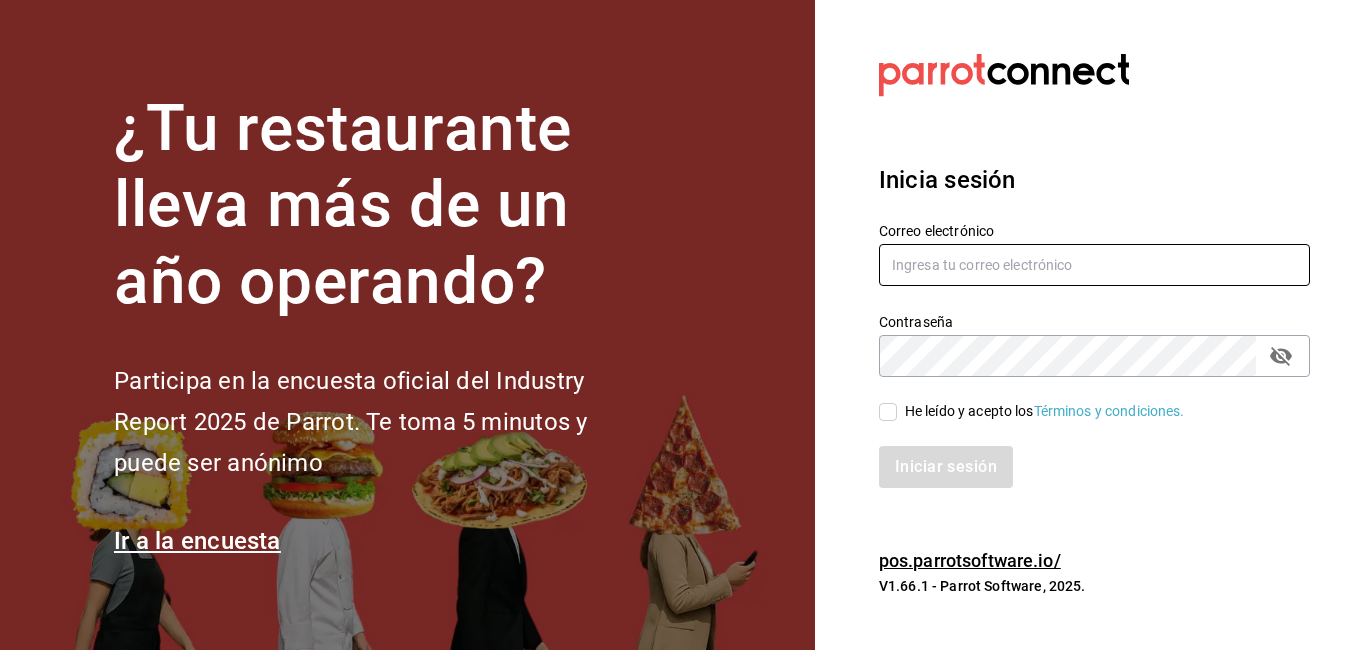 click at bounding box center [1094, 265] 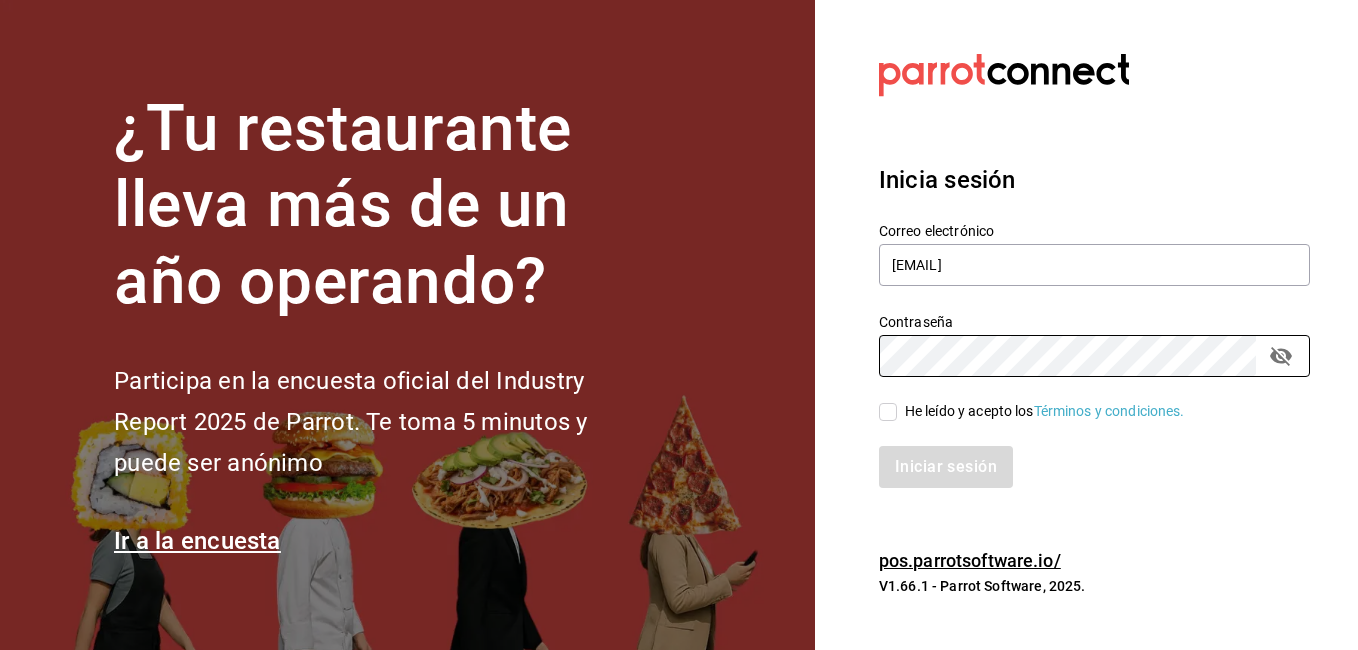 click on "He leído y acepto los  Términos y condiciones." at bounding box center [888, 412] 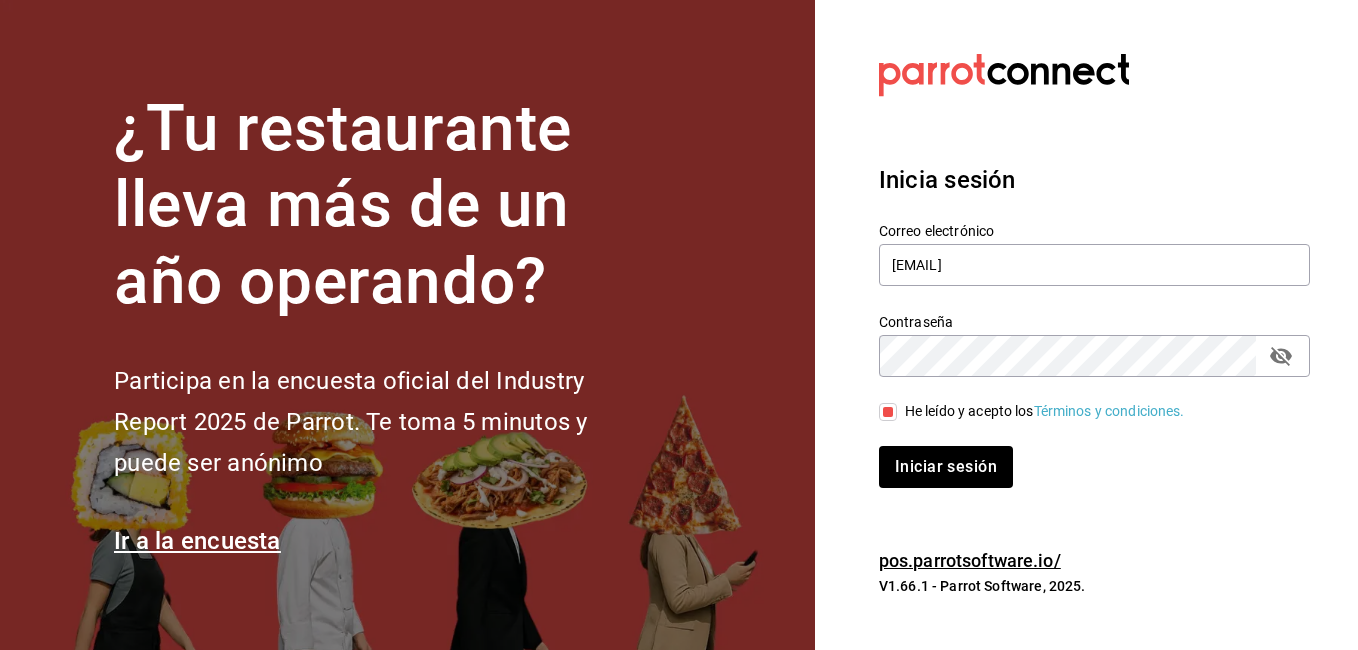 click on "Iniciar sesión" at bounding box center (1082, 455) 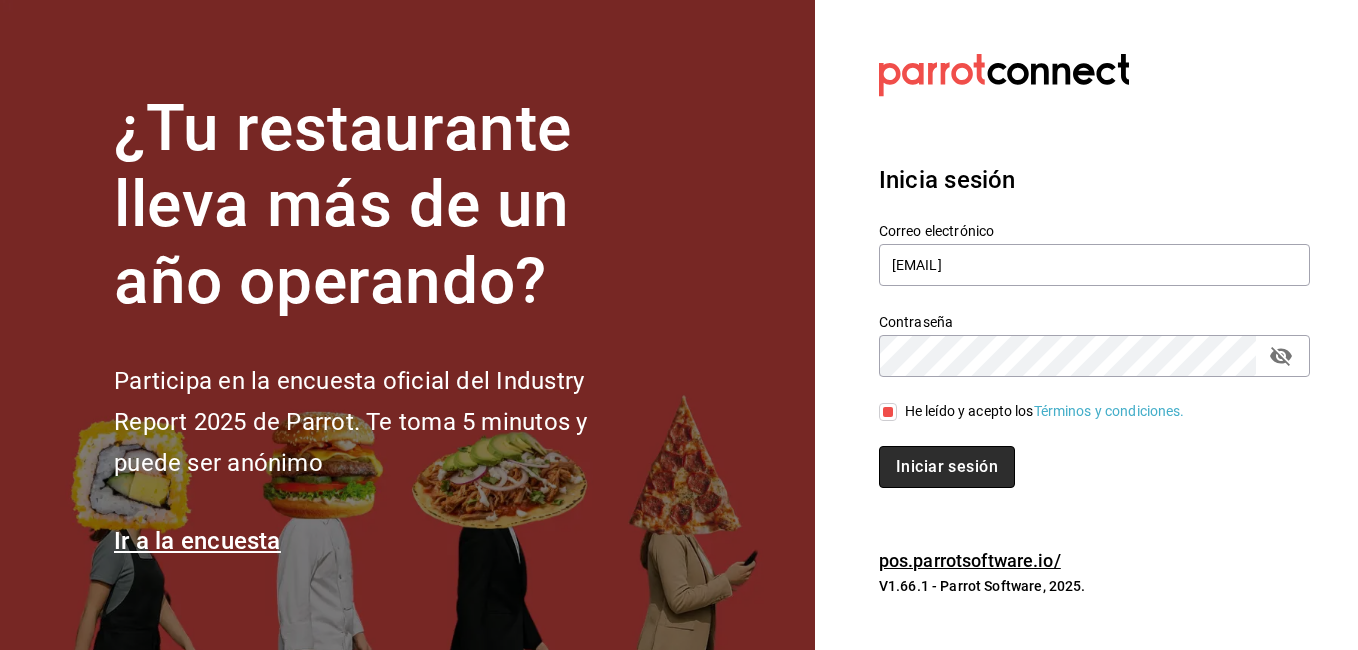 click on "Iniciar sesión" at bounding box center [947, 467] 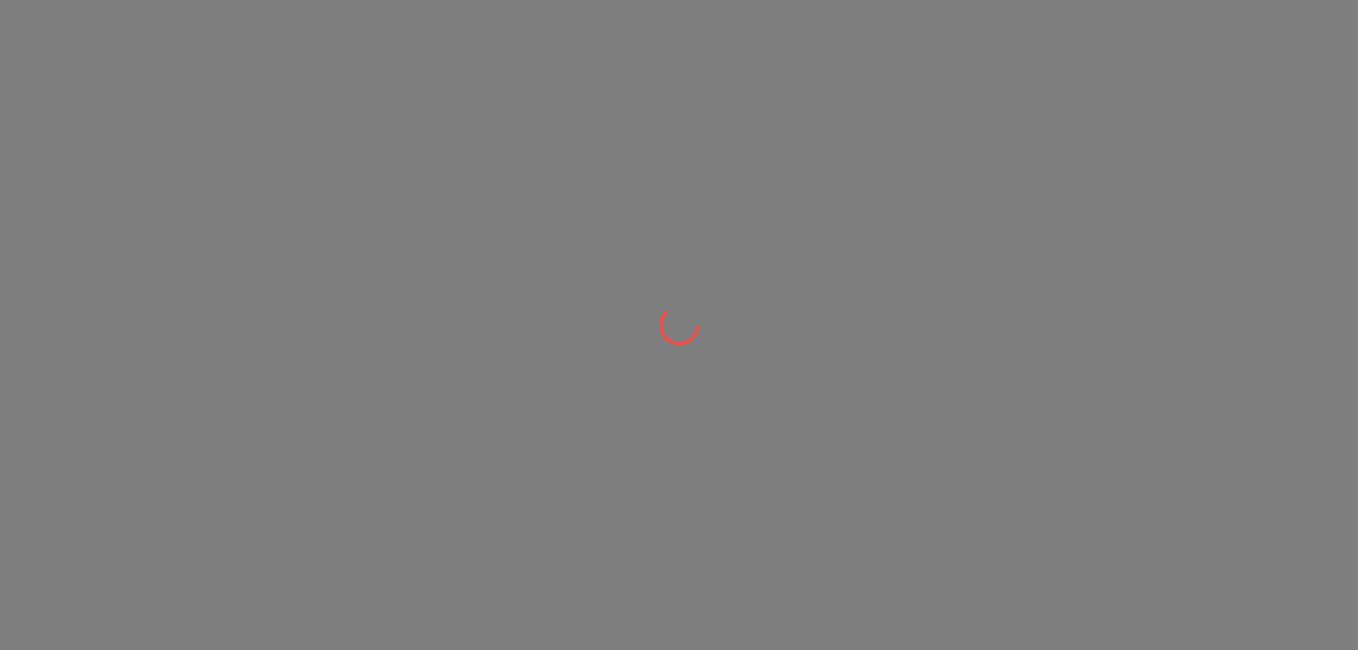 scroll, scrollTop: 0, scrollLeft: 0, axis: both 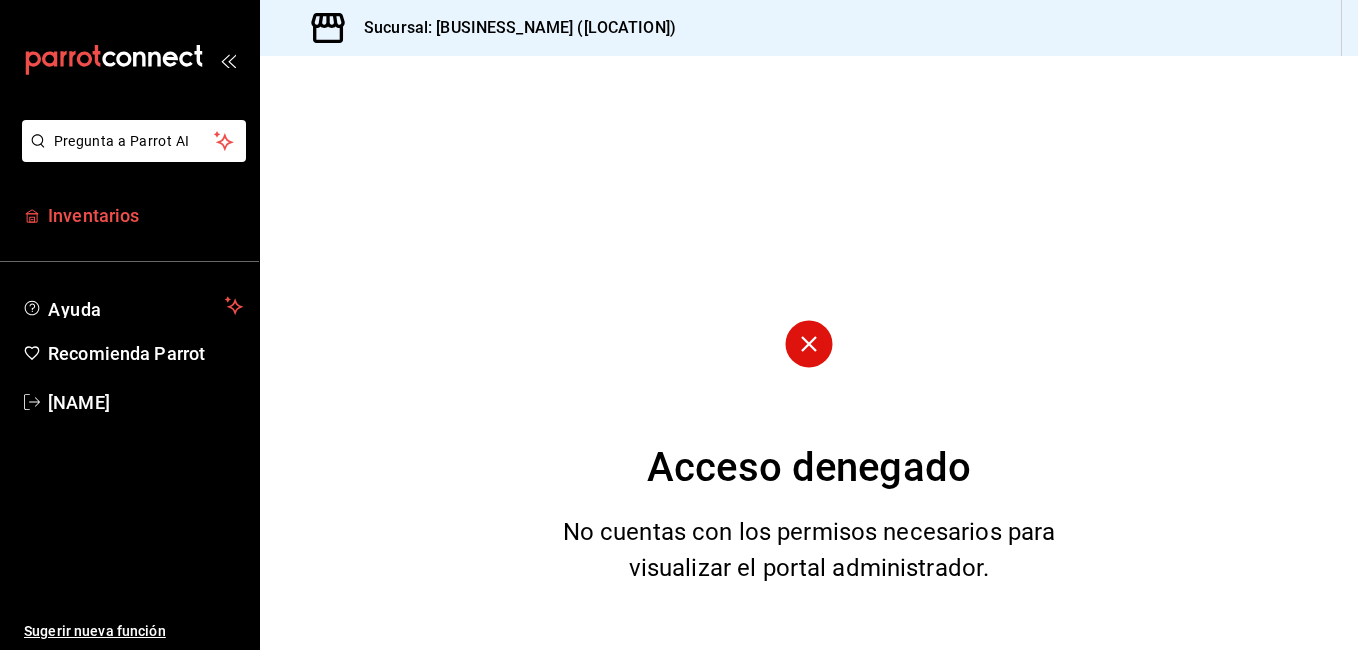 click on "Inventarios" at bounding box center (145, 215) 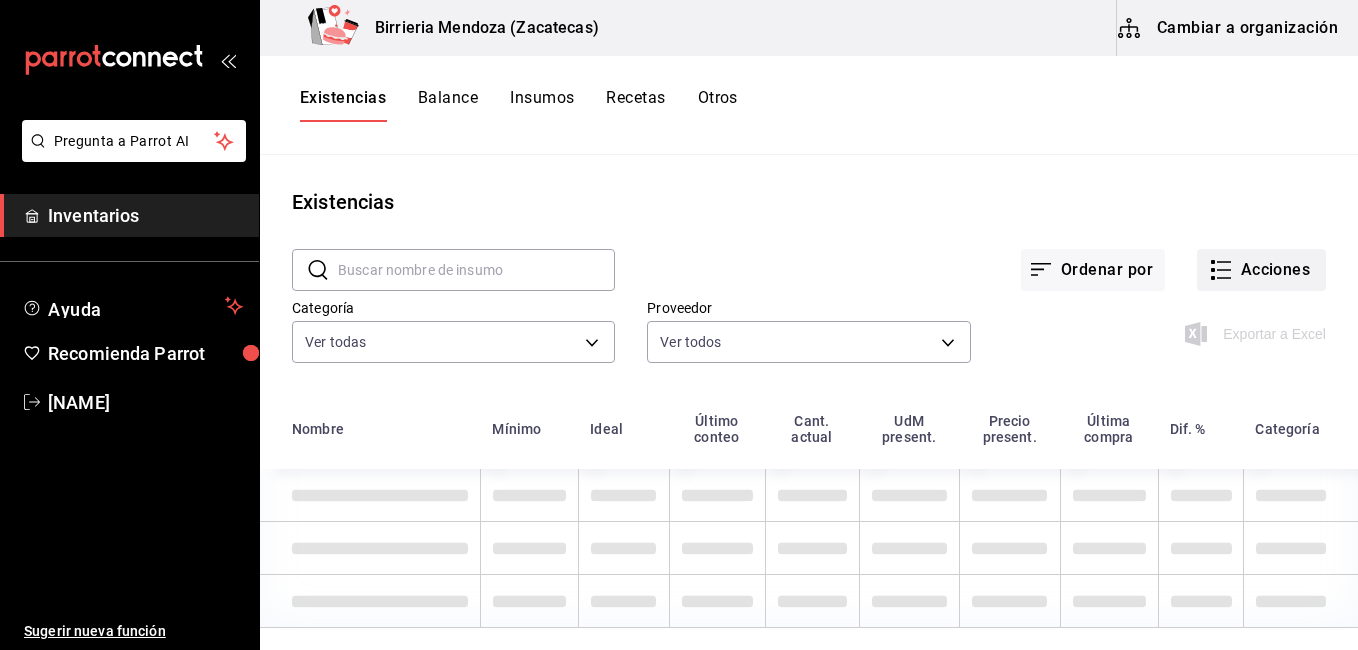 click on "Acciones" at bounding box center (1261, 270) 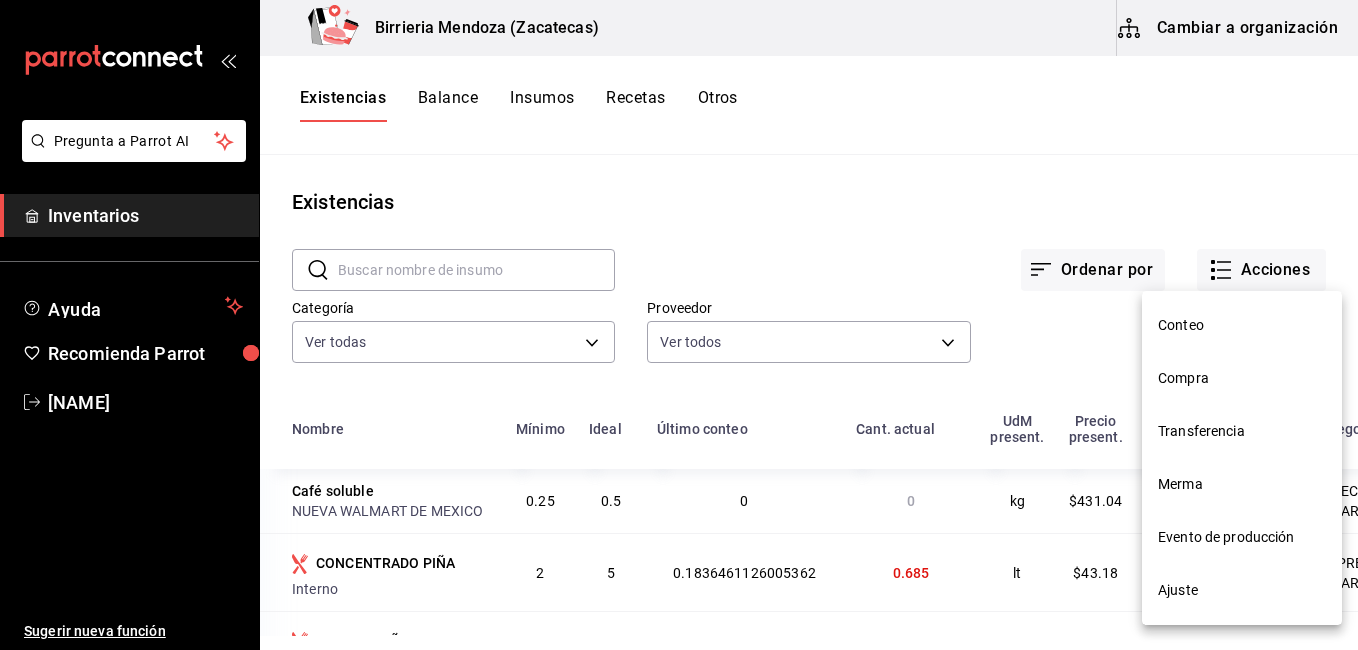 click on "Compra" at bounding box center [1242, 378] 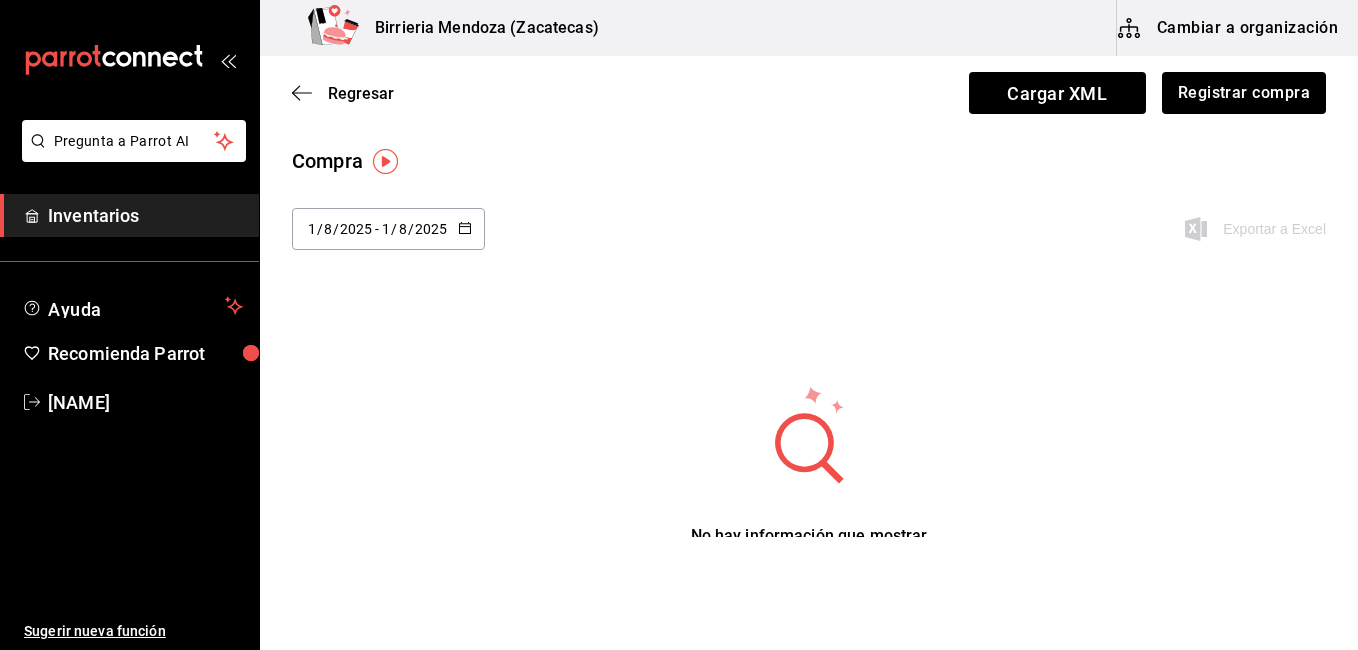 click 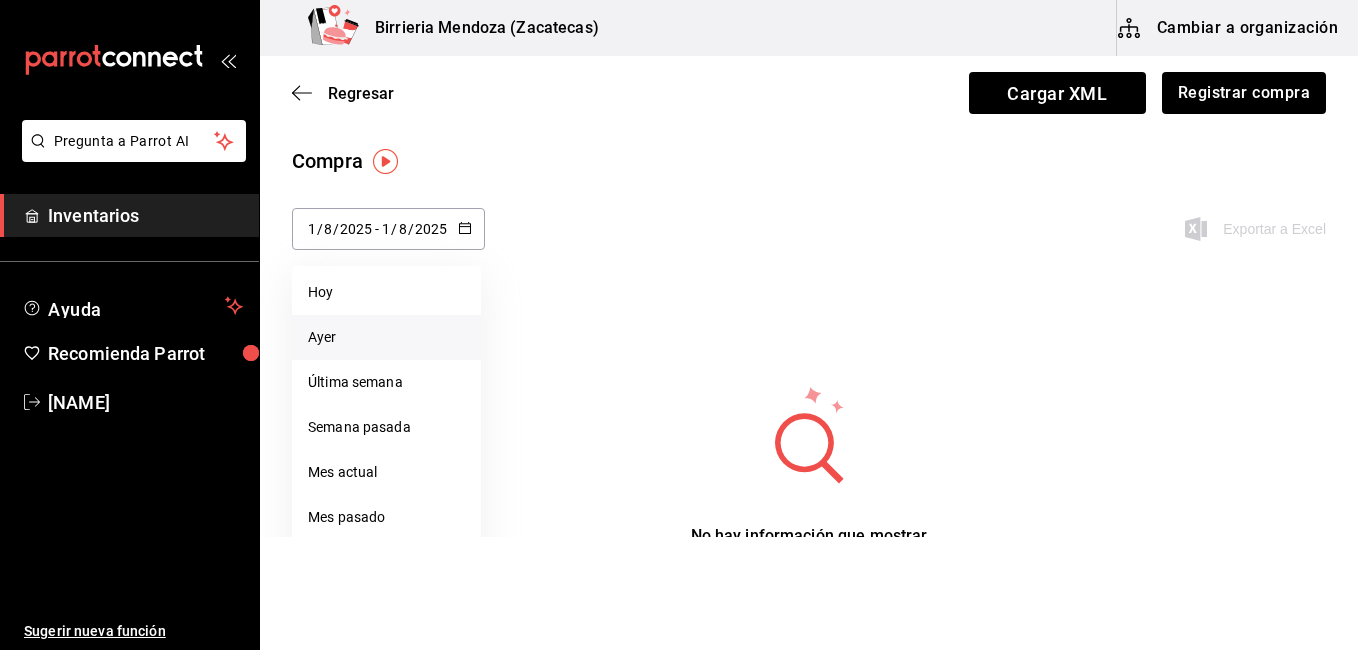 click on "Ayer" at bounding box center (386, 337) 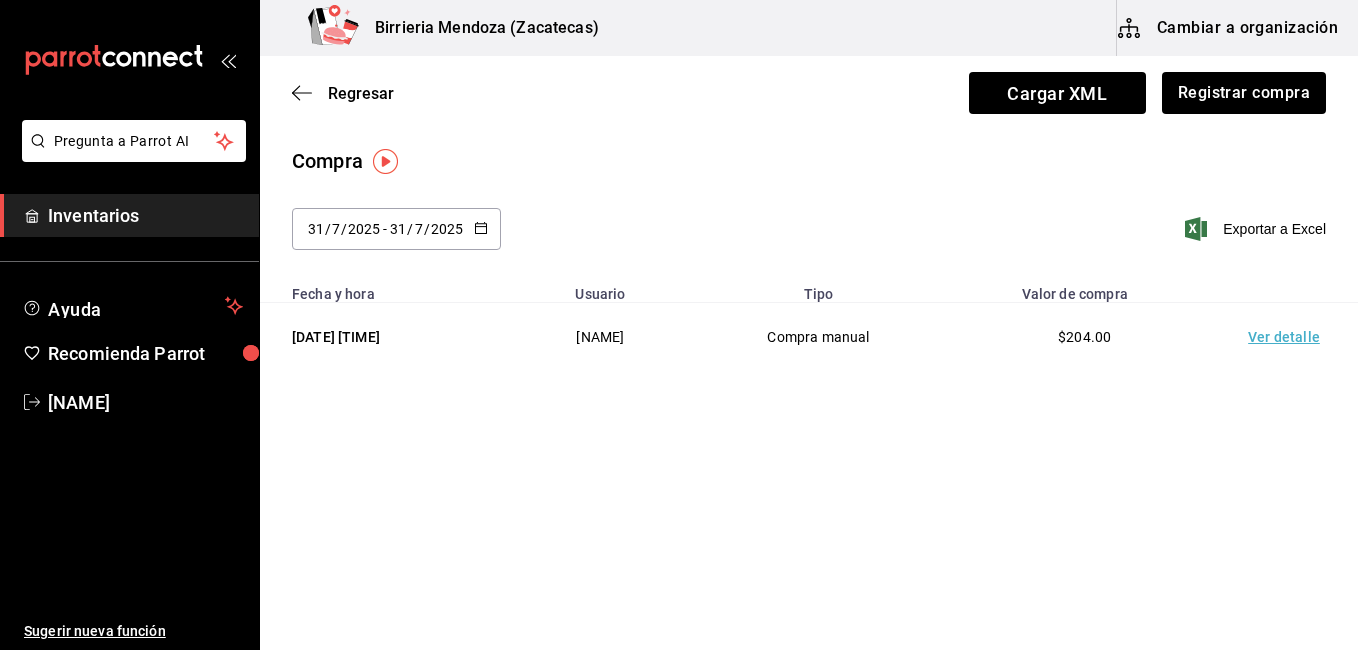 click on "2025-07-31 31 / 7 / 2025 - 2025-07-31 31 / 7 / 2025" at bounding box center [396, 229] 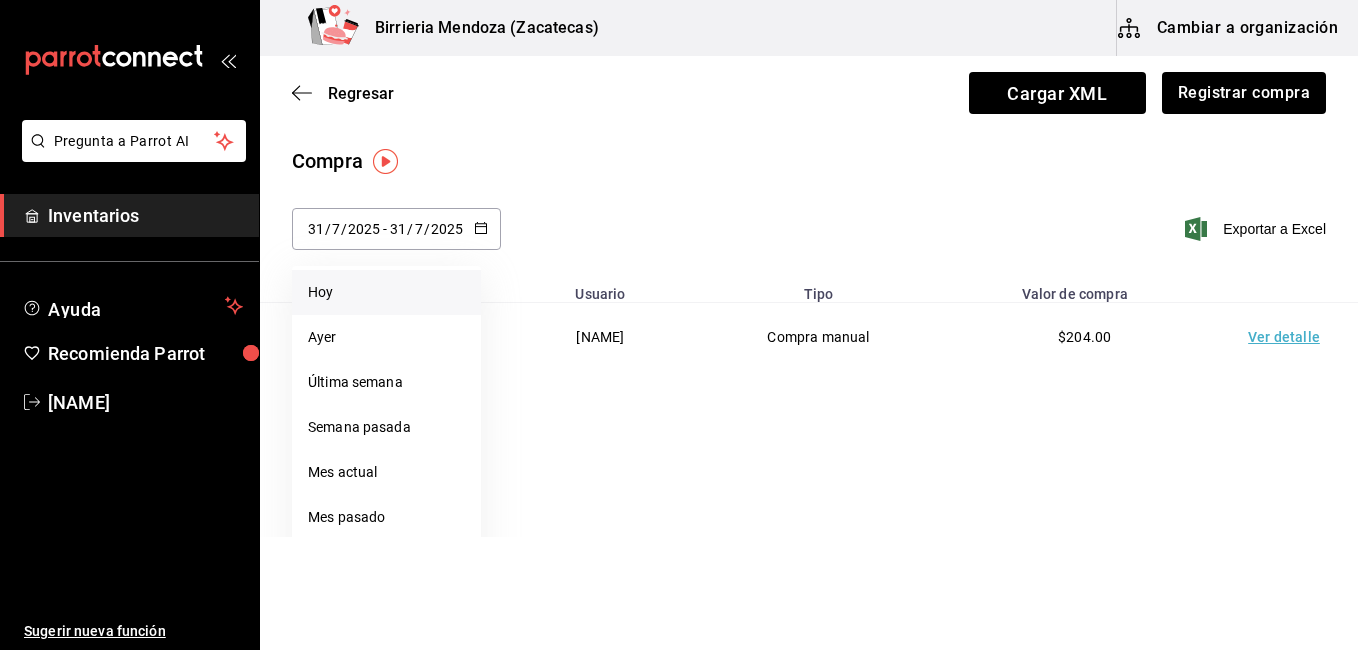 click on "Hoy" at bounding box center [386, 292] 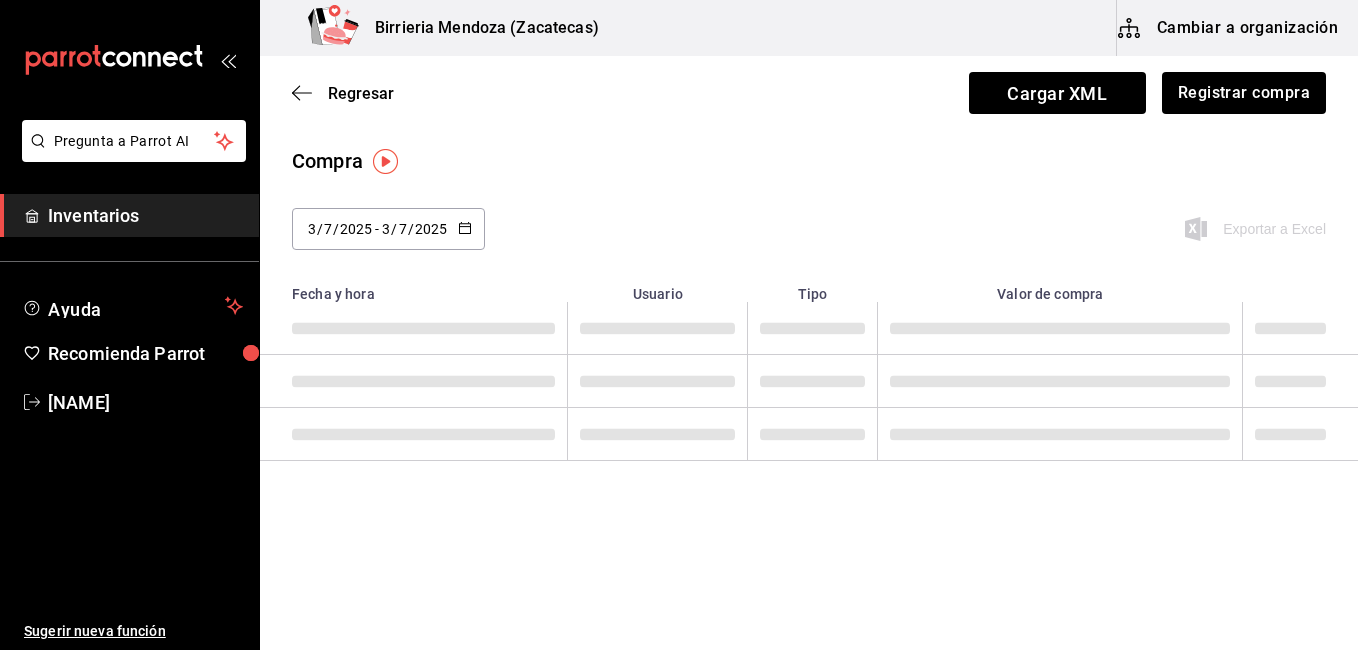 type on "2025-08-01" 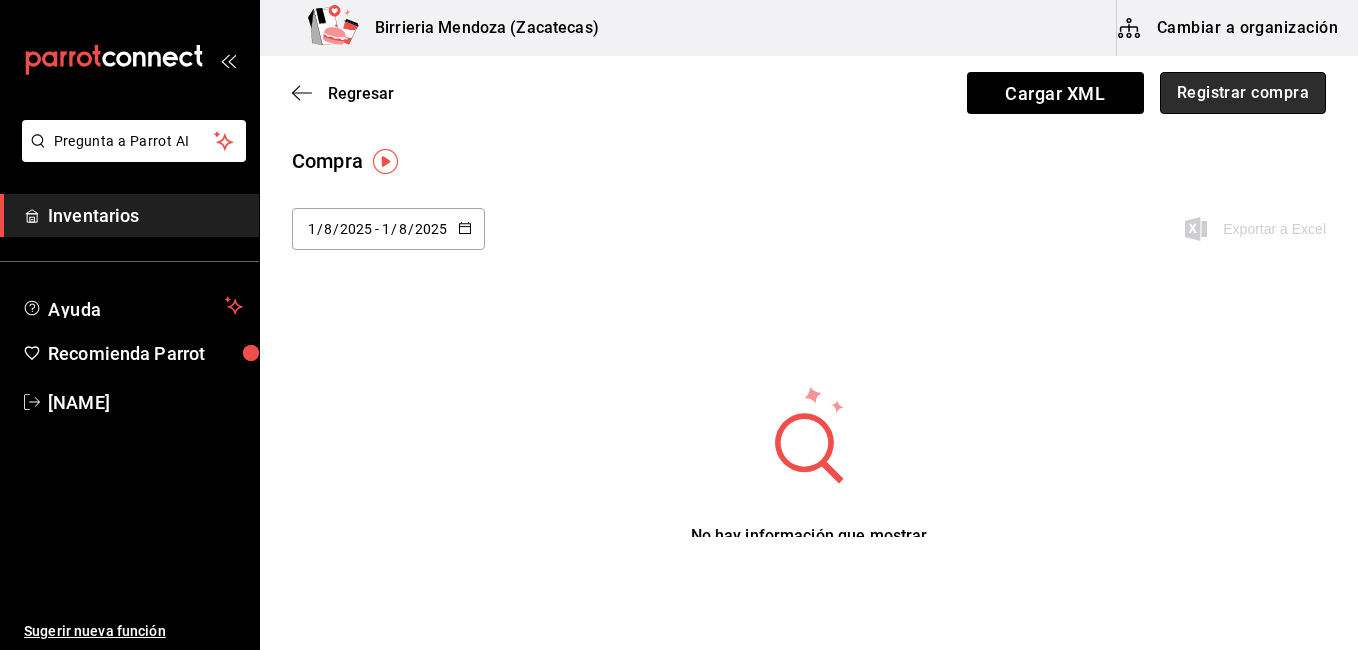 click on "Registrar compra" at bounding box center (1243, 93) 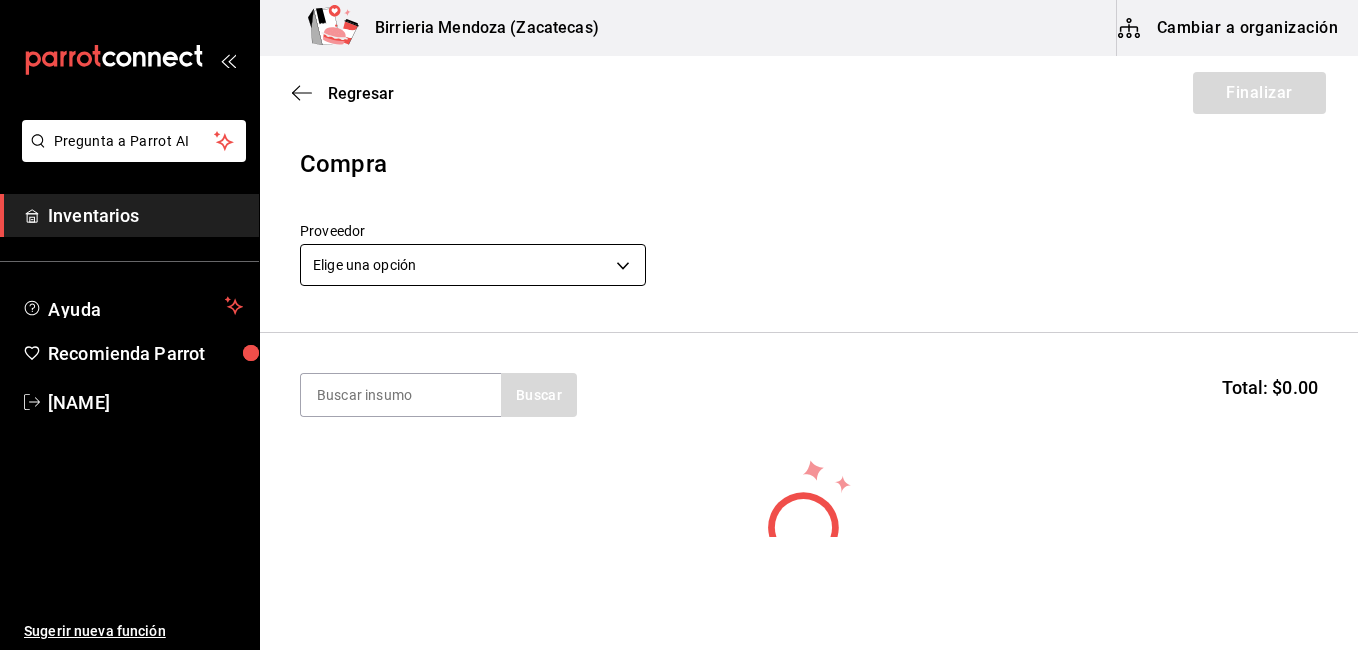 click on "Pregunta a Parrot AI Inventarios   Ayuda Recomienda Parrot   [NAME]   Sugerir nueva función   Birrieria Mendoza ([LOCATION]) Cambiar a organización Regresar Finalizar Compra Proveedor Elige una opción default Buscar Total: $0.00 No hay insumos a mostrar. Busca un insumo para agregarlo a la lista GANA 1 MES GRATIS EN TU SUSCRIPCIÓN AQUÍ ¿Recuerdas cómo empezó tu restaurante?
Hoy puedes ayudar a un colega a tener el mismo cambio que tú viviste.
Recomienda Parrot directamente desde tu Portal Administrador.
Es fácil y rápido.
🎁 Por cada restaurante que se una, ganas 1 mes gratis. Ver video tutorial Ir a video Pregunta a Parrot AI Inventarios   Ayuda Recomienda Parrot   [NAME]   Sugerir nueva función   Editar Eliminar Visitar centro de ayuda ([PHONE]) soporte@parrotsoftware.io Visitar centro de ayuda ([PHONE]) soporte@parrotsoftware.io" at bounding box center (679, 268) 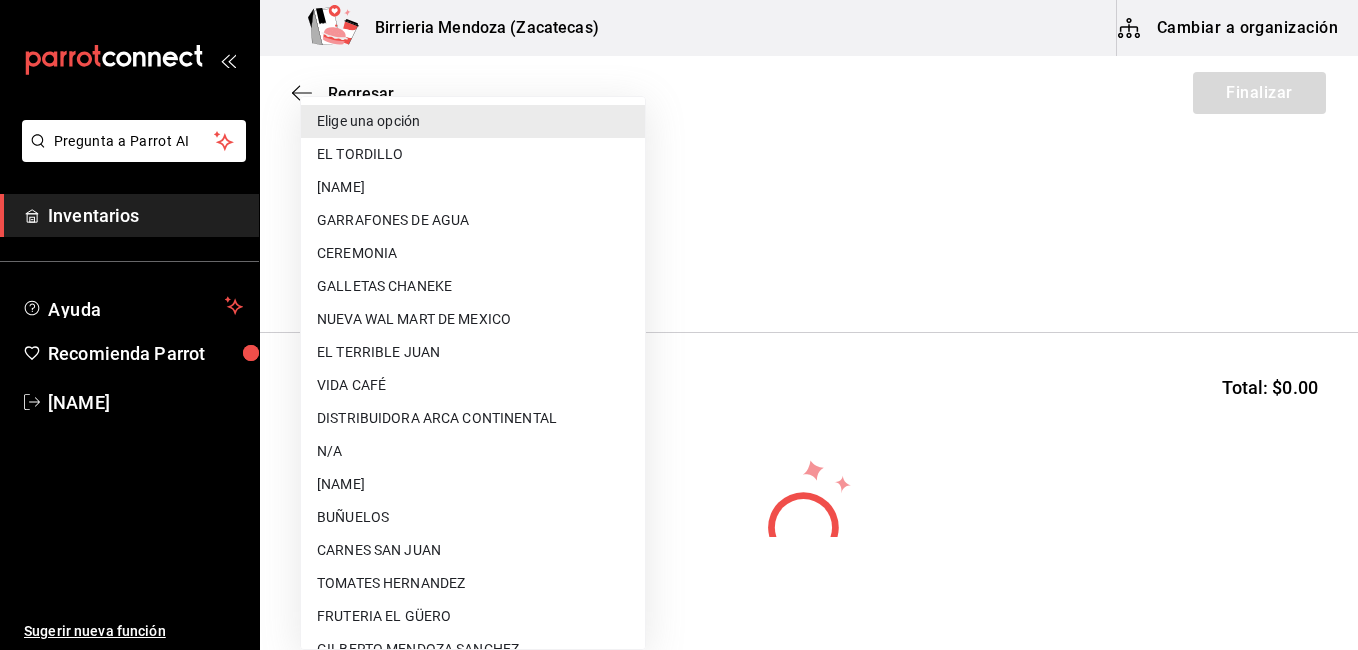 click on "EL TORDILLO" at bounding box center (473, 154) 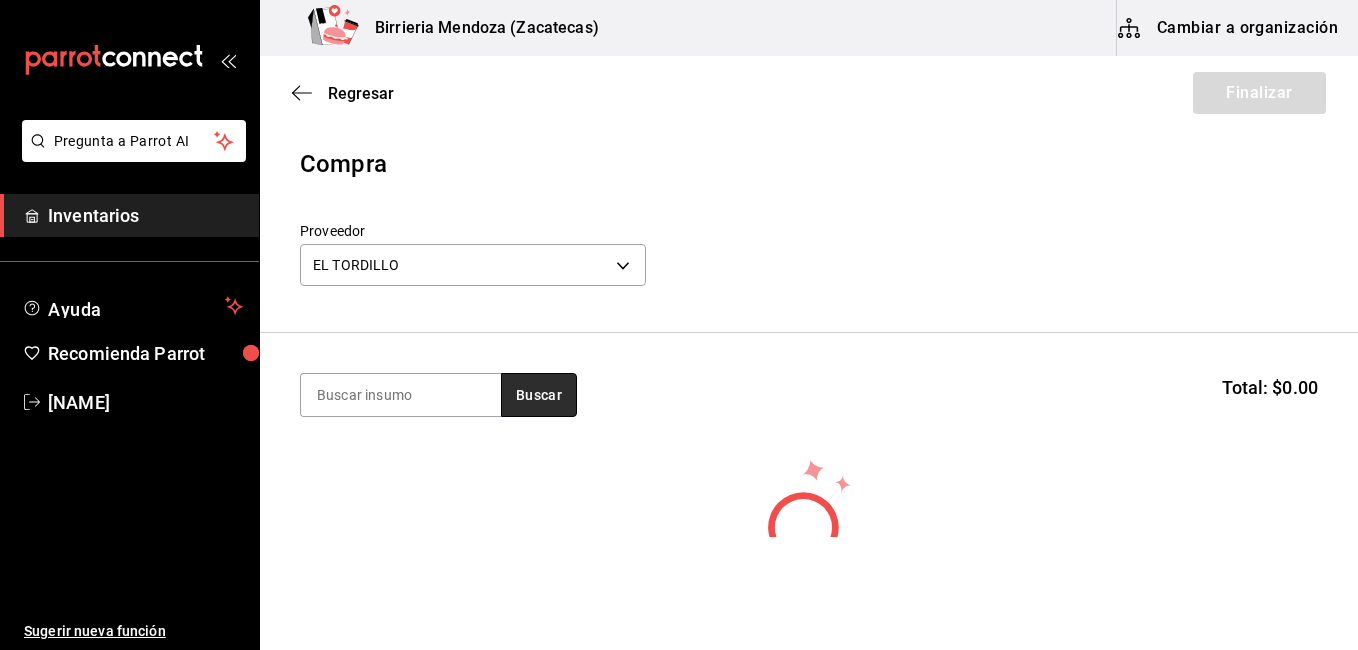 click on "Buscar" at bounding box center (539, 395) 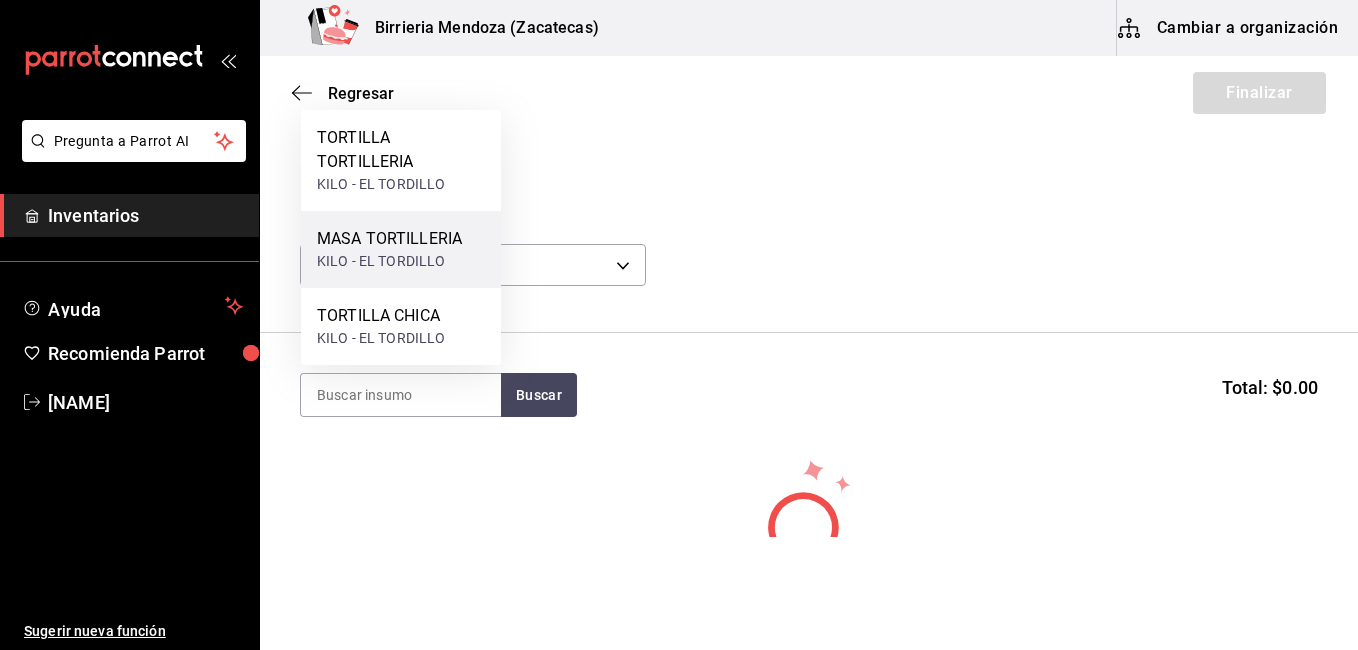 click on "MASA TORTILLERIA" at bounding box center [389, 239] 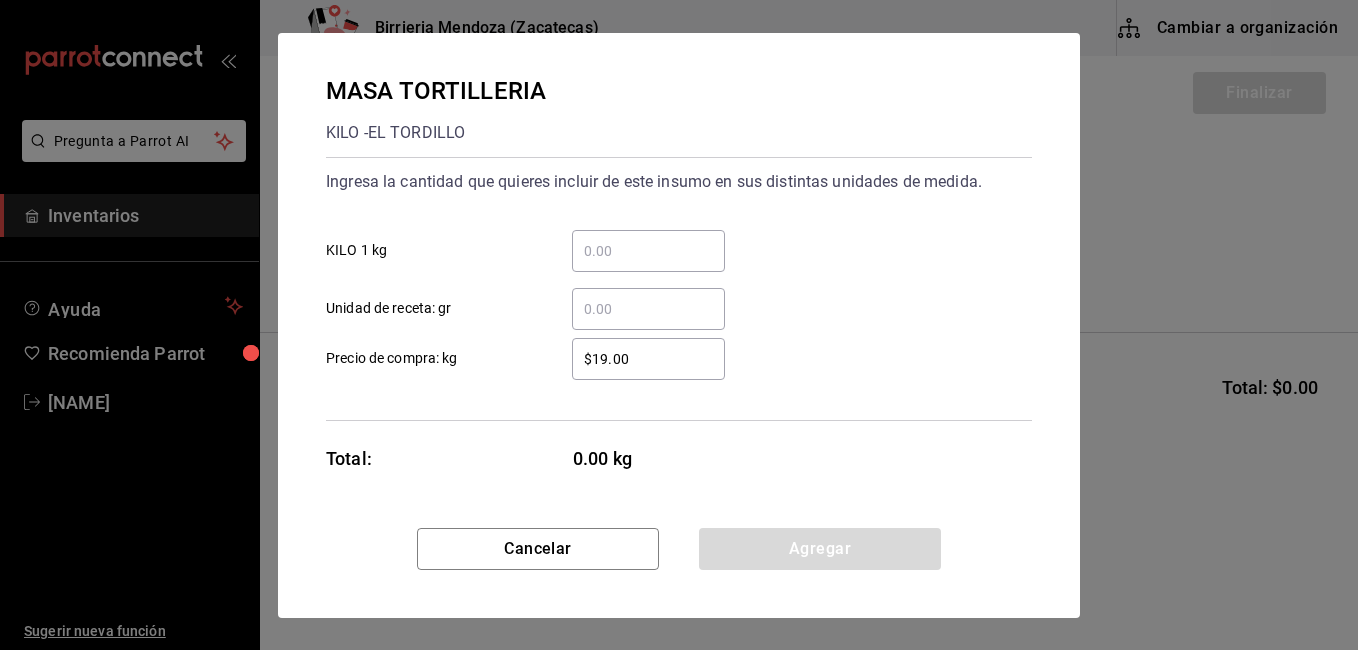 click on "​ KILO 1 kg" at bounding box center [671, 243] 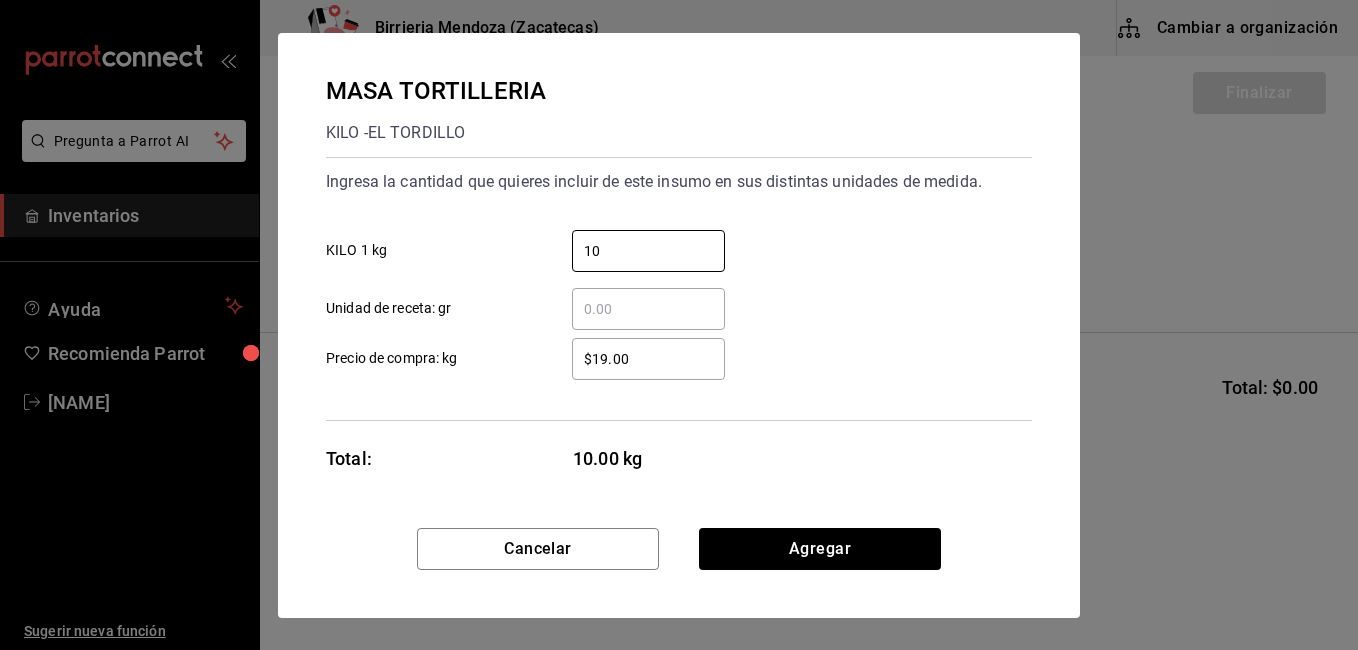 type on "10" 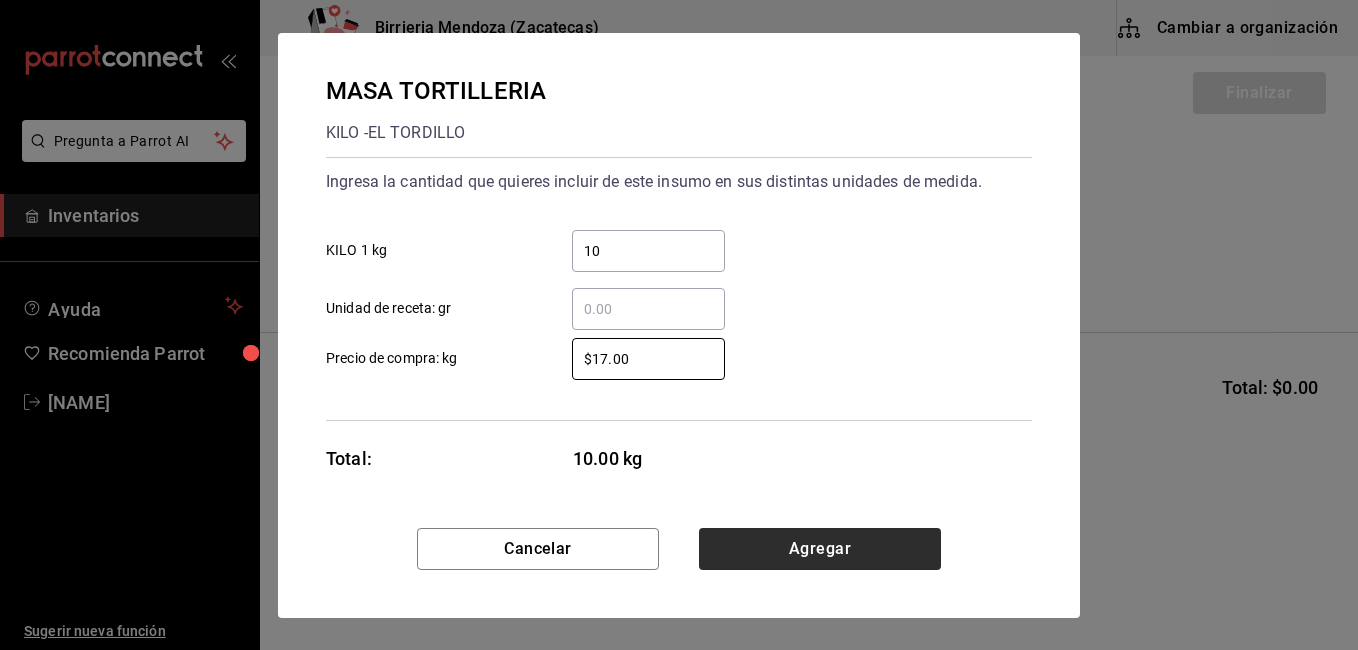 type on "$17.00" 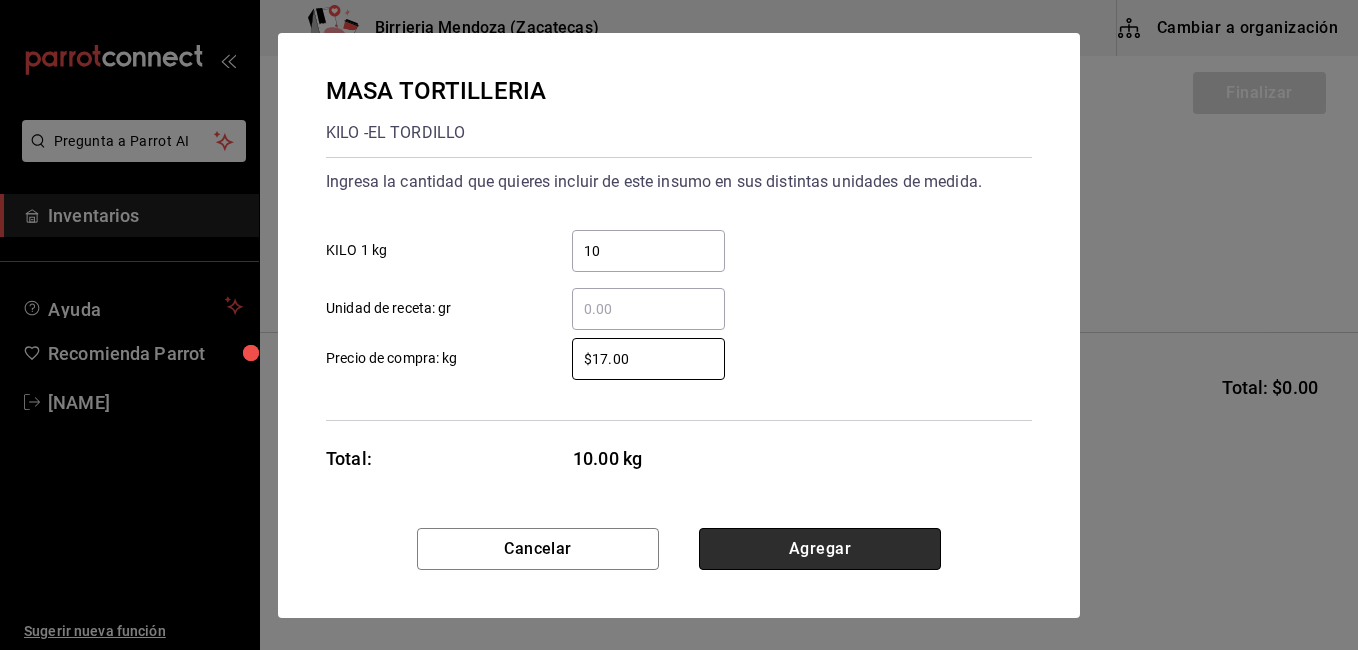 click on "Agregar" at bounding box center (820, 549) 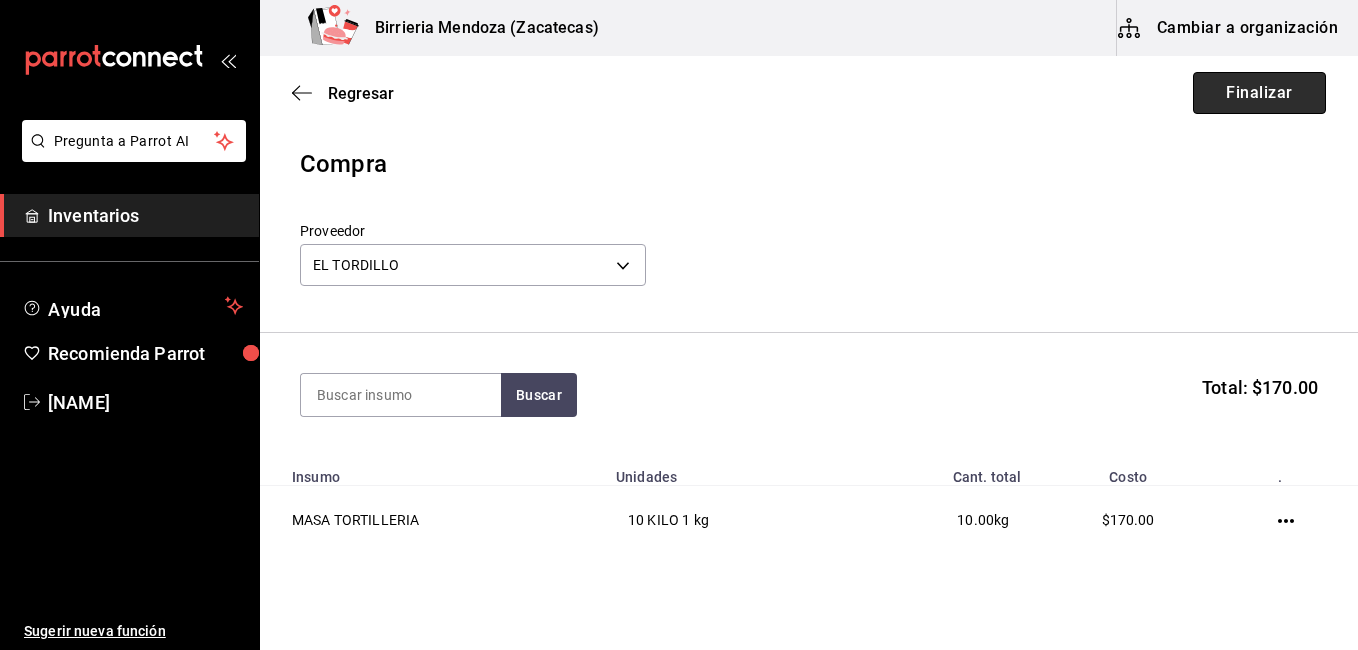 click on "Finalizar" at bounding box center (1259, 93) 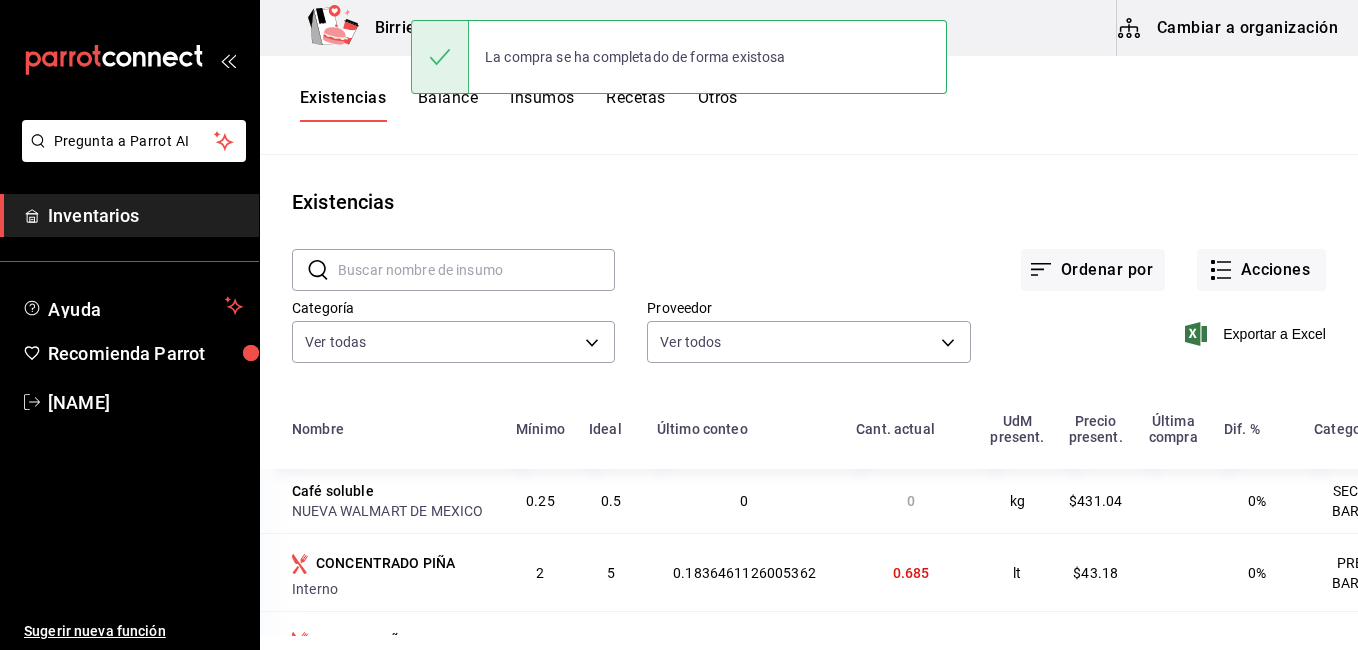 click on "Existencias ​ ​ Ordenar por Acciones Categoría Ver todas [UUID],[UUID],[UUID],[UUID],[UUID],[UUID],[UUID],[UUID],[UUID],[UUID],[UUID],[UUID],[UUID],[UUID] Proveedor Ver todos Exportar a Excel Nombre Mínimo Ideal Último conteo Cant. actual UdM present. Precio present. Última compra Dif. % Categoría Café soluble NUEVA WALMART DE MEXICO 0.25 0.5 0 0 kg $431.04 0% SECOS BARRA CONCENTRADO PIÑA Interno 2 5 0.1836461126005362 0.685 lt $43.18 0% PREP BARRA AGUA DE PIÑA Interno 1 4.5 0 0 lt $3.95 0% PREP BARRA LAUREL FRUTERIA EL GÜERO 0.05 0.1 0.000036 0.000036 kg $110 0% SECOS COCINA 12 0" at bounding box center (809, 395) 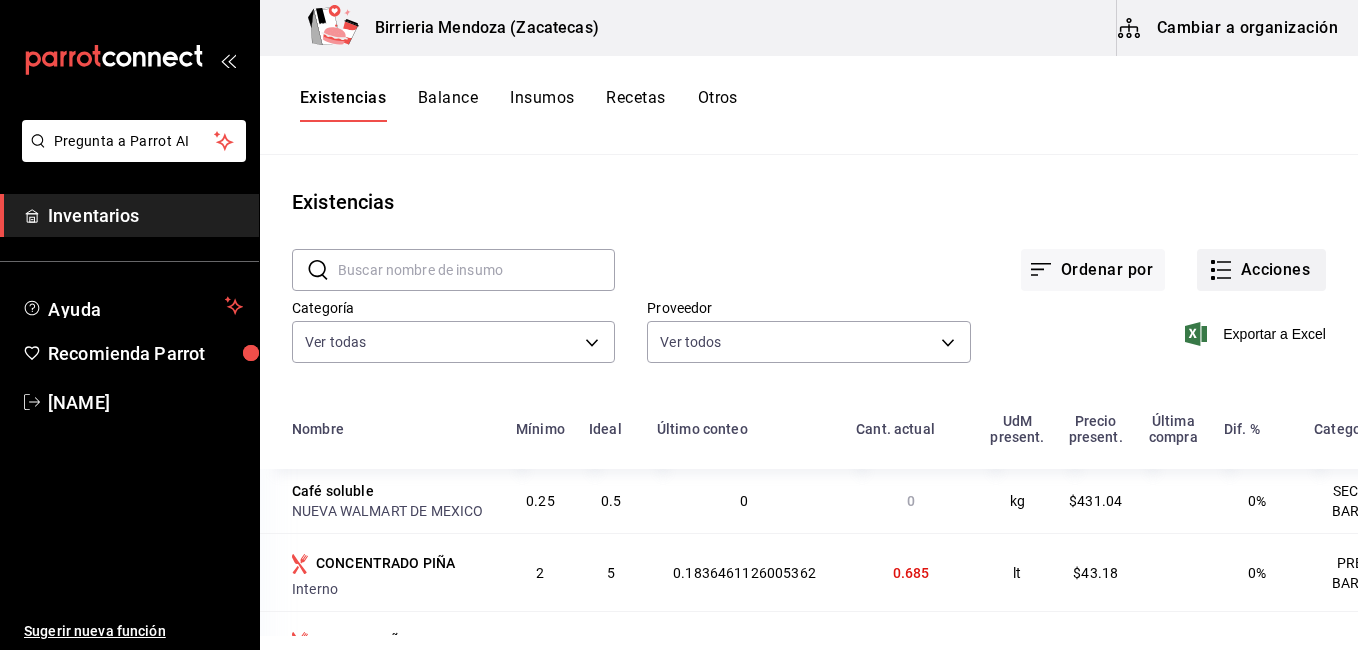click on "Acciones" at bounding box center [1261, 270] 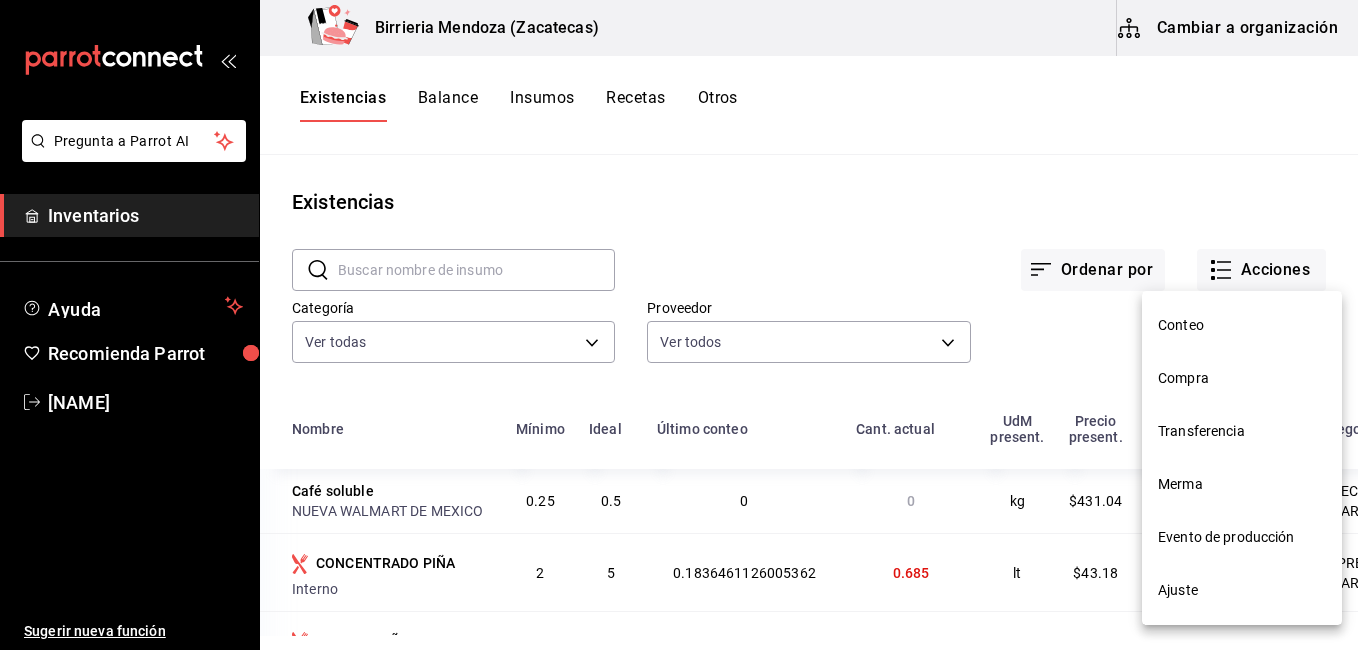 click on "Compra" at bounding box center [1242, 378] 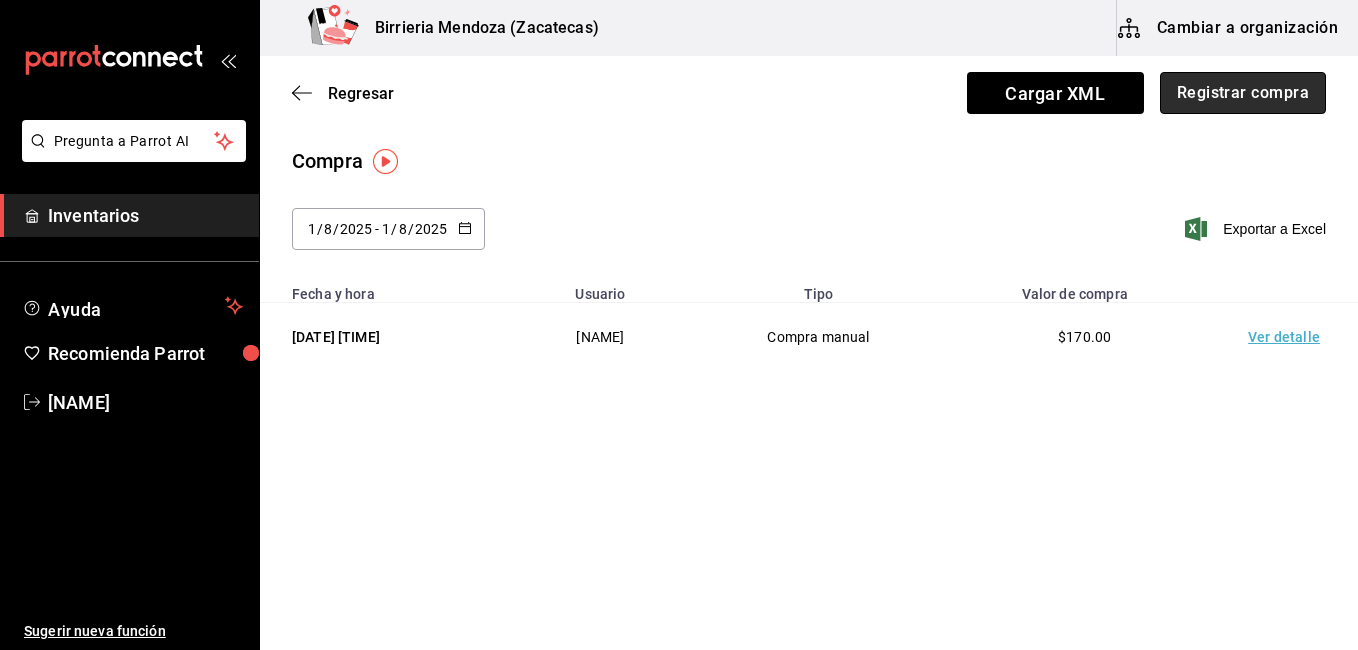 click on "Registrar compra" at bounding box center (1243, 93) 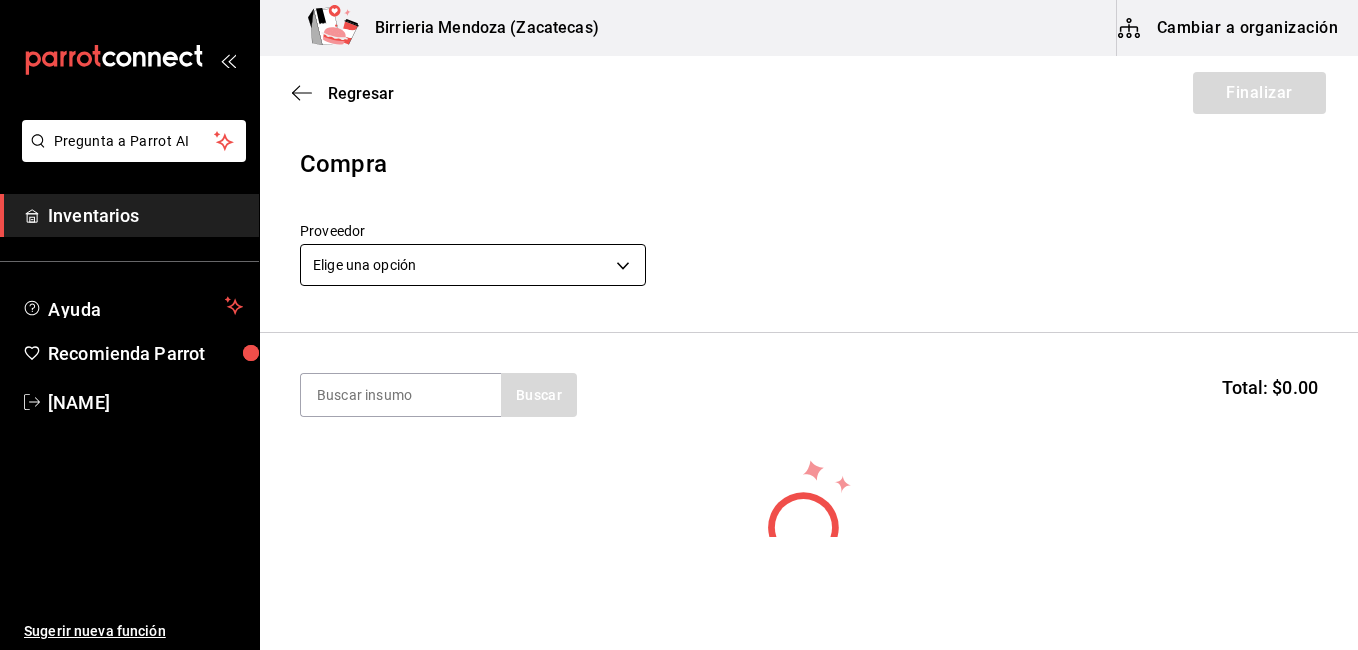 click on "Pregunta a Parrot AI Inventarios   Ayuda Recomienda Parrot   [NAME]   Sugerir nueva función   Birrieria Mendoza ([LOCATION]) Cambiar a organización Regresar Finalizar Compra Proveedor Elige una opción default Buscar Total: $0.00 No hay insumos a mostrar. Busca un insumo para agregarlo a la lista GANA 1 MES GRATIS EN TU SUSCRIPCIÓN AQUÍ ¿Recuerdas cómo empezó tu restaurante?
Hoy puedes ayudar a un colega a tener el mismo cambio que tú viviste.
Recomienda Parrot directamente desde tu Portal Administrador.
Es fácil y rápido.
🎁 Por cada restaurante que se una, ganas 1 mes gratis. Ver video tutorial Ir a video Pregunta a Parrot AI Inventarios   Ayuda Recomienda Parrot   [NAME]   Sugerir nueva función   Editar Eliminar Visitar centro de ayuda ([PHONE]) soporte@parrotsoftware.io Visitar centro de ayuda ([PHONE]) soporte@parrotsoftware.io" at bounding box center (679, 268) 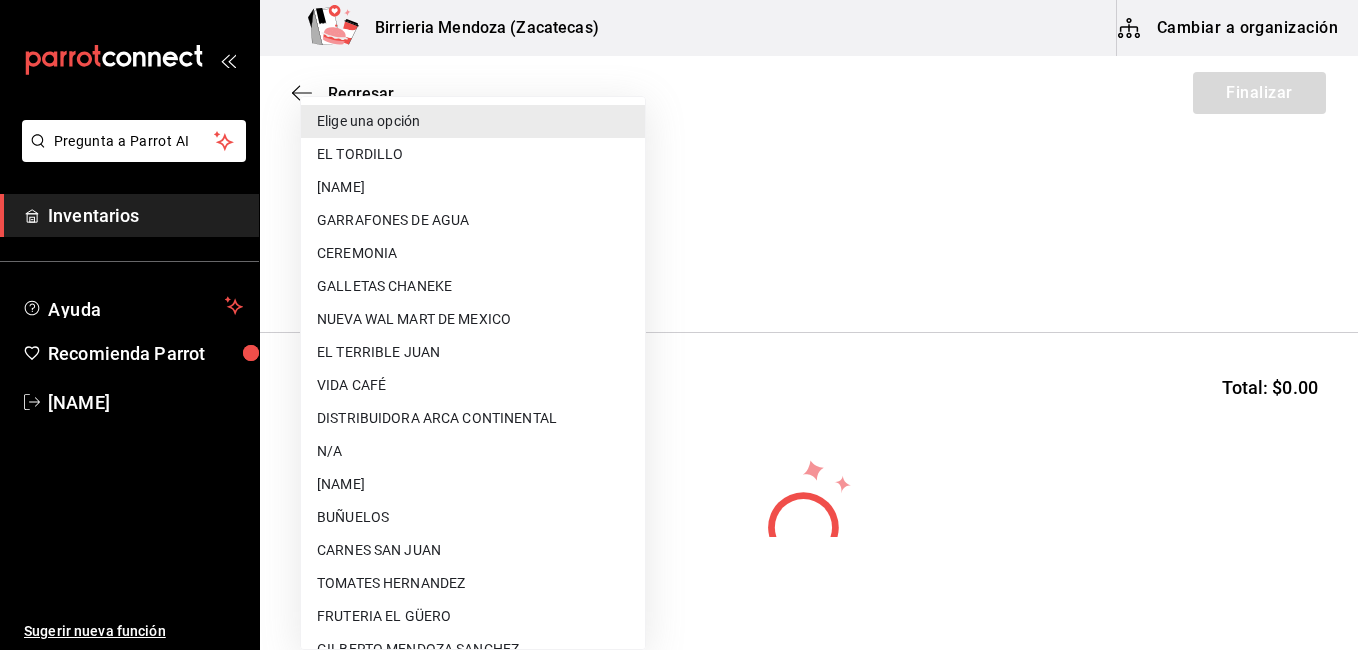 click on "TOMATES HERNANDEZ" at bounding box center [473, 583] 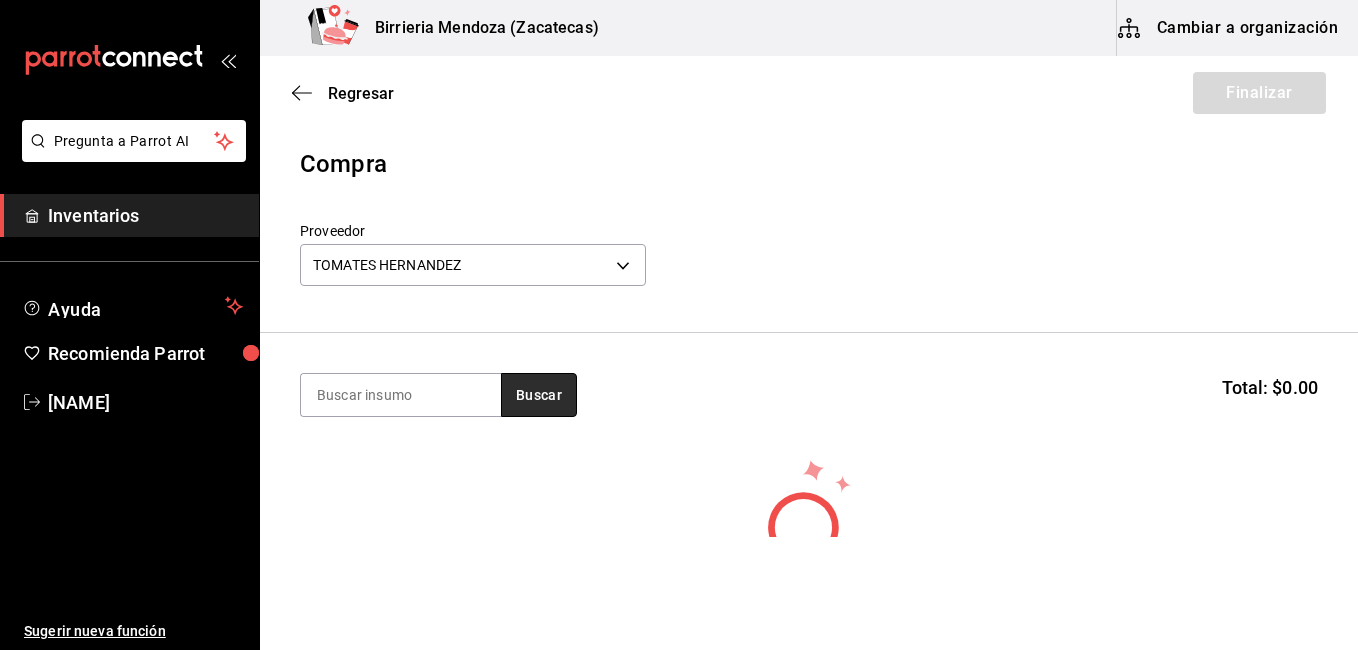 click on "Buscar" at bounding box center (539, 395) 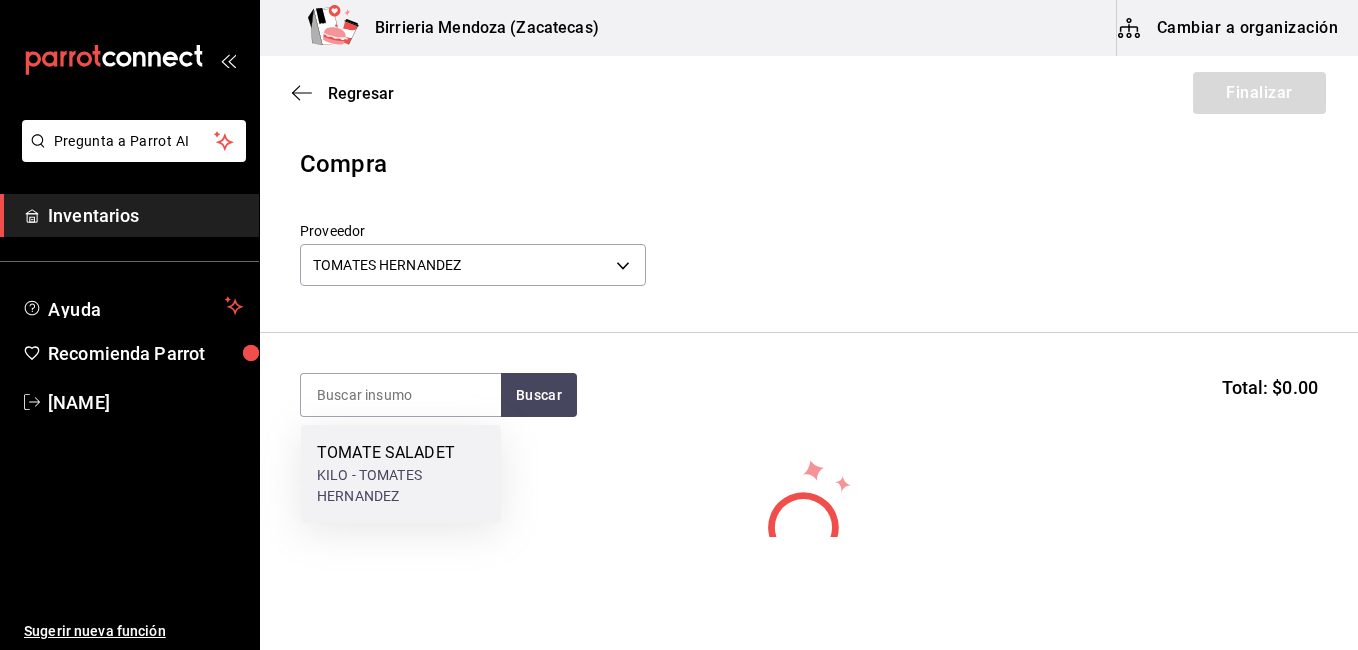 click on "TOMATE SALADET" at bounding box center (401, 453) 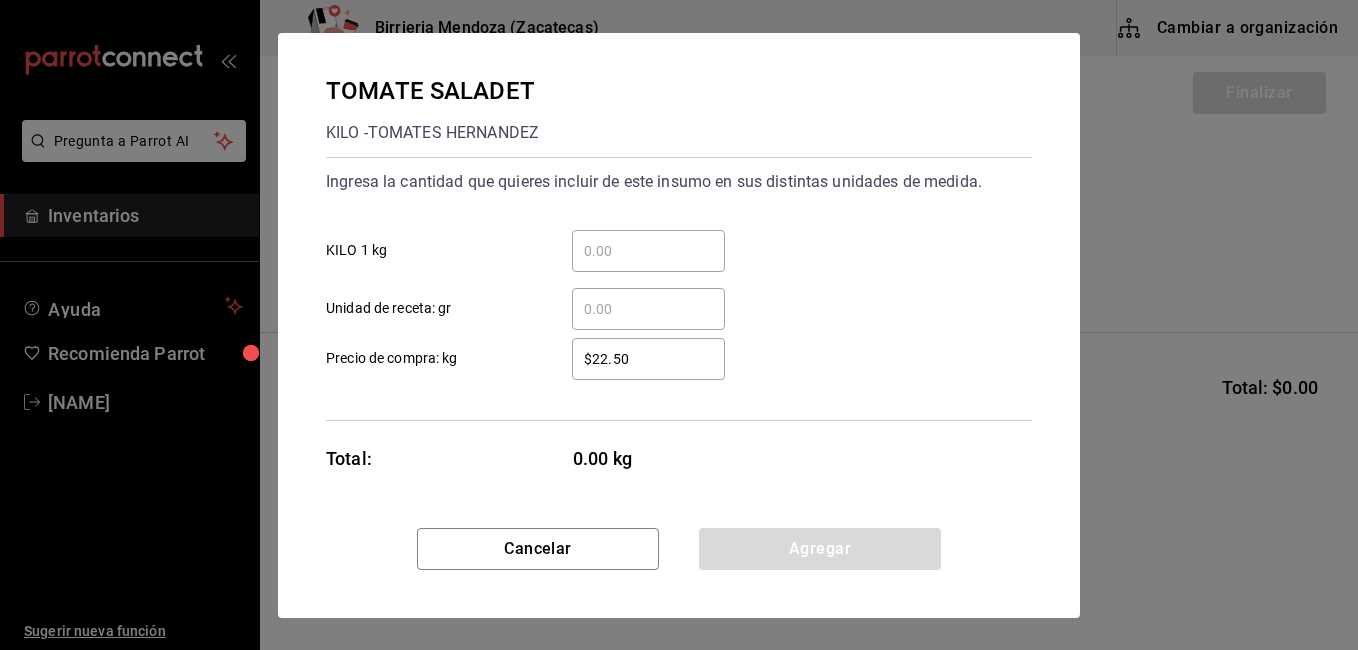 click on "​" at bounding box center (648, 251) 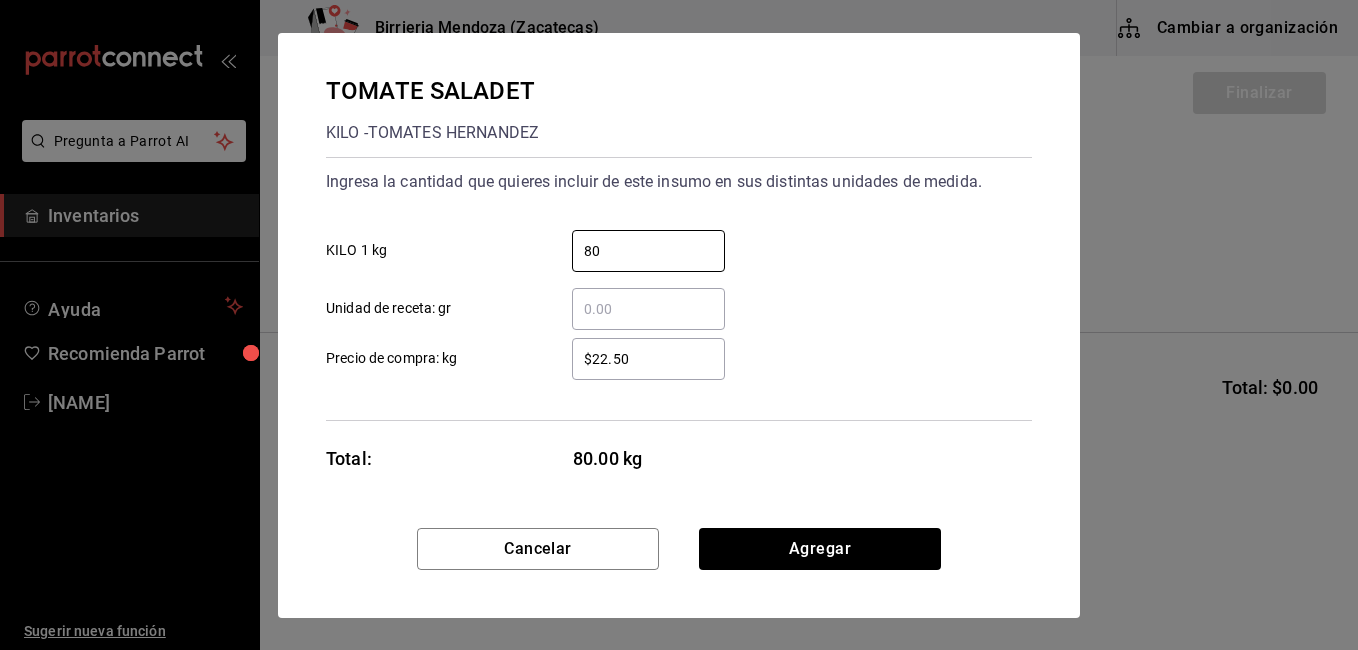 type on "80" 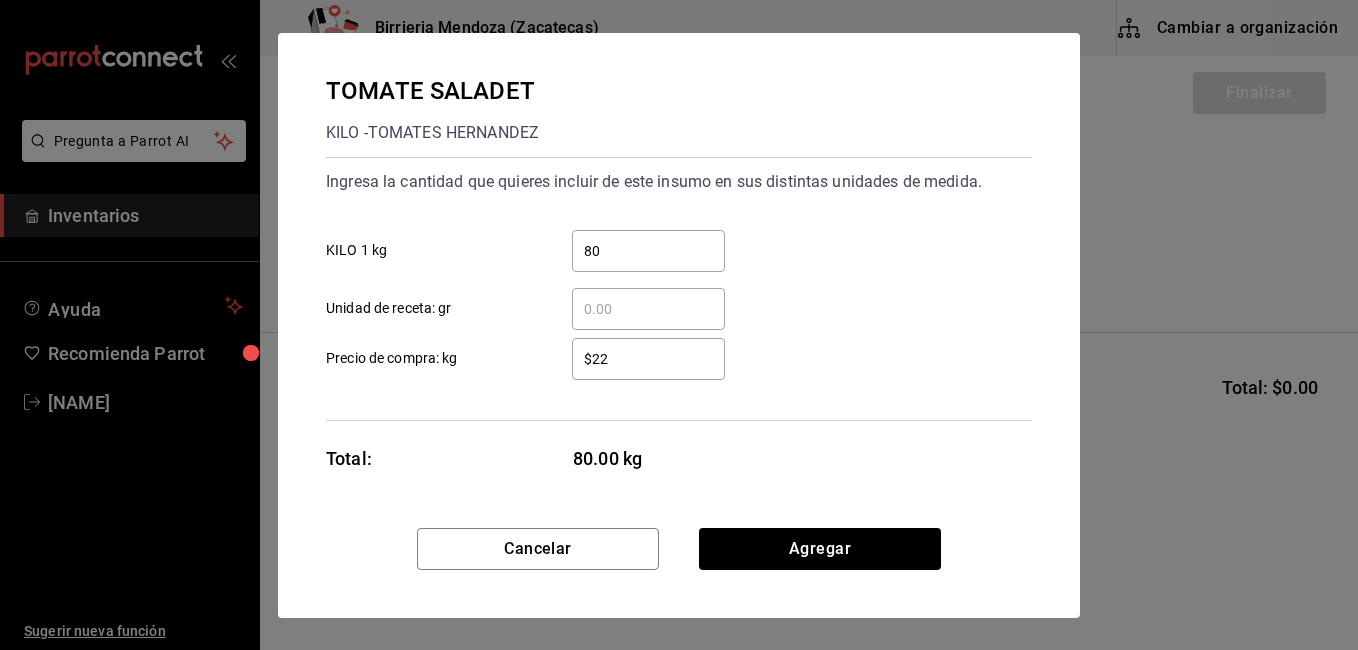 type on "$2" 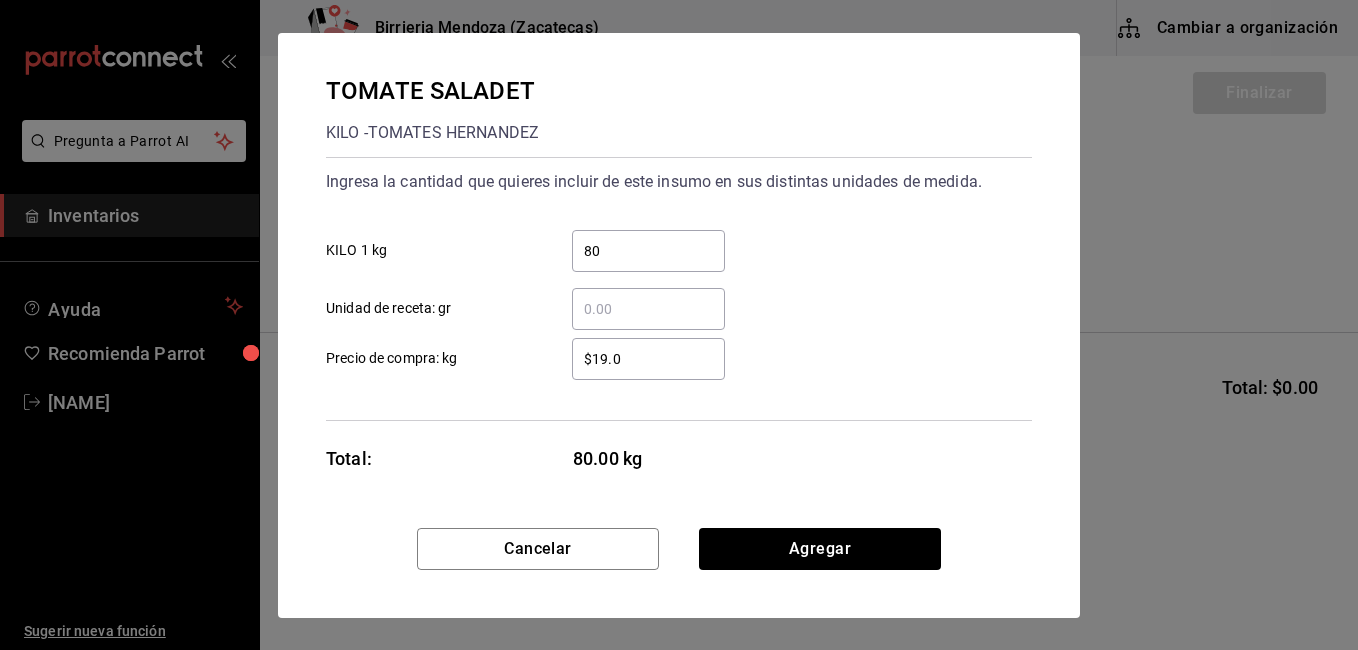 type on "$19.00" 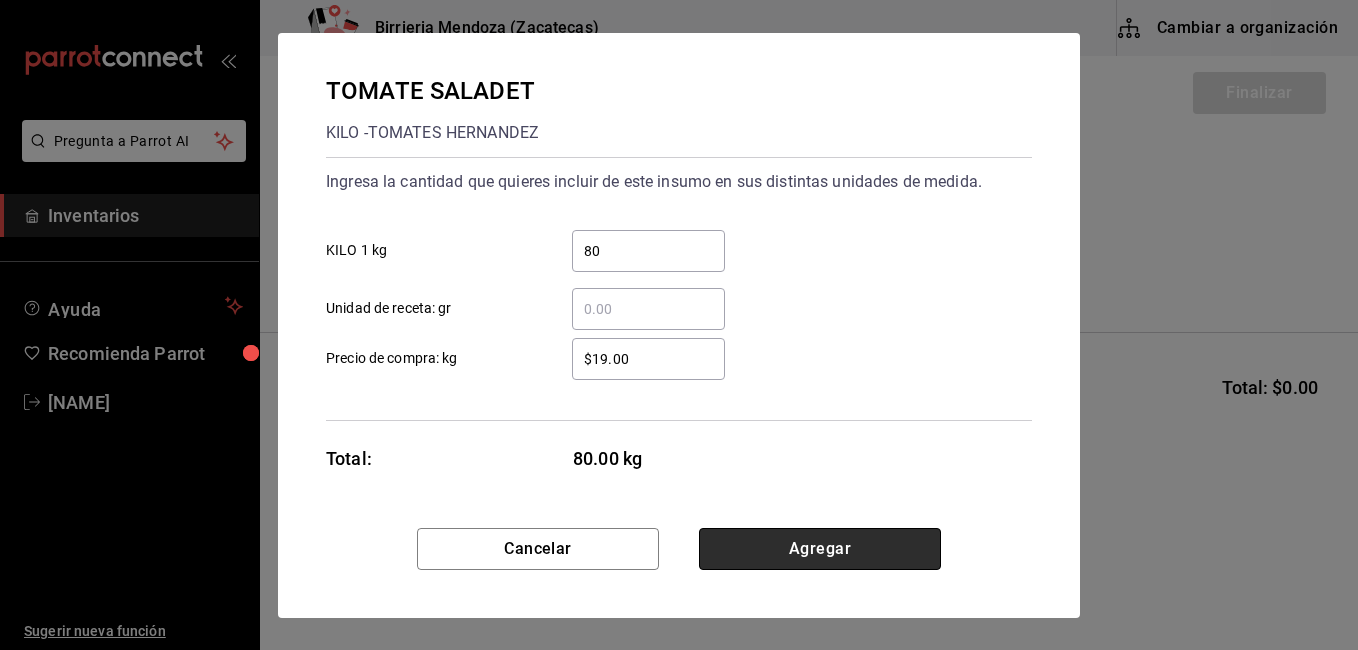 click on "Agregar" at bounding box center (820, 549) 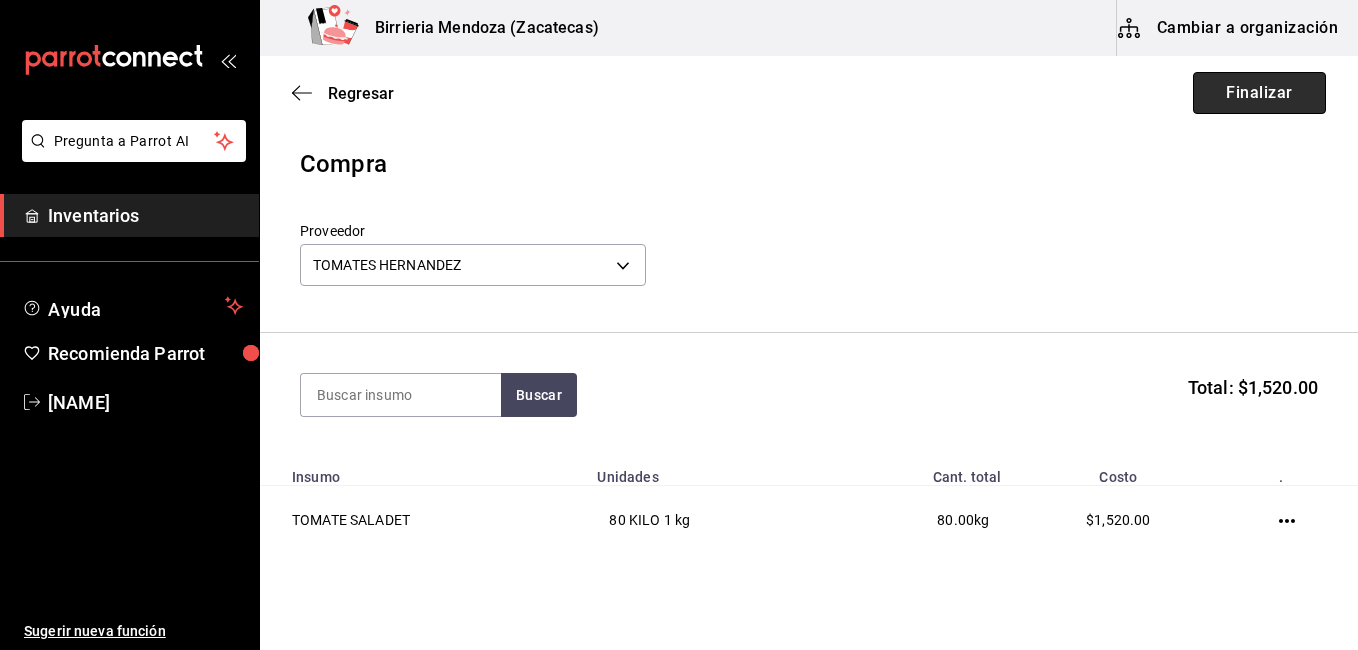 click on "Finalizar" at bounding box center [1259, 93] 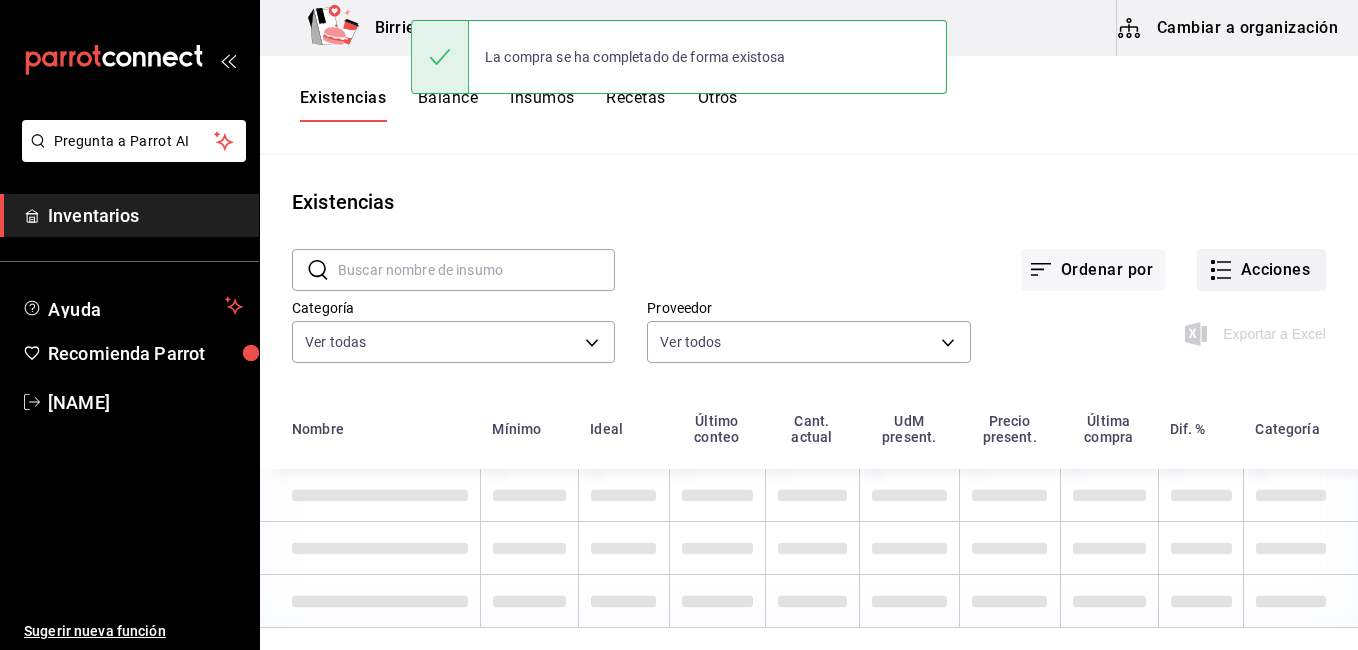click on "Acciones" at bounding box center [1261, 270] 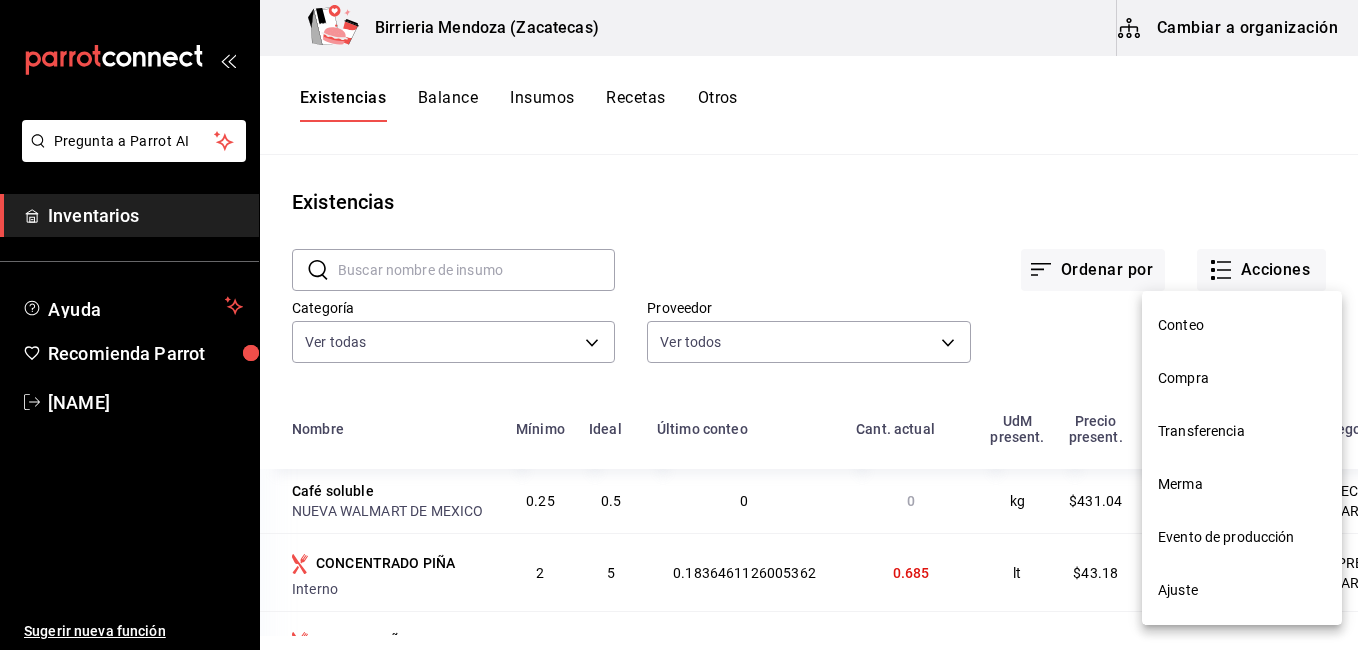 click on "Compra" at bounding box center (1242, 378) 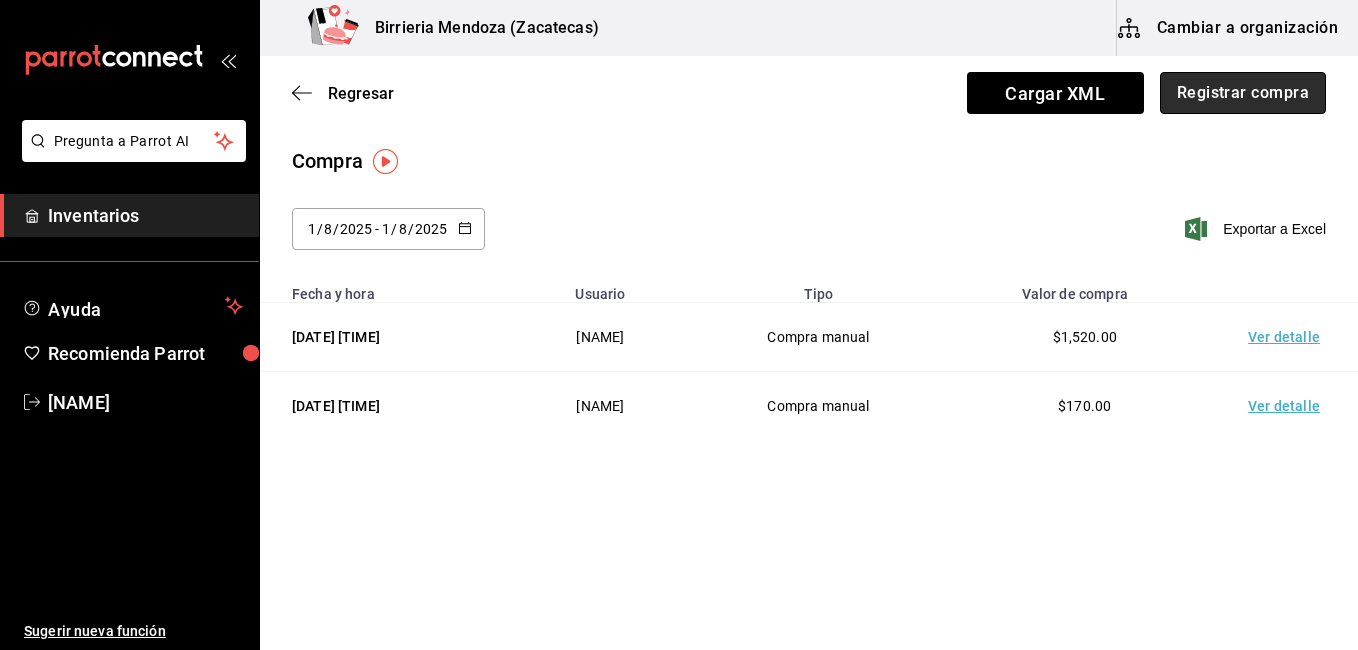 click on "Registrar compra" at bounding box center [1243, 93] 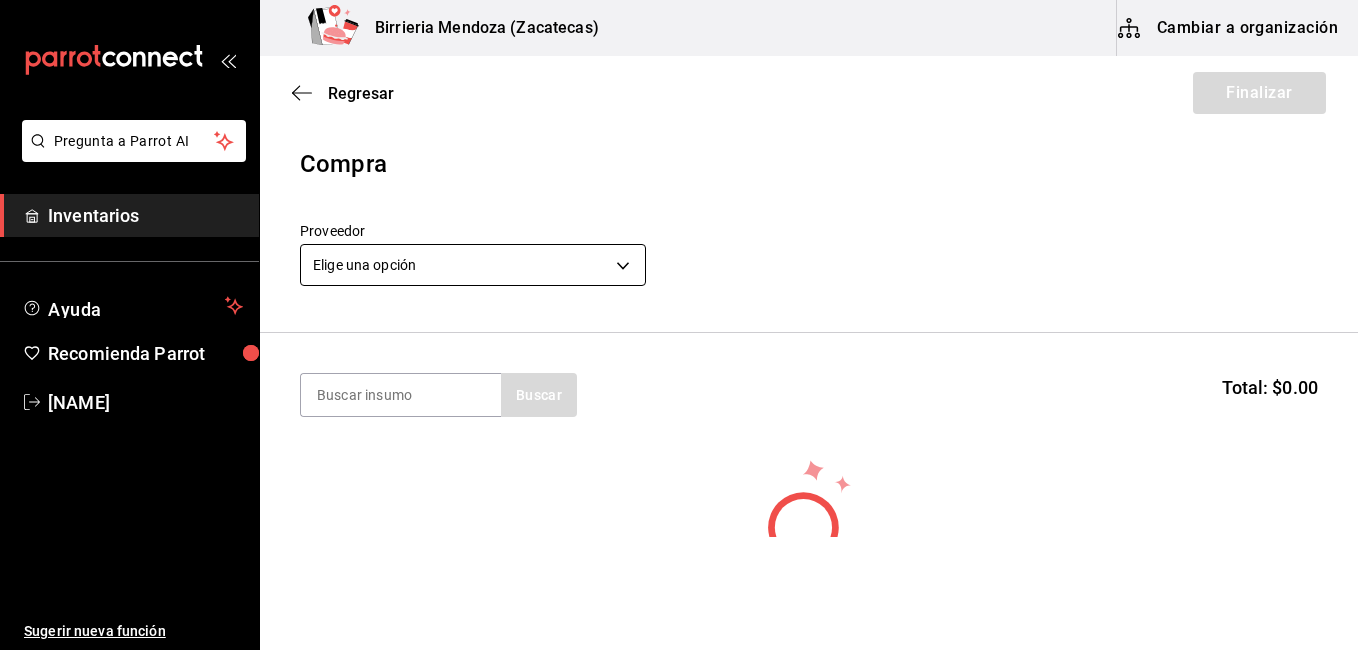 click on "Pregunta a Parrot AI Inventarios   Ayuda Recomienda Parrot   [NAME]   Sugerir nueva función   Birrieria Mendoza ([LOCATION]) Cambiar a organización Regresar Finalizar Compra Proveedor Elige una opción default Buscar Total: $0.00 No hay insumos a mostrar. Busca un insumo para agregarlo a la lista GANA 1 MES GRATIS EN TU SUSCRIPCIÓN AQUÍ ¿Recuerdas cómo empezó tu restaurante?
Hoy puedes ayudar a un colega a tener el mismo cambio que tú viviste.
Recomienda Parrot directamente desde tu Portal Administrador.
Es fácil y rápido.
🎁 Por cada restaurante que se una, ganas 1 mes gratis. Ver video tutorial Ir a video Pregunta a Parrot AI Inventarios   Ayuda Recomienda Parrot   [NAME]   Sugerir nueva función   Editar Eliminar Visitar centro de ayuda ([PHONE]) soporte@parrotsoftware.io Visitar centro de ayuda ([PHONE]) soporte@parrotsoftware.io" at bounding box center (679, 268) 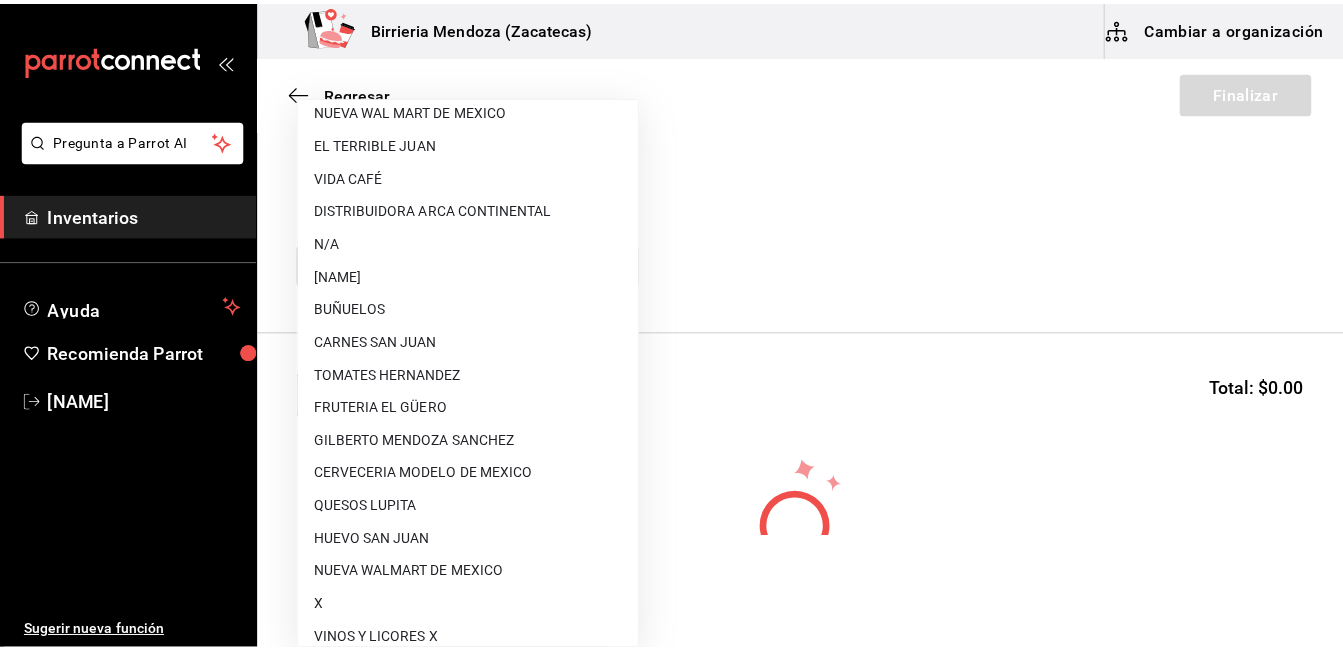scroll, scrollTop: 233, scrollLeft: 0, axis: vertical 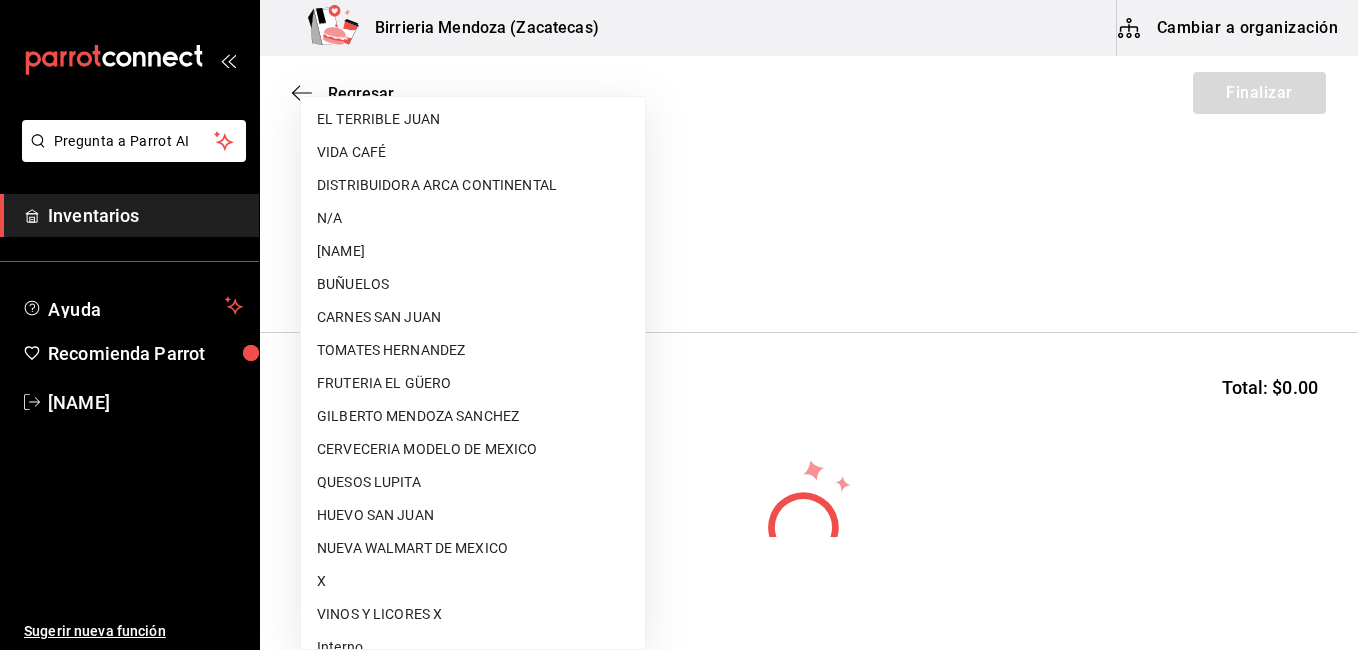 click on "FRUTERIA EL GÜERO" at bounding box center (473, 383) 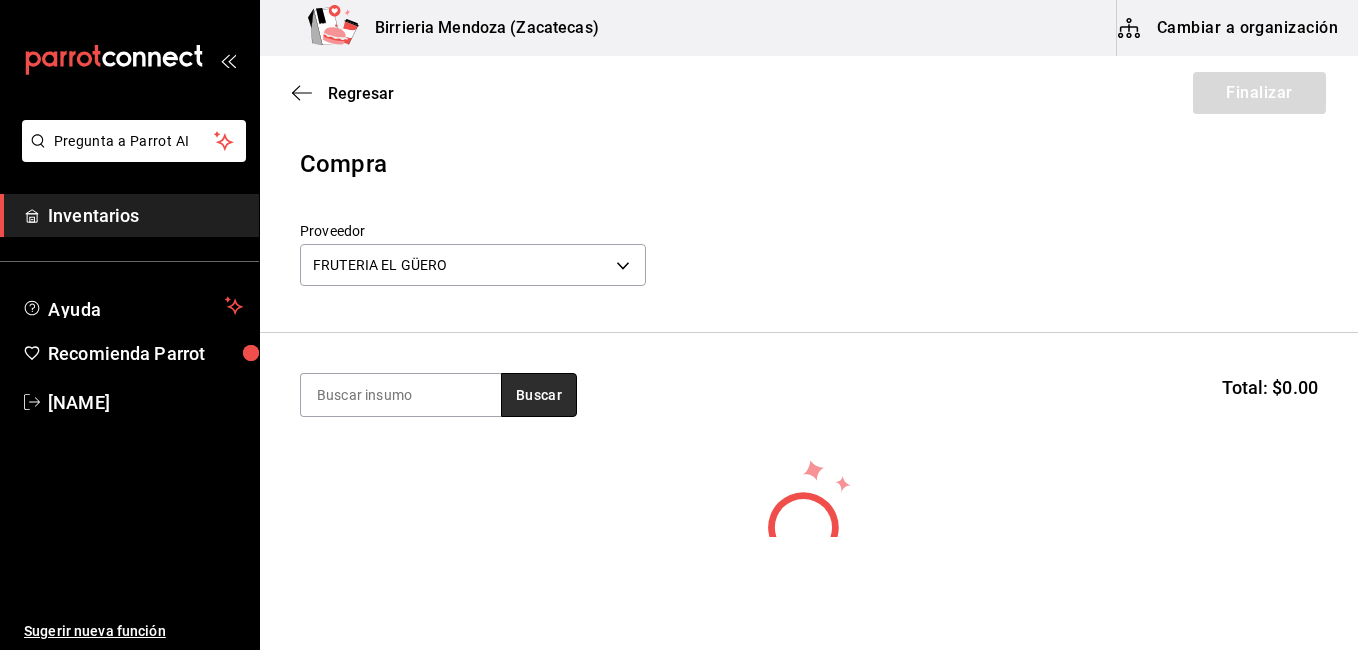 click on "Buscar" at bounding box center (539, 395) 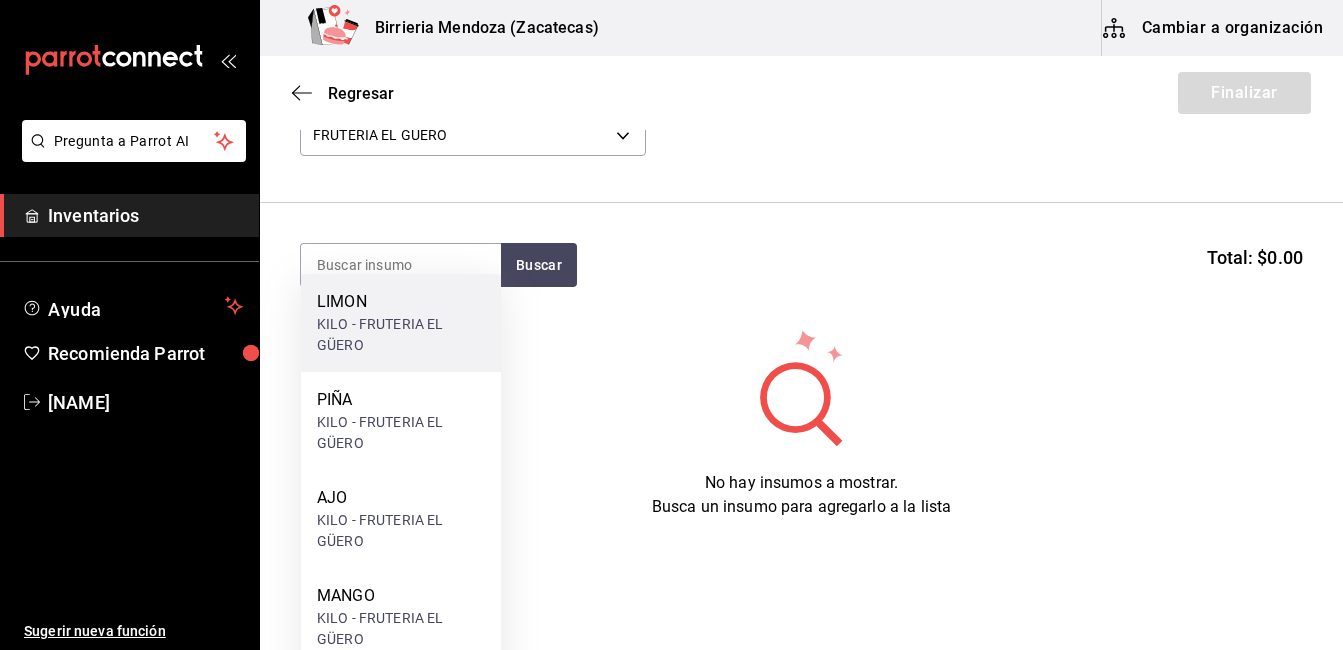 scroll, scrollTop: 176, scrollLeft: 0, axis: vertical 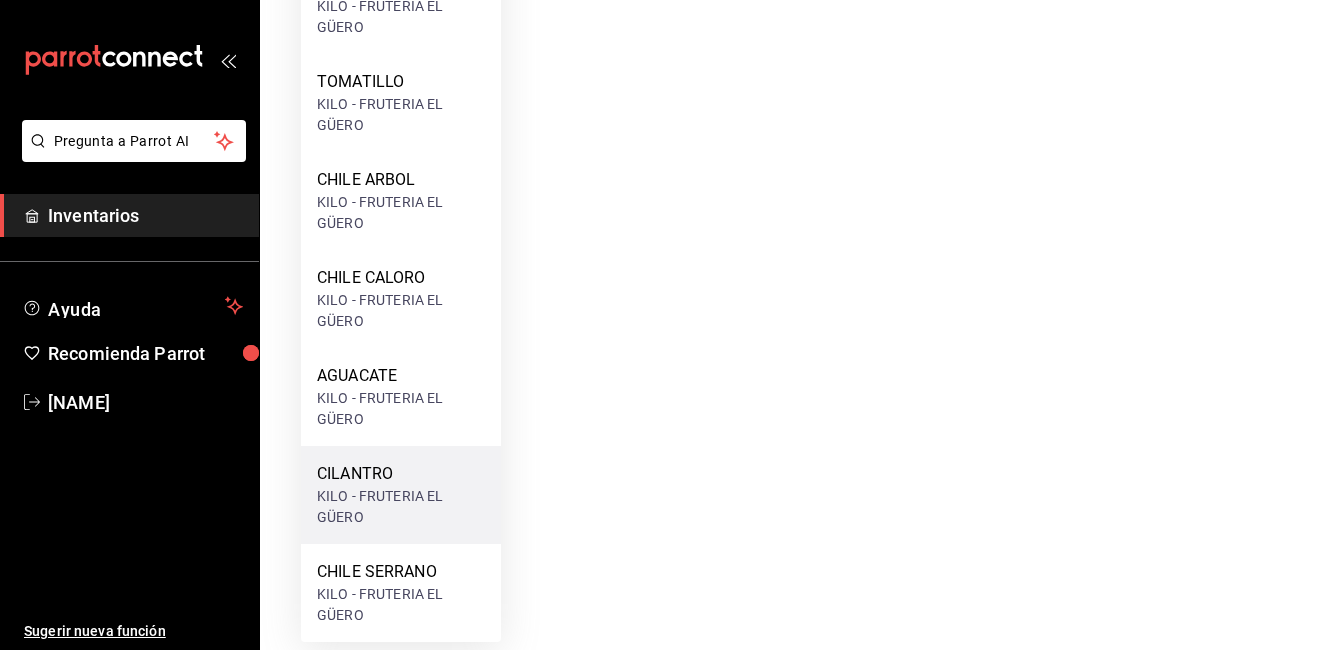 click on "CILANTRO" at bounding box center (401, 474) 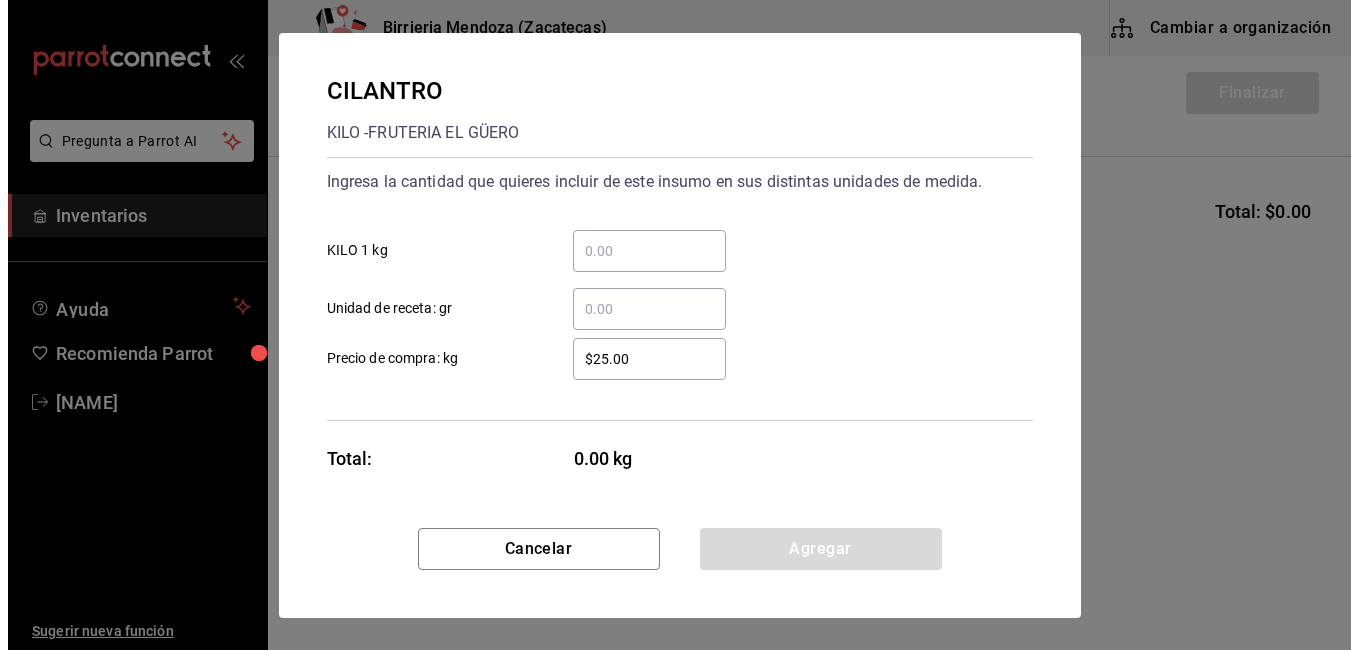 scroll, scrollTop: 0, scrollLeft: 0, axis: both 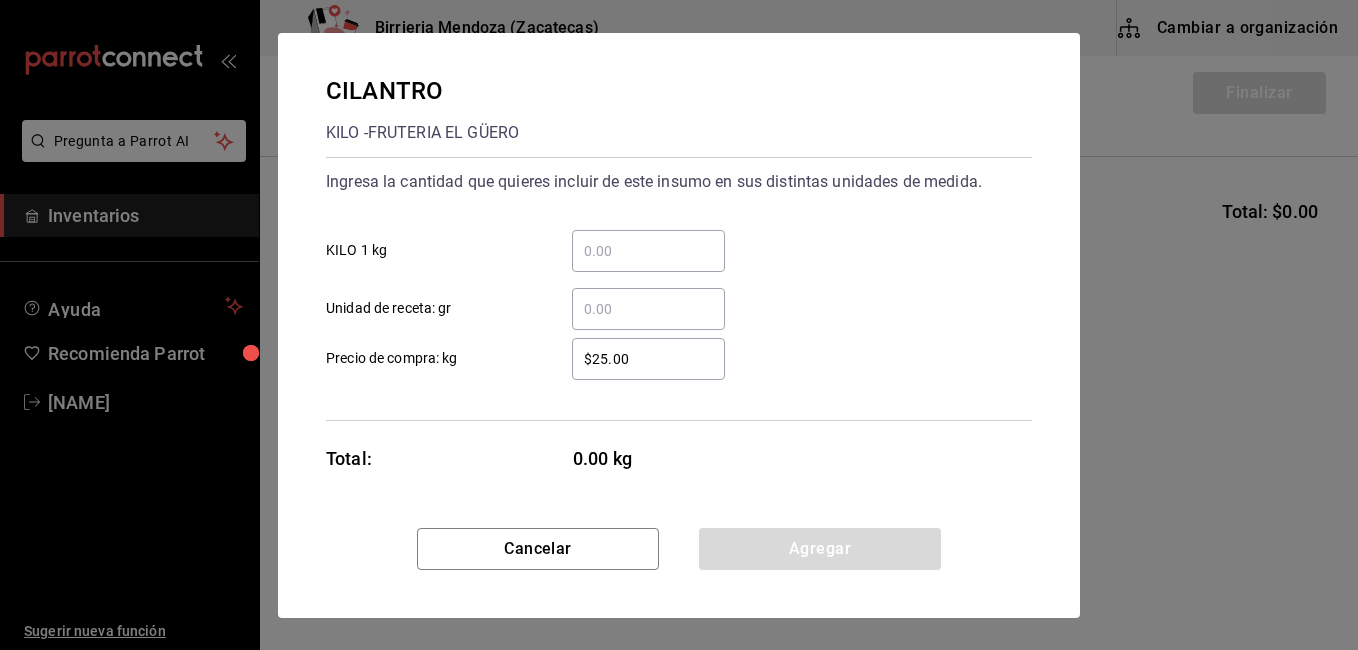 click on "​ KILO 1 kg" at bounding box center (648, 251) 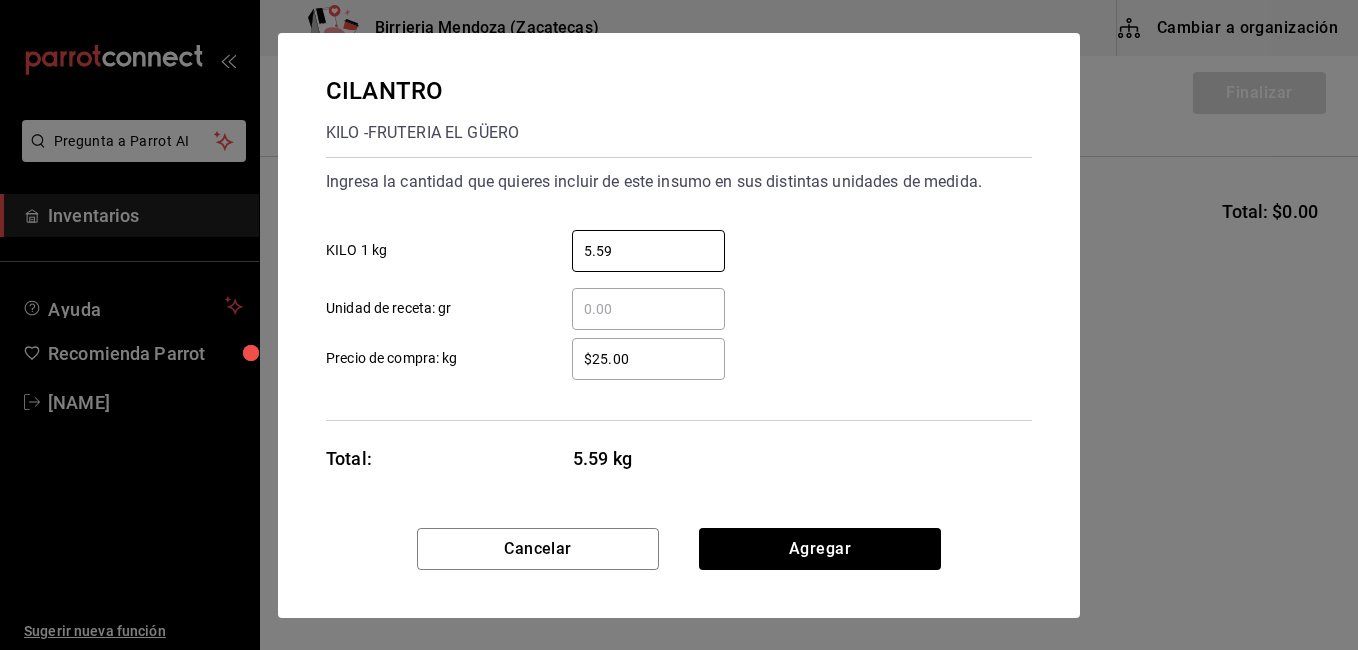 type on "5.59" 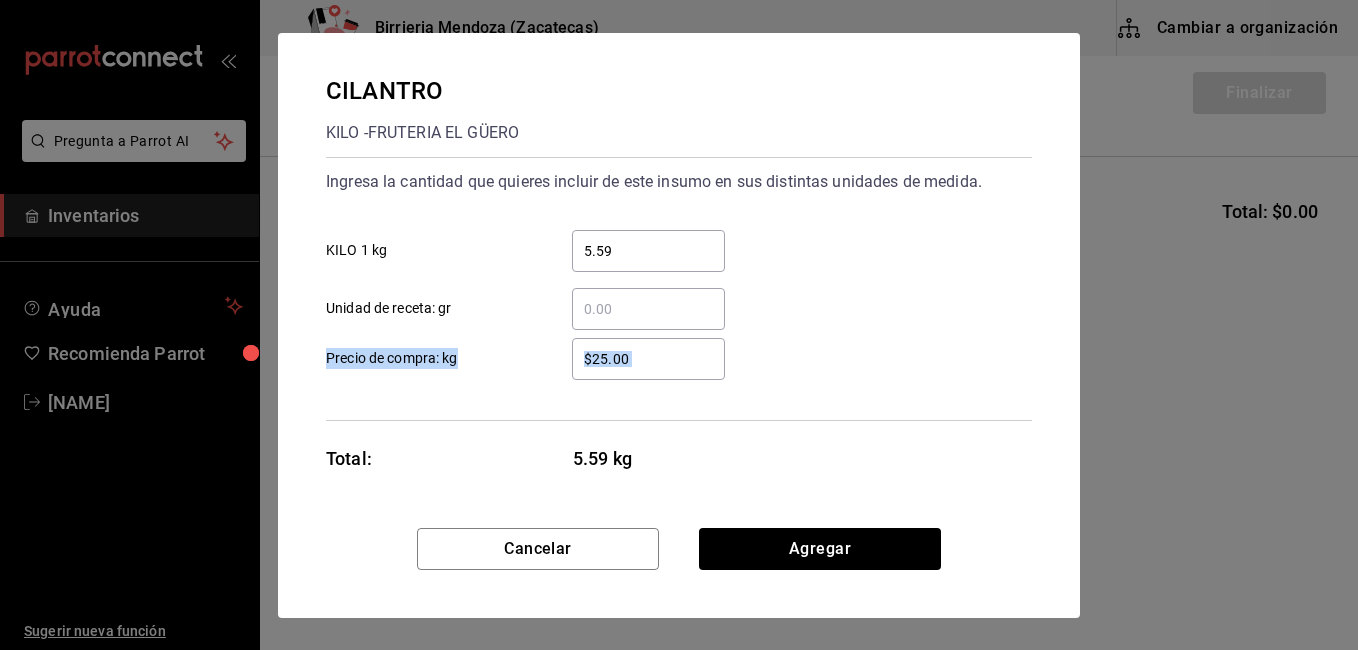 click on "$25.00" at bounding box center [648, 359] 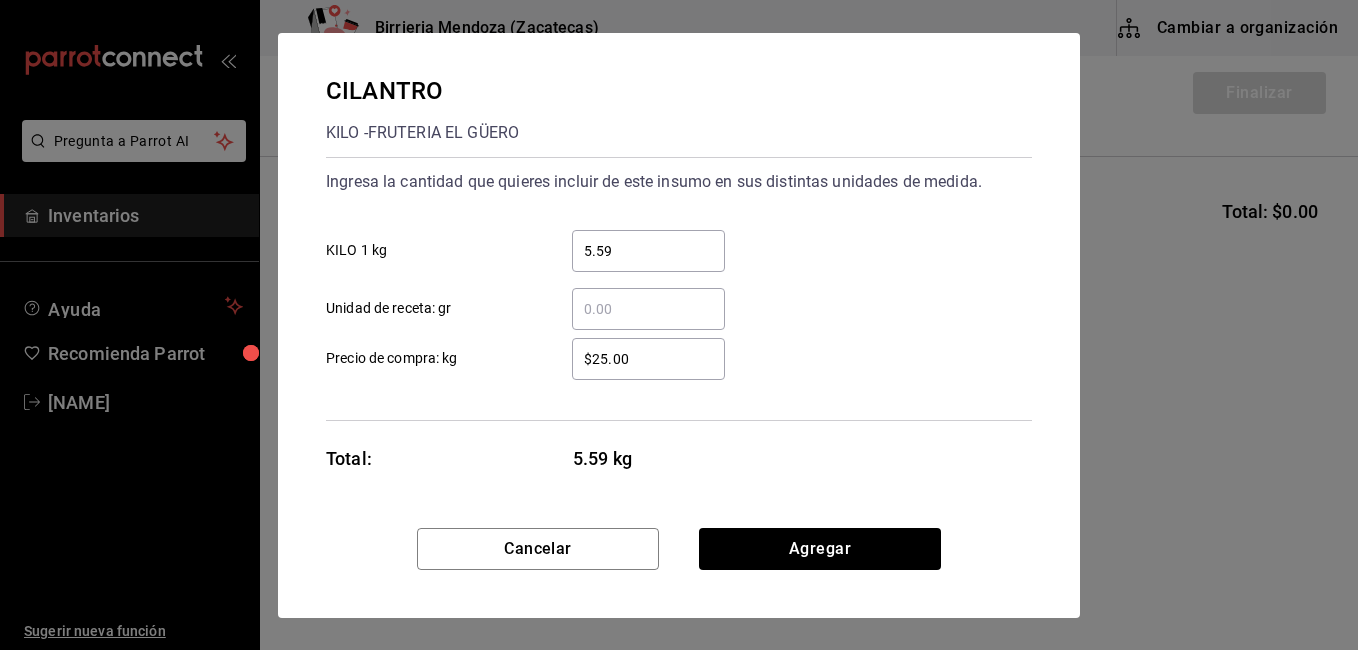 click on "$25.00" at bounding box center (648, 359) 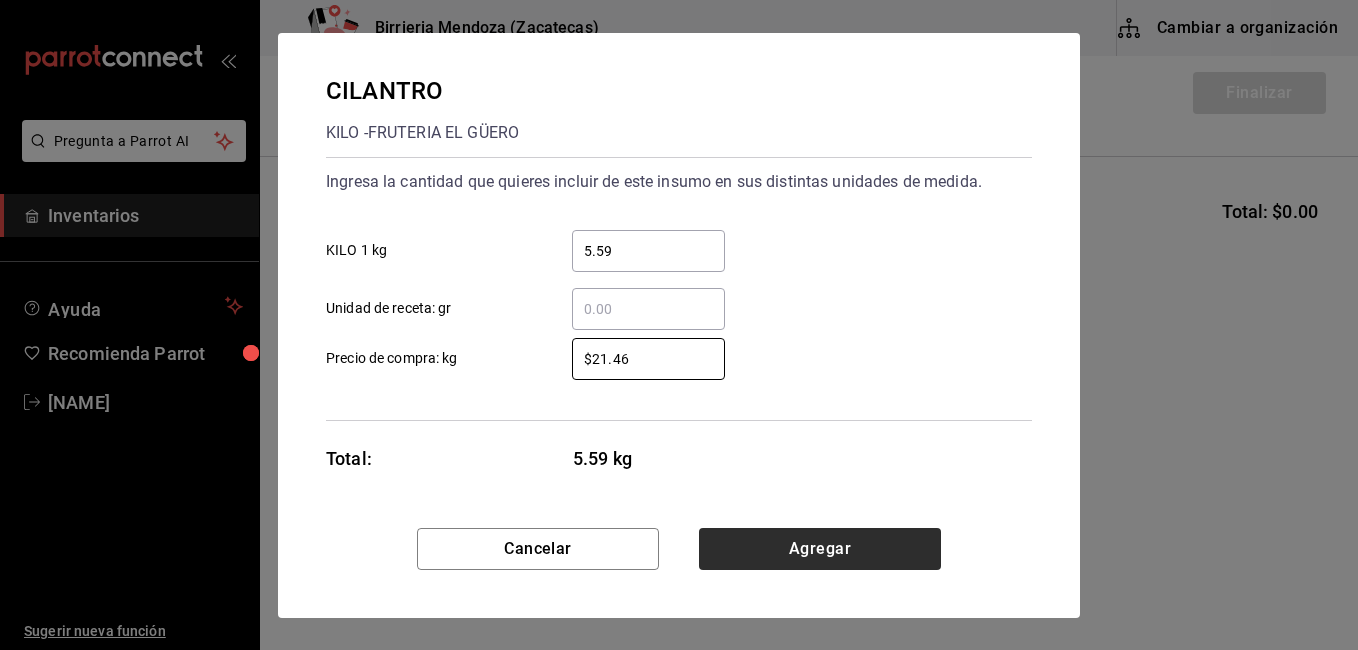 type on "$21.46" 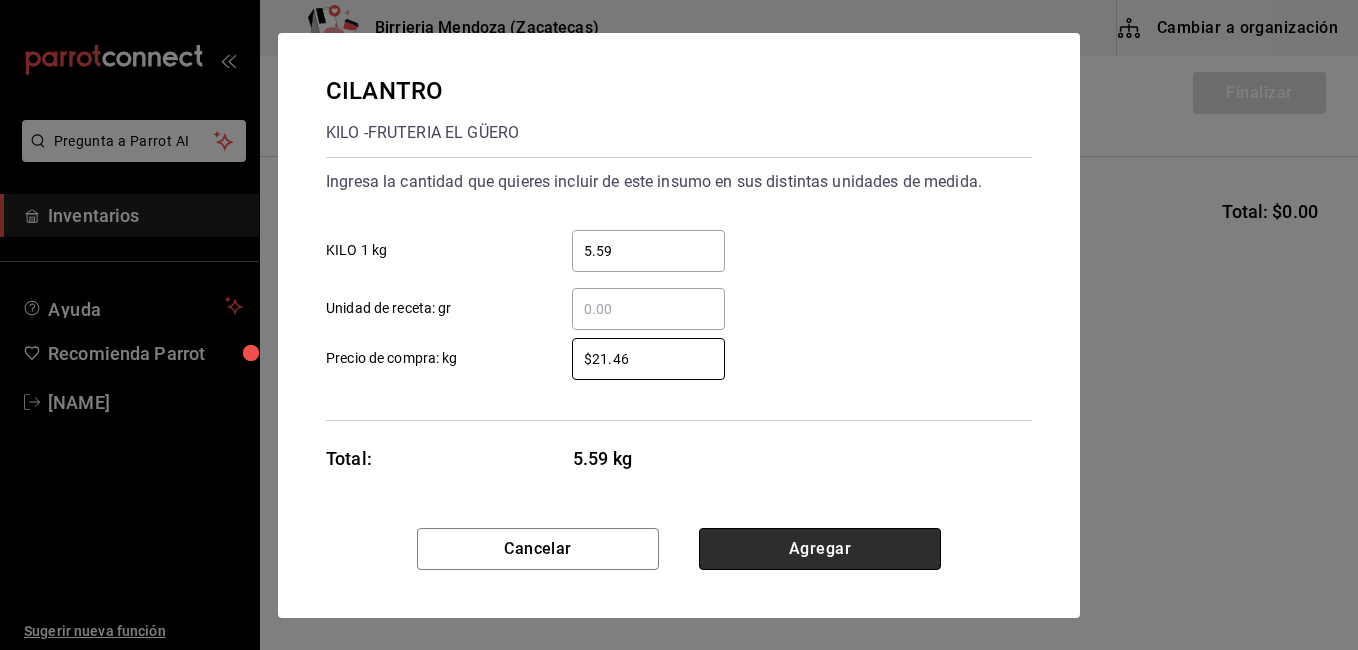 click on "Agregar" at bounding box center (820, 549) 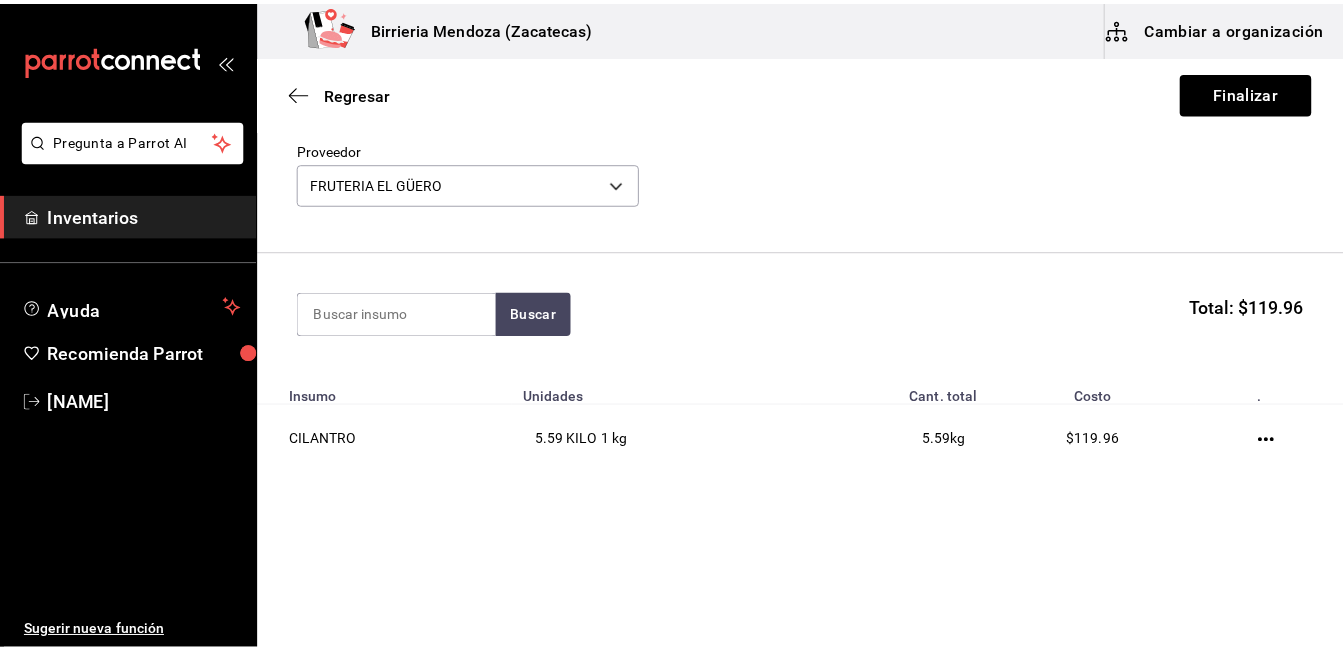 scroll, scrollTop: 82, scrollLeft: 0, axis: vertical 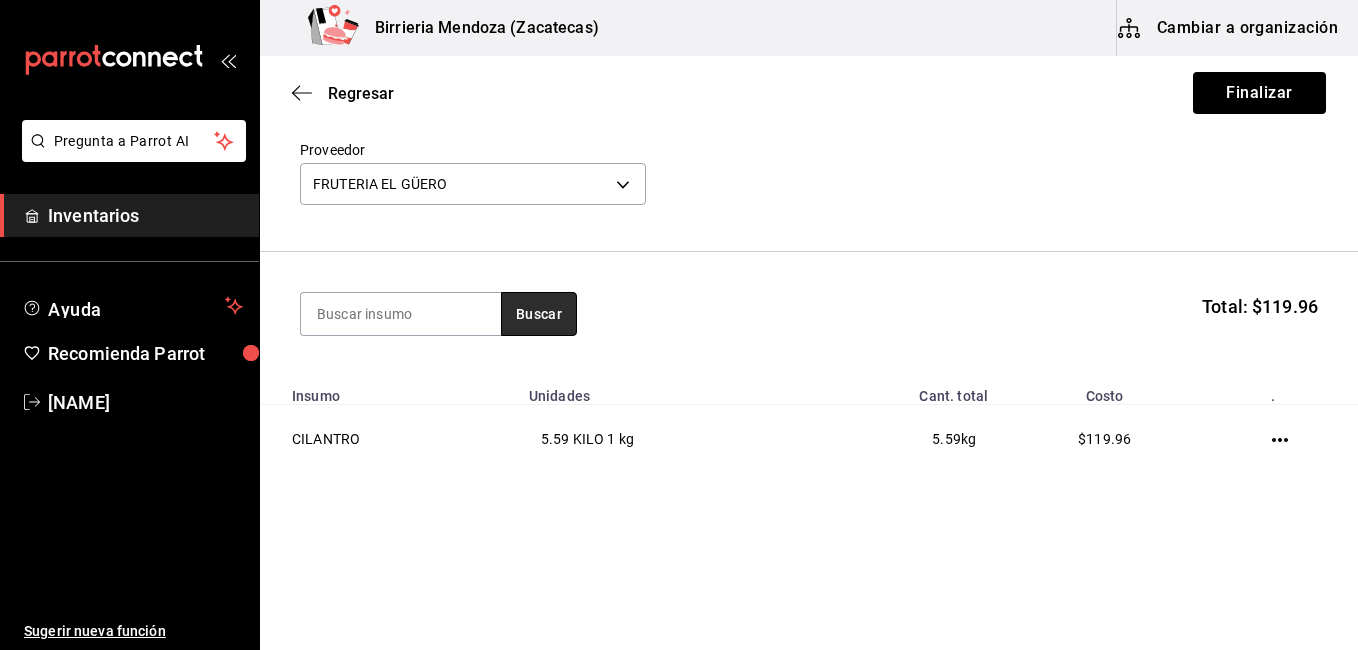 click on "Buscar" at bounding box center (539, 314) 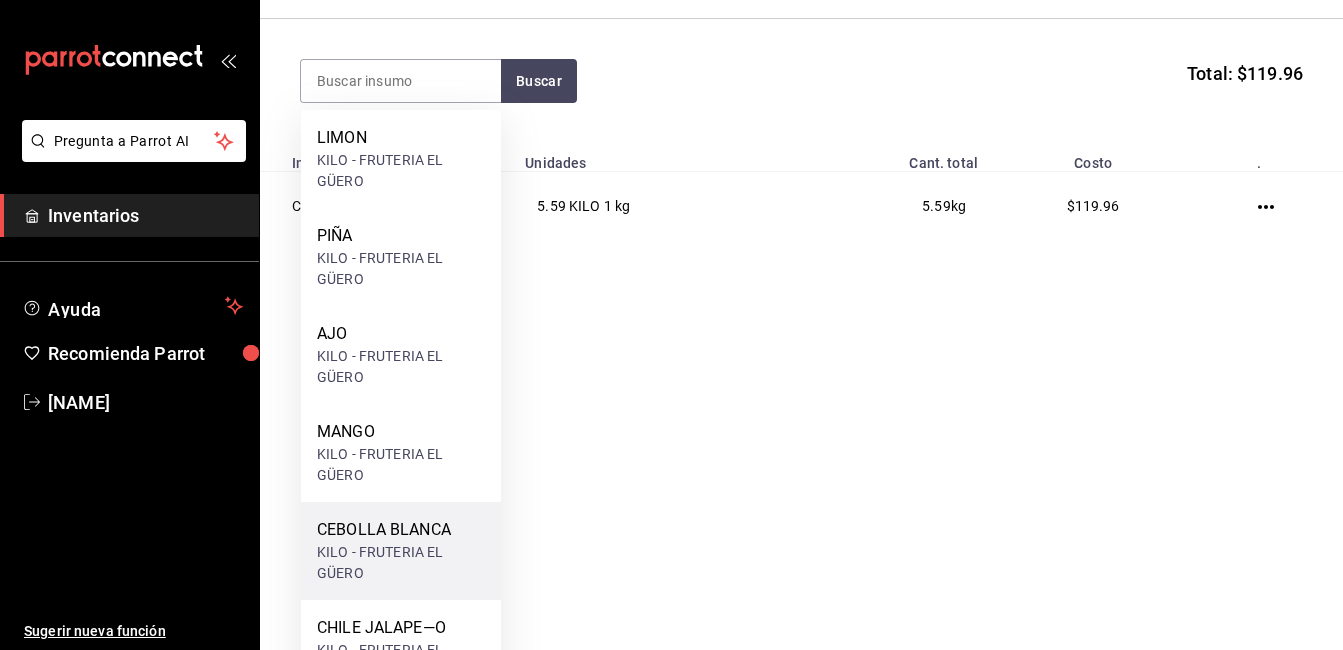 scroll, scrollTop: 467, scrollLeft: 0, axis: vertical 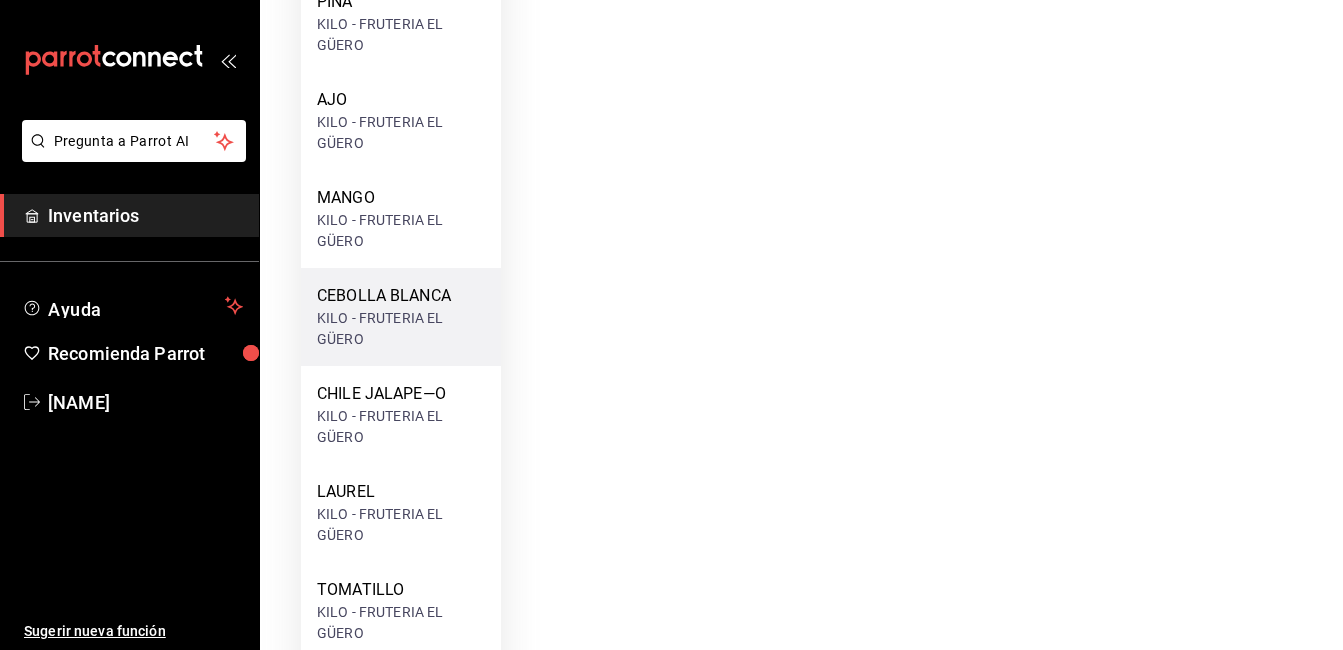 click on "KILO - FRUTERIA EL GÜERO" at bounding box center [401, 329] 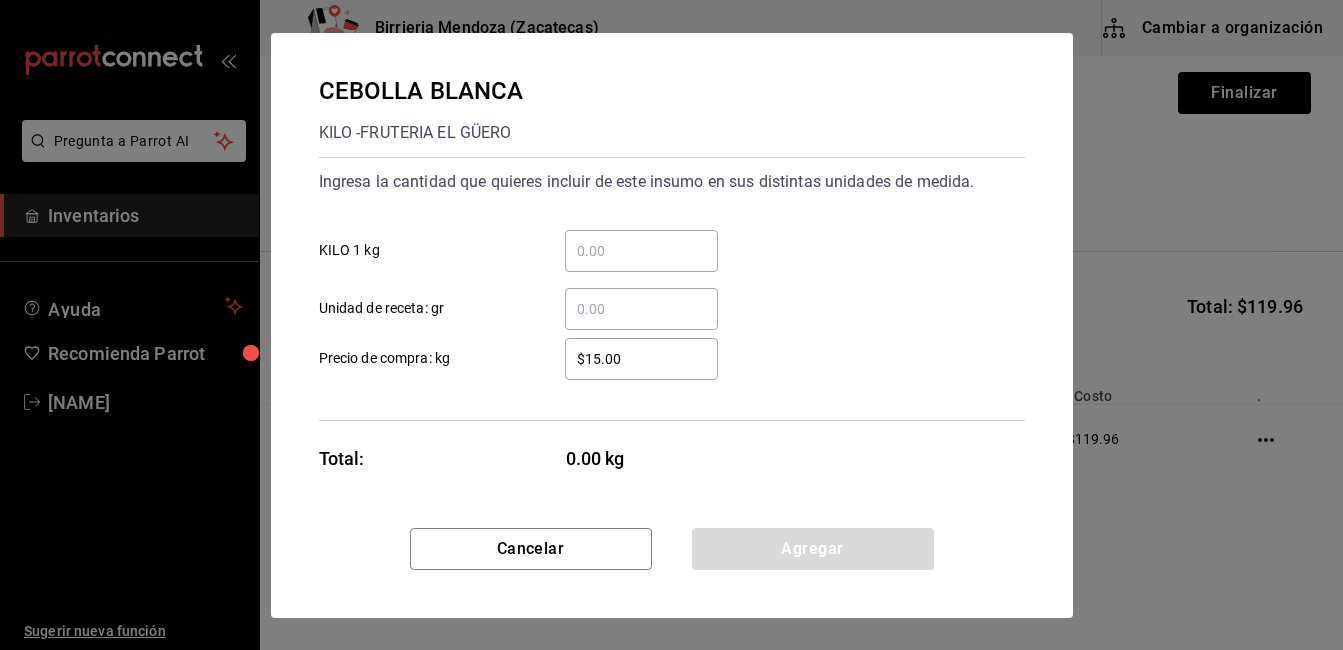 scroll, scrollTop: 0, scrollLeft: 0, axis: both 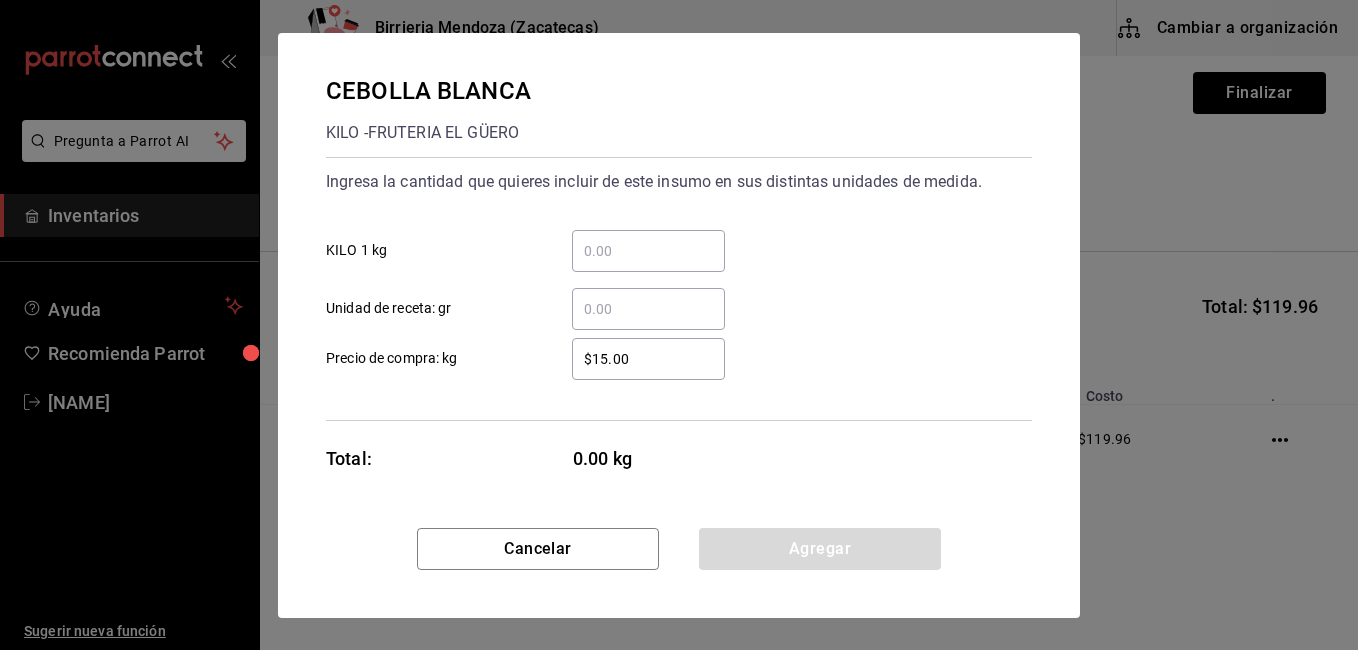 click on "​" at bounding box center [648, 251] 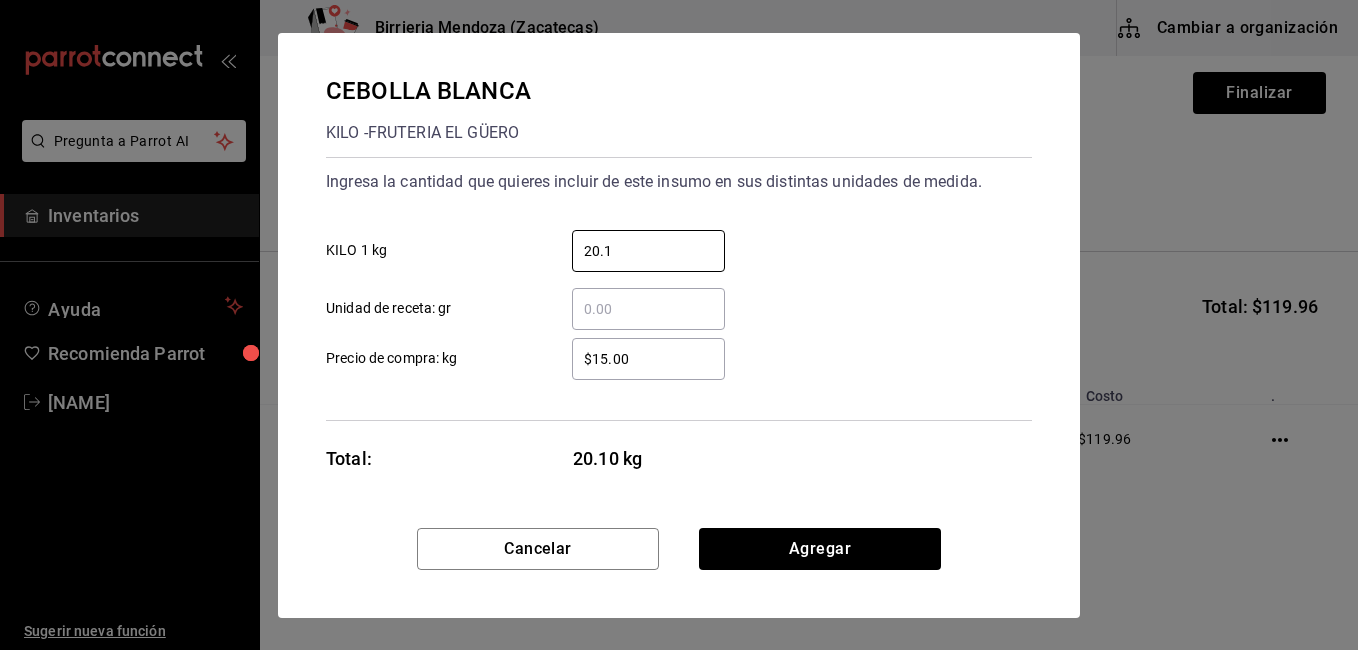 type on "20.1" 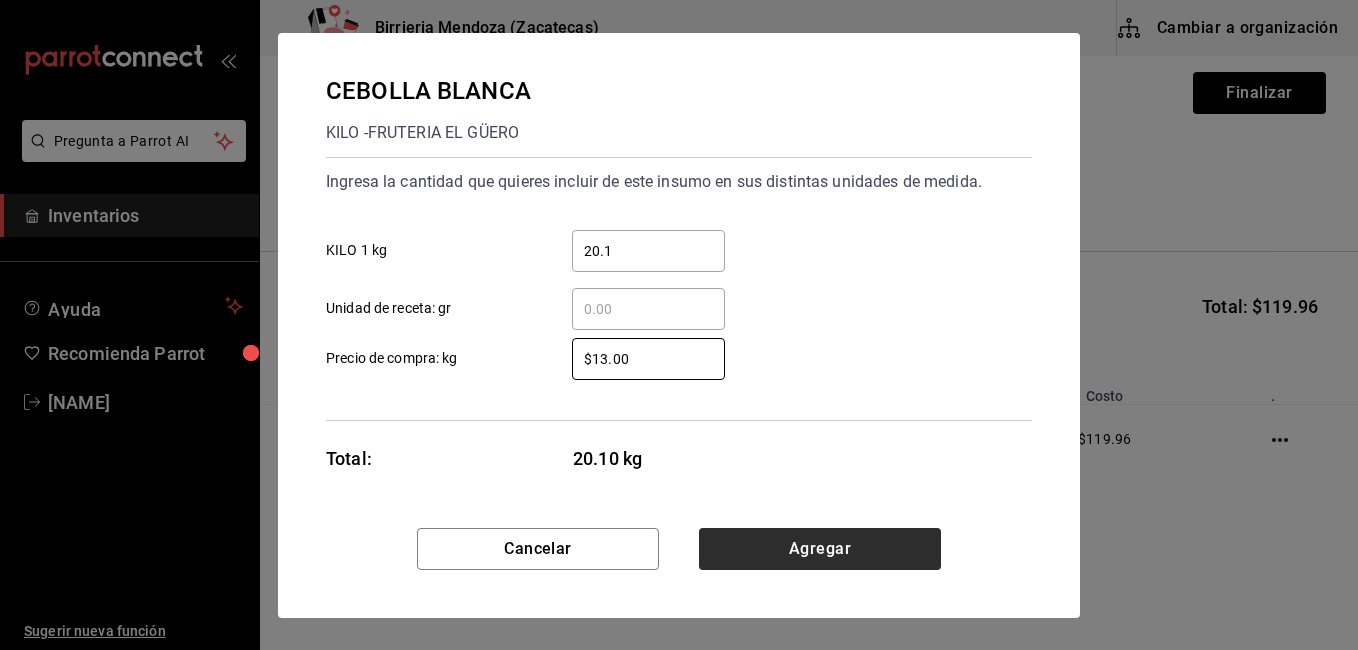 type on "$13.00" 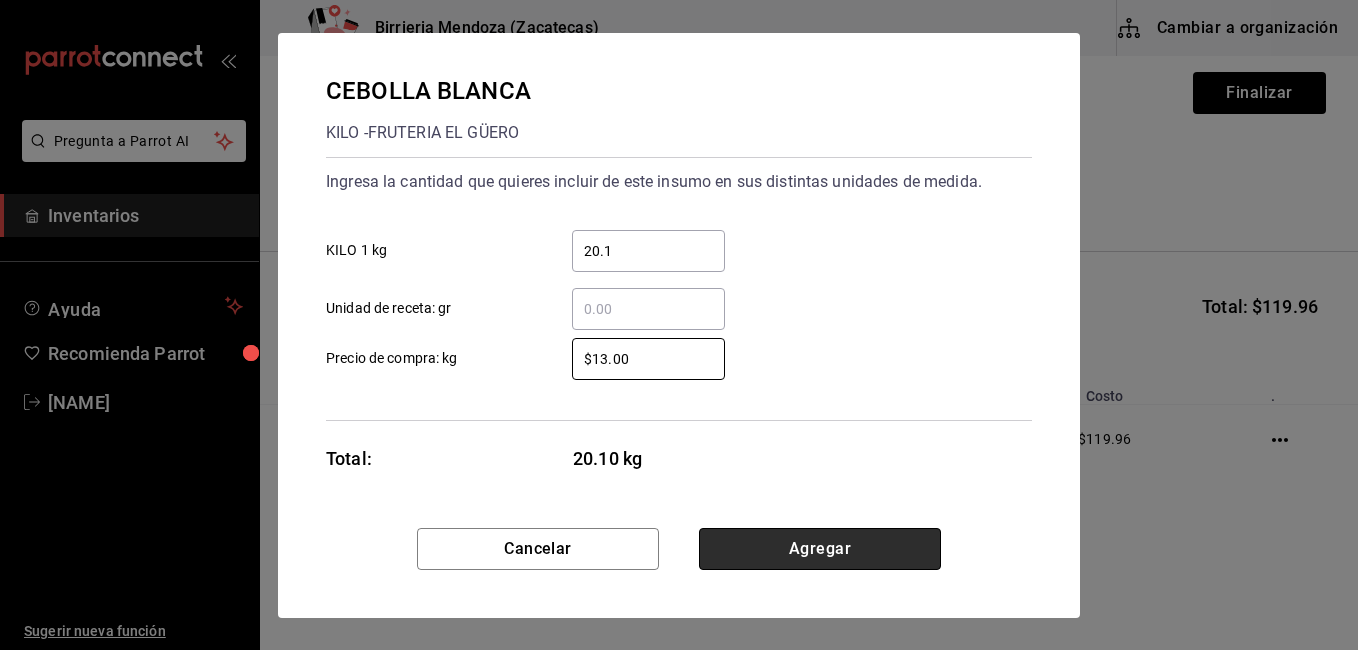 click on "Agregar" at bounding box center (820, 549) 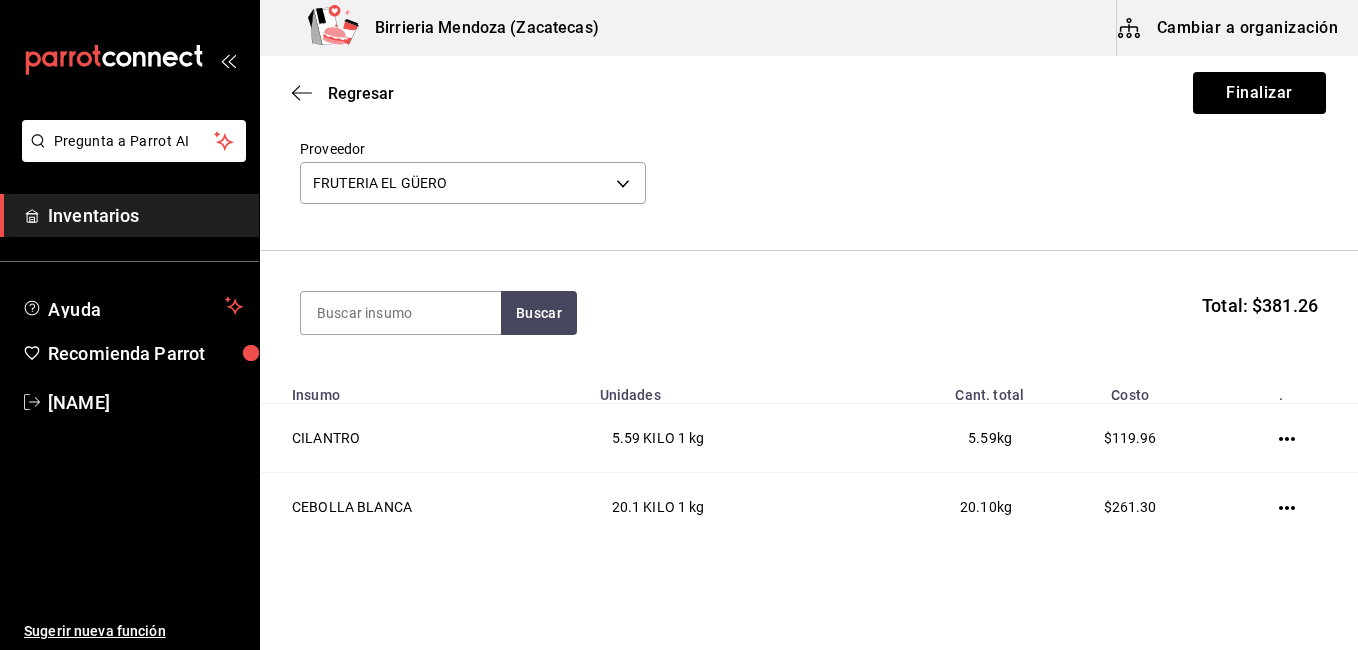click on "Buscar Total: $381.26" at bounding box center (809, 313) 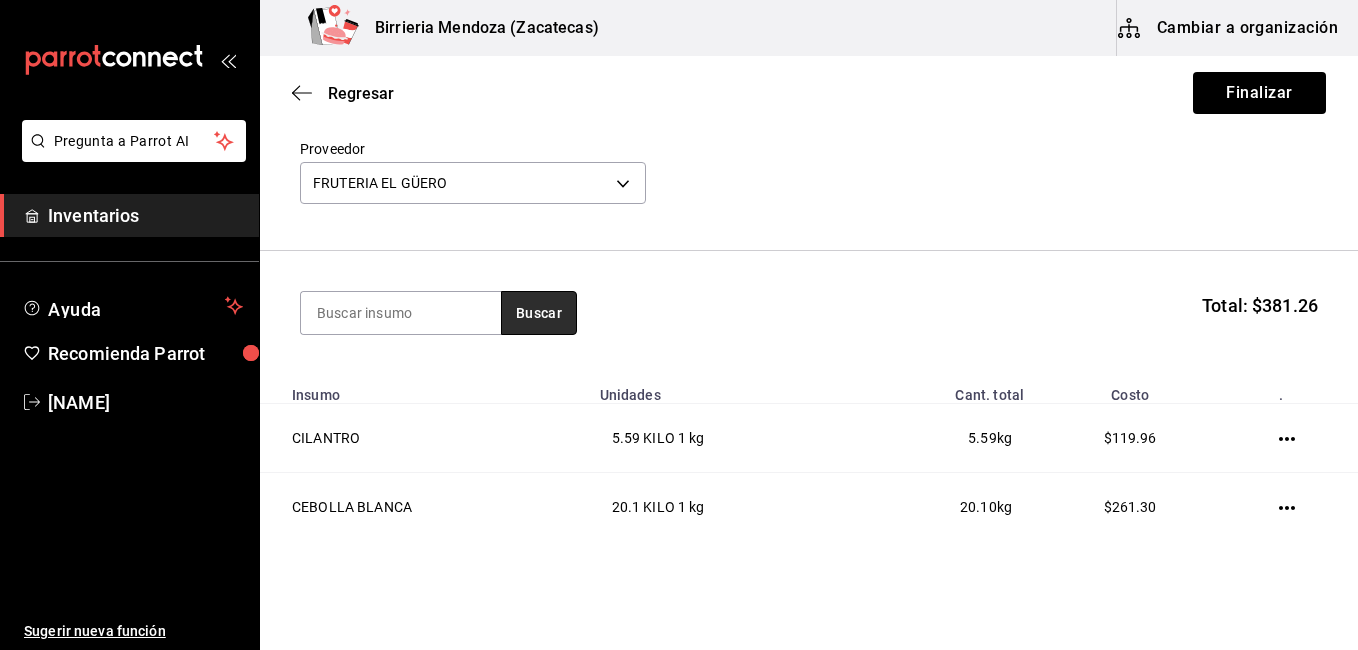 click on "Buscar" at bounding box center [539, 313] 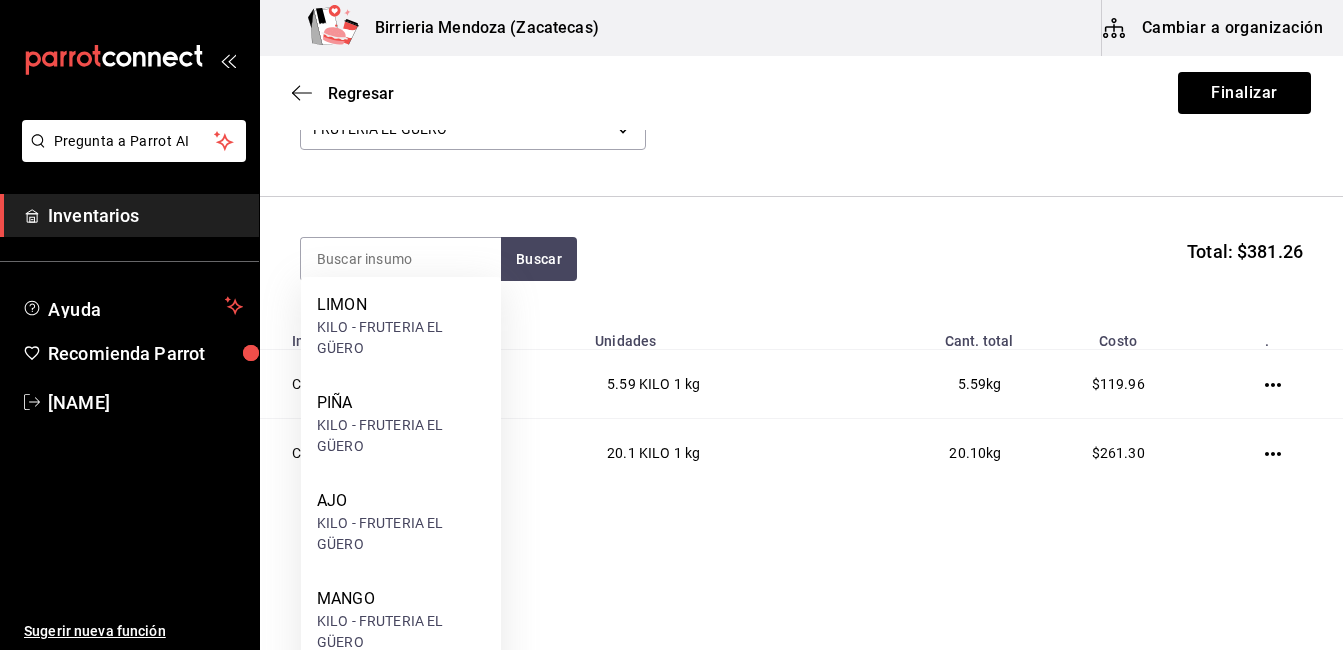 scroll, scrollTop: 151, scrollLeft: 0, axis: vertical 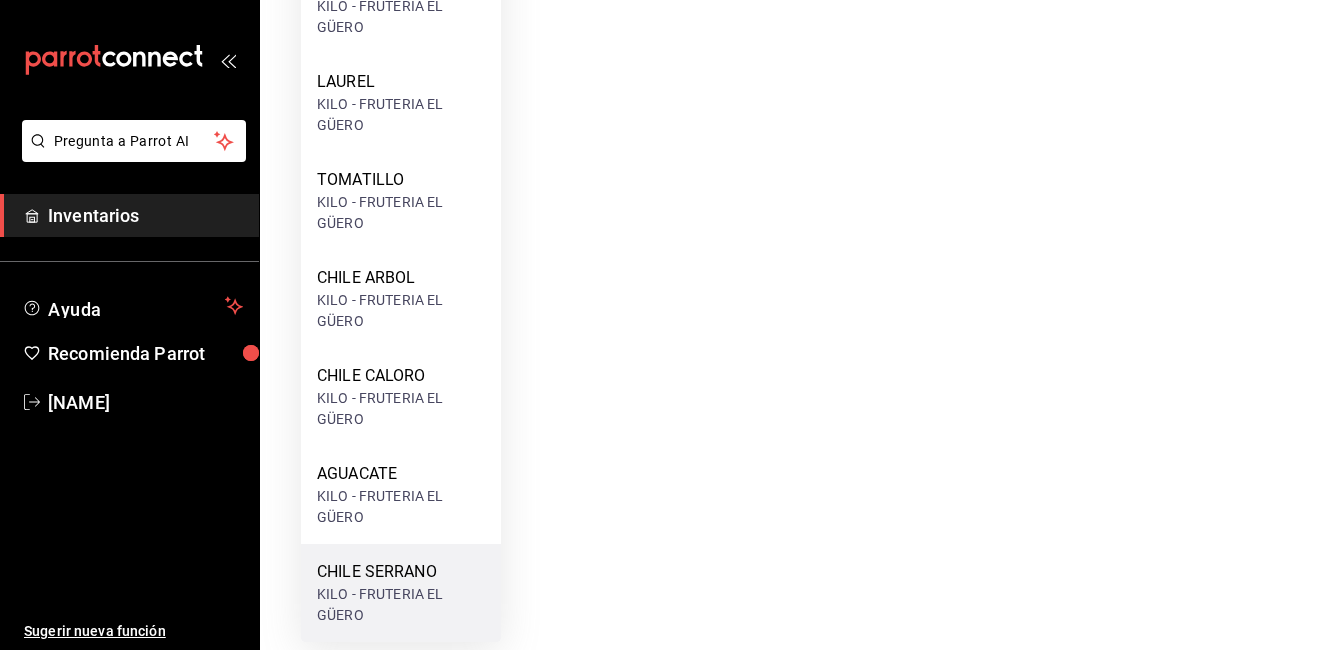 click on "CHILE SERRANO" at bounding box center (401, 572) 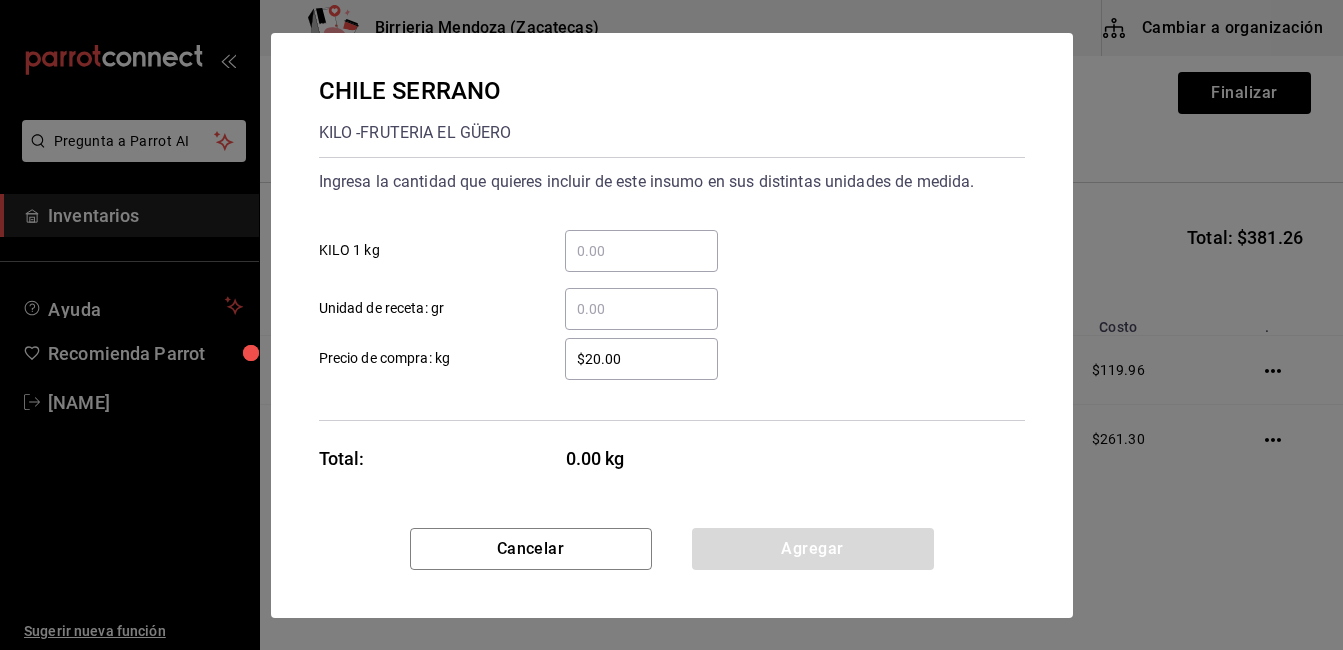 scroll, scrollTop: 0, scrollLeft: 0, axis: both 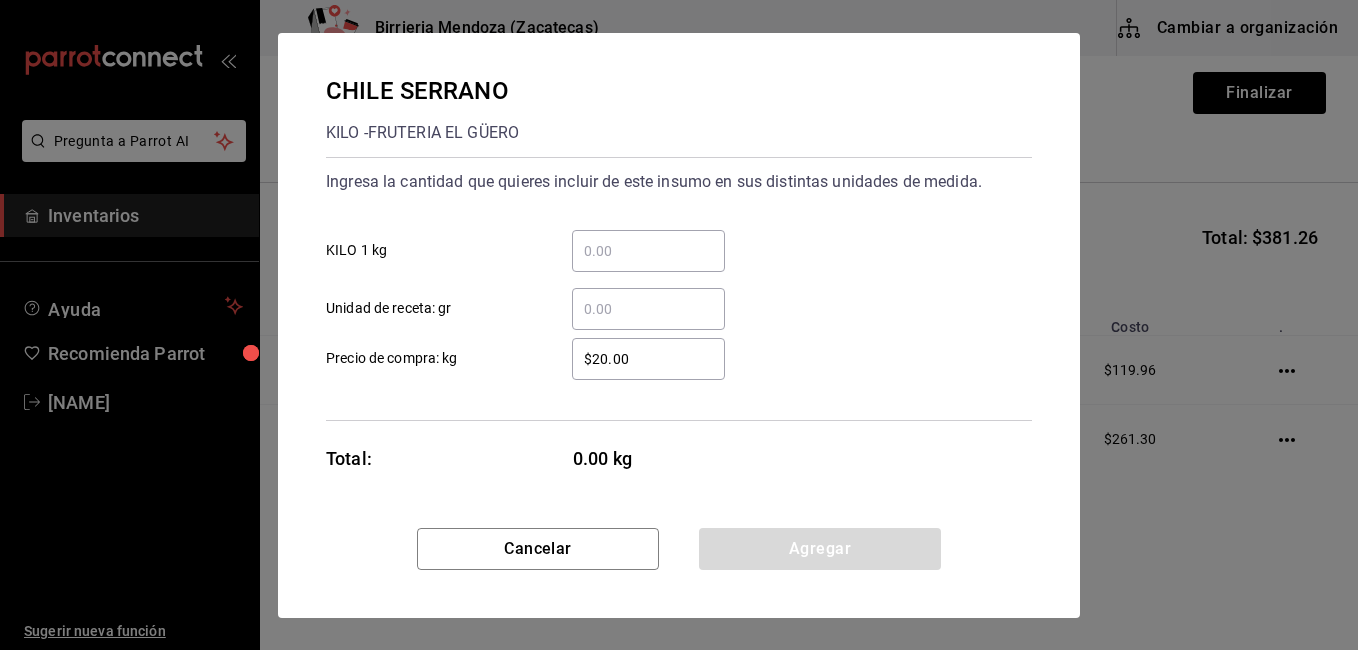 click on "​ KILO 1 kg" at bounding box center [648, 251] 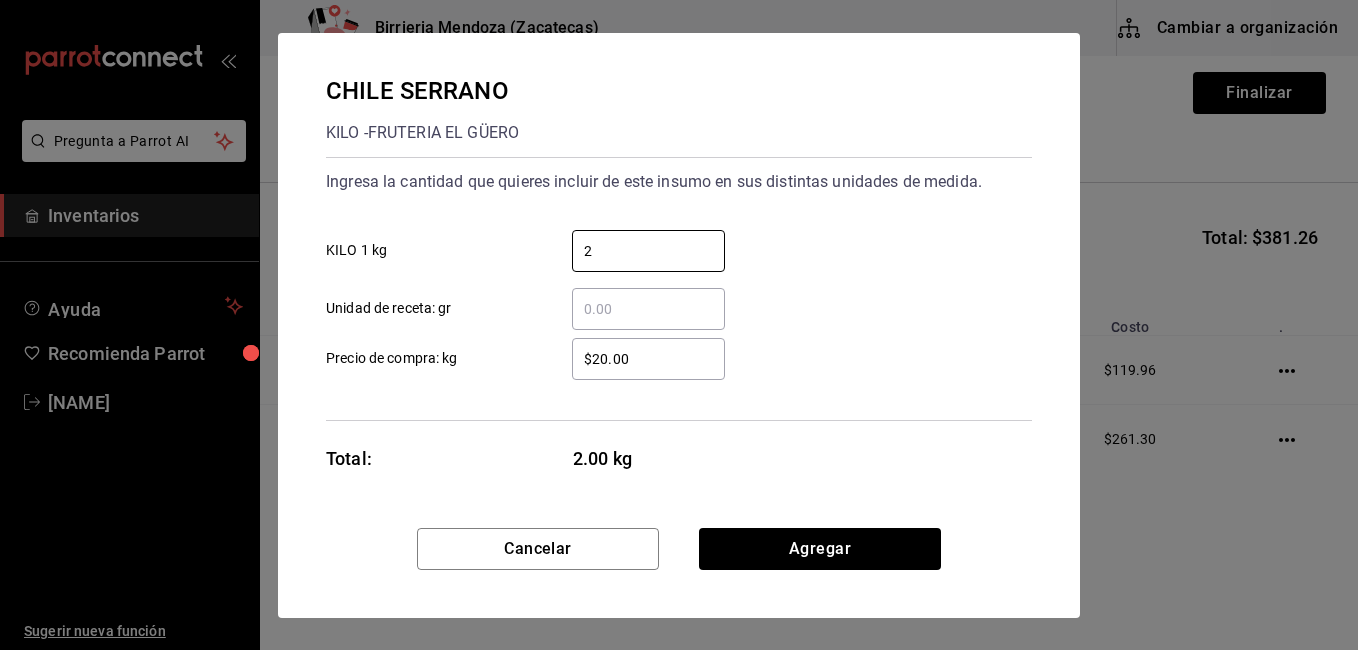 type on "2" 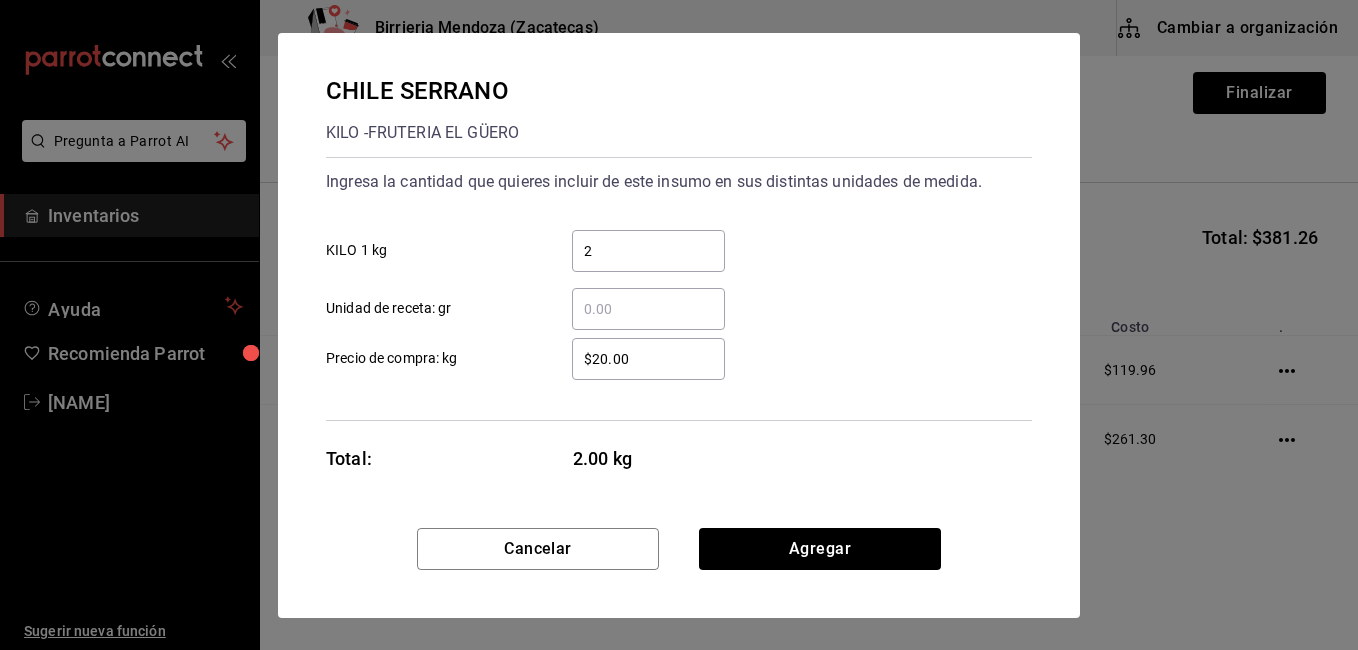 click on "$20.00" at bounding box center [648, 359] 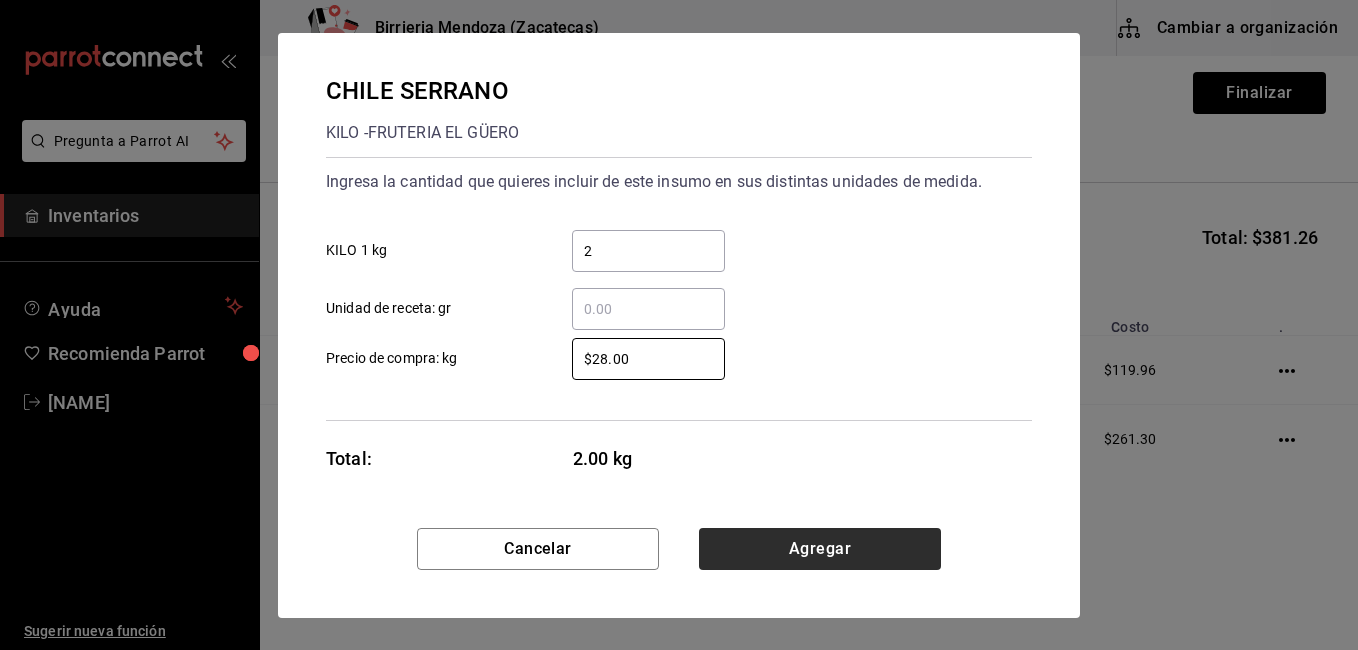 type on "$28.00" 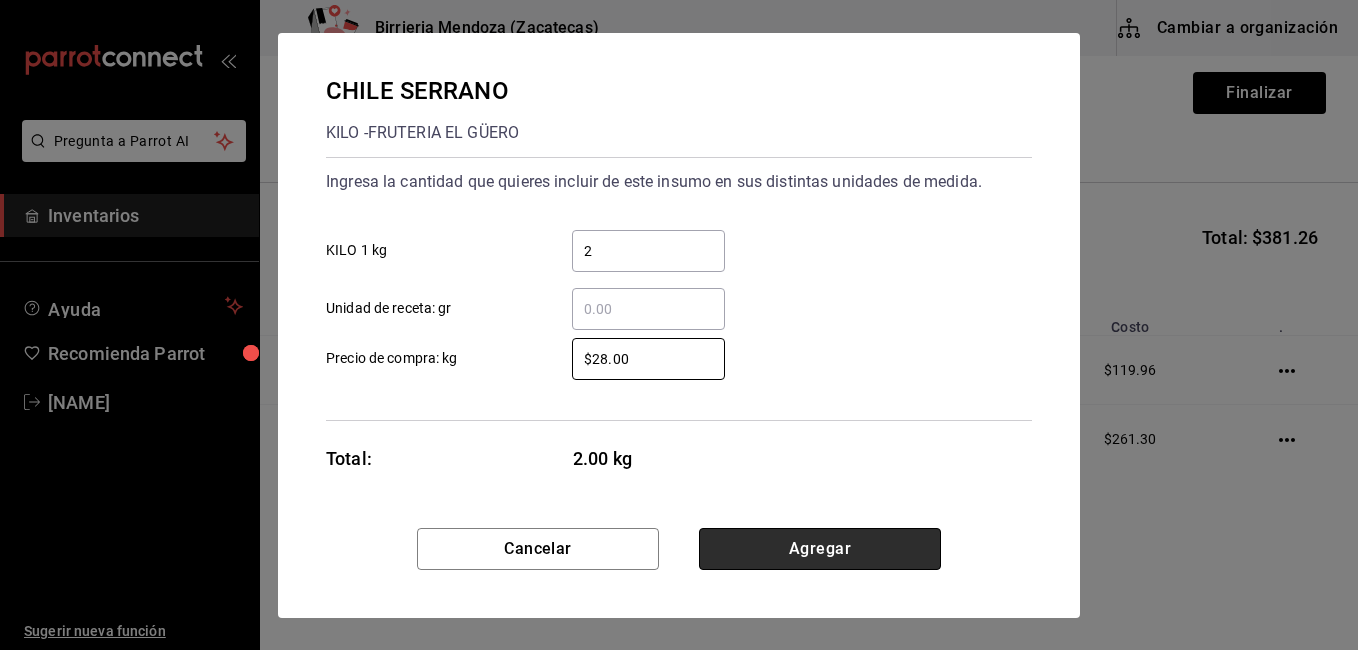 click on "Agregar" at bounding box center [820, 549] 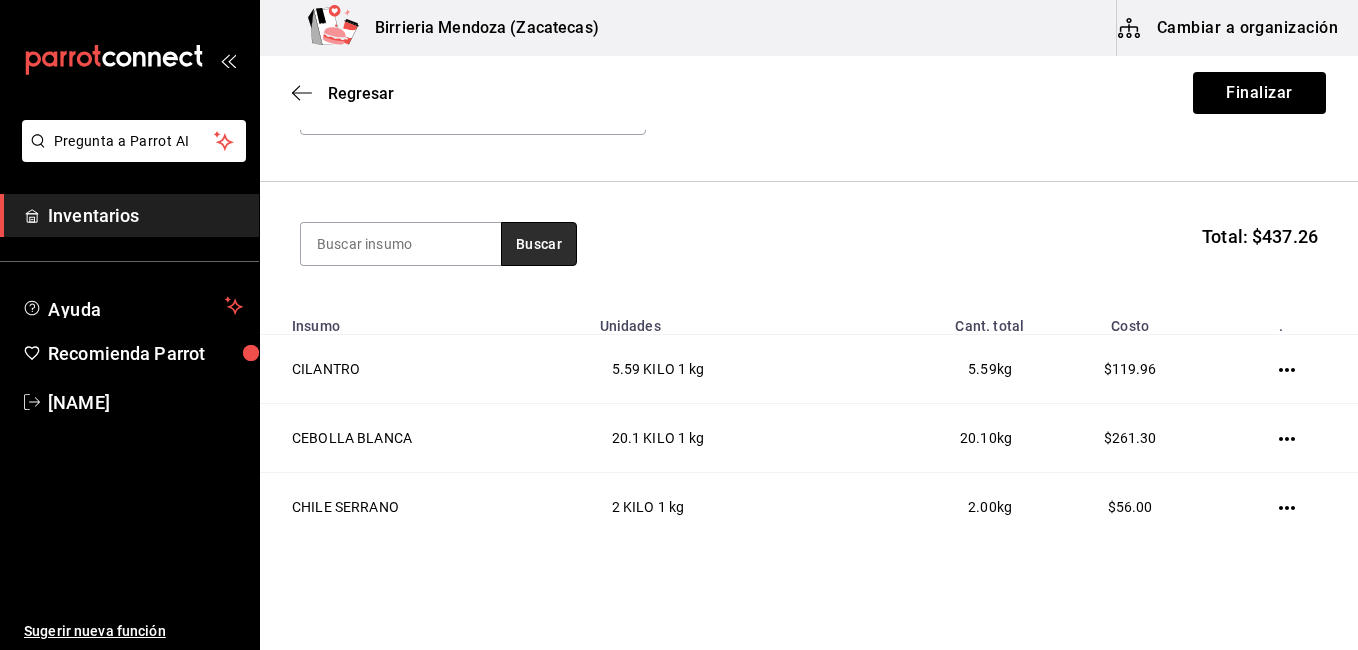 click on "Buscar" at bounding box center [539, 244] 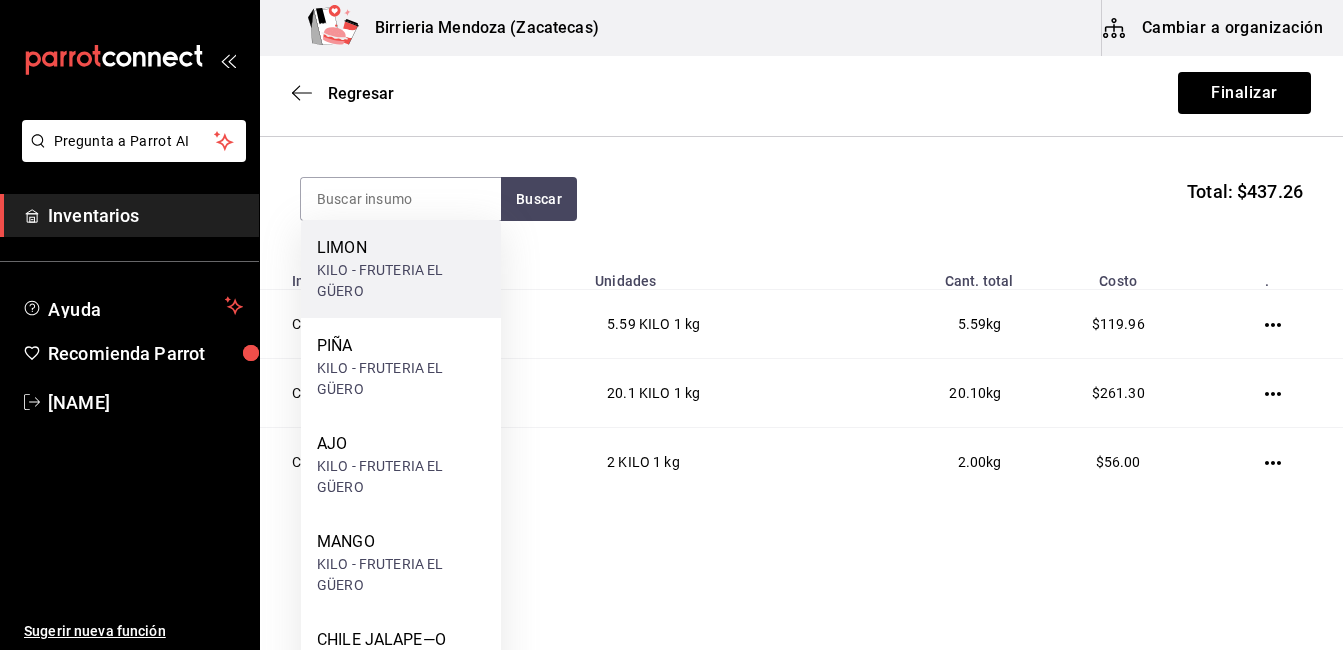 scroll, scrollTop: 220, scrollLeft: 0, axis: vertical 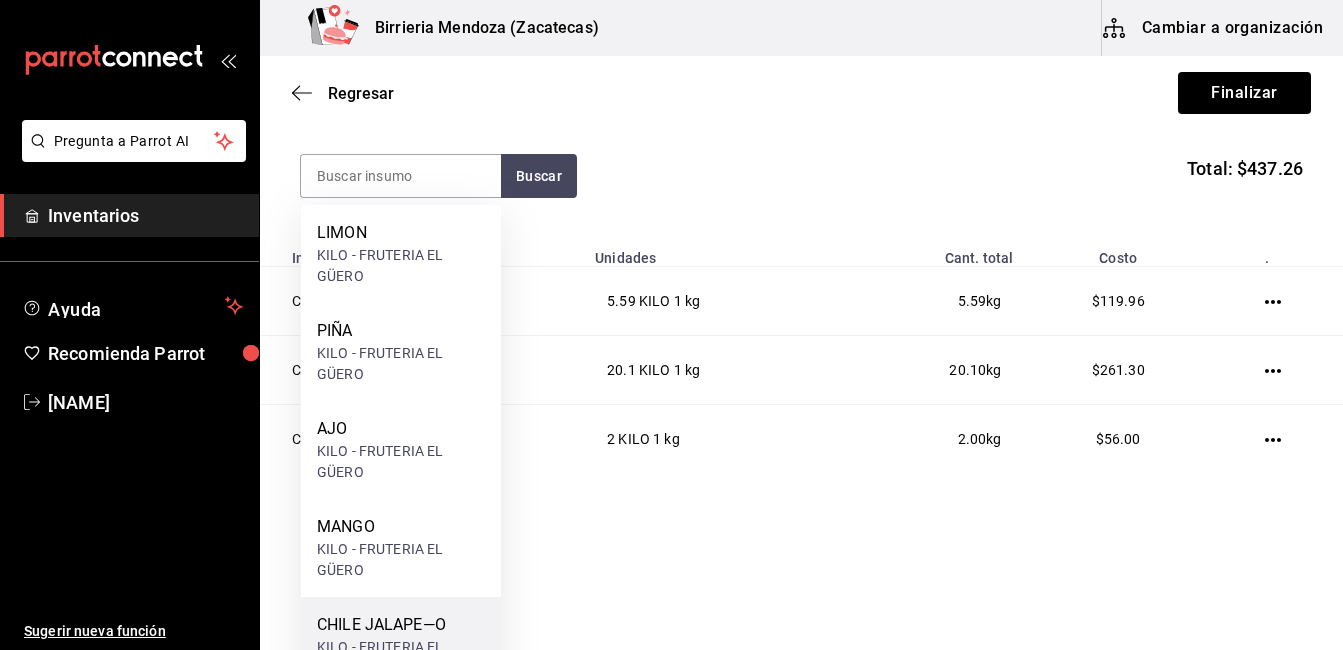 click on "CHILE JALAPE—O" at bounding box center [401, 625] 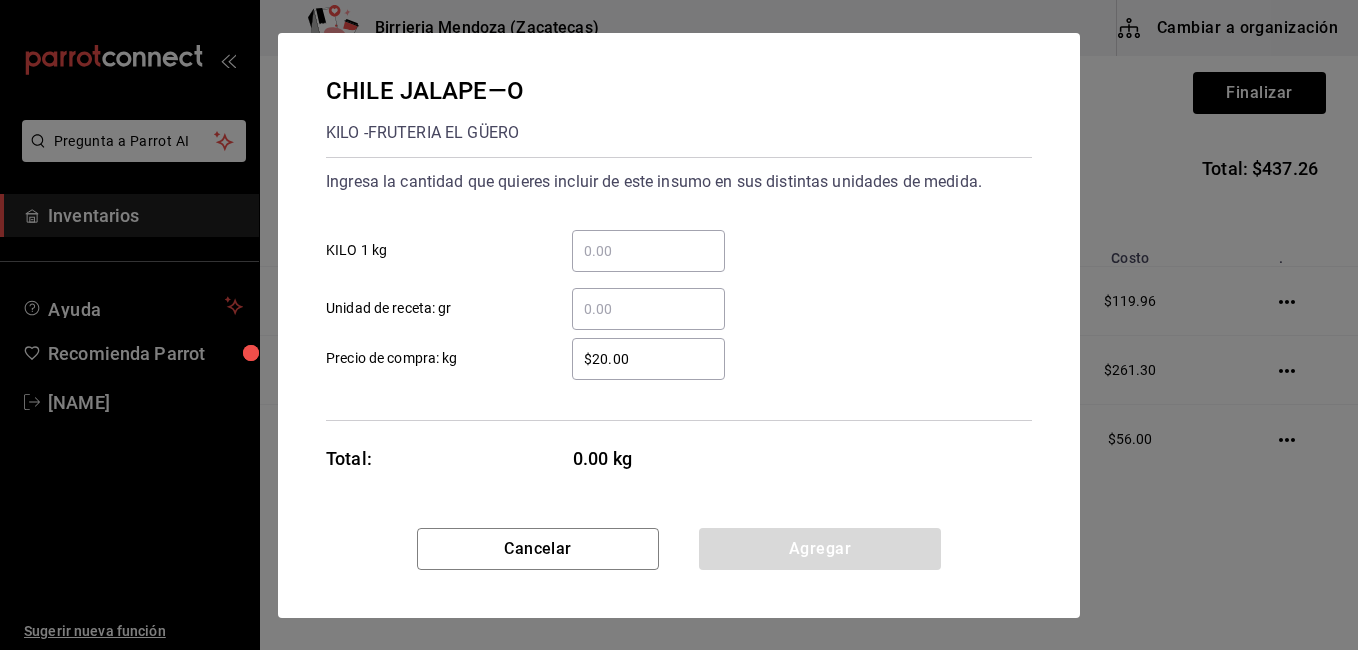 click on "​ KILO 1 kg" at bounding box center [648, 251] 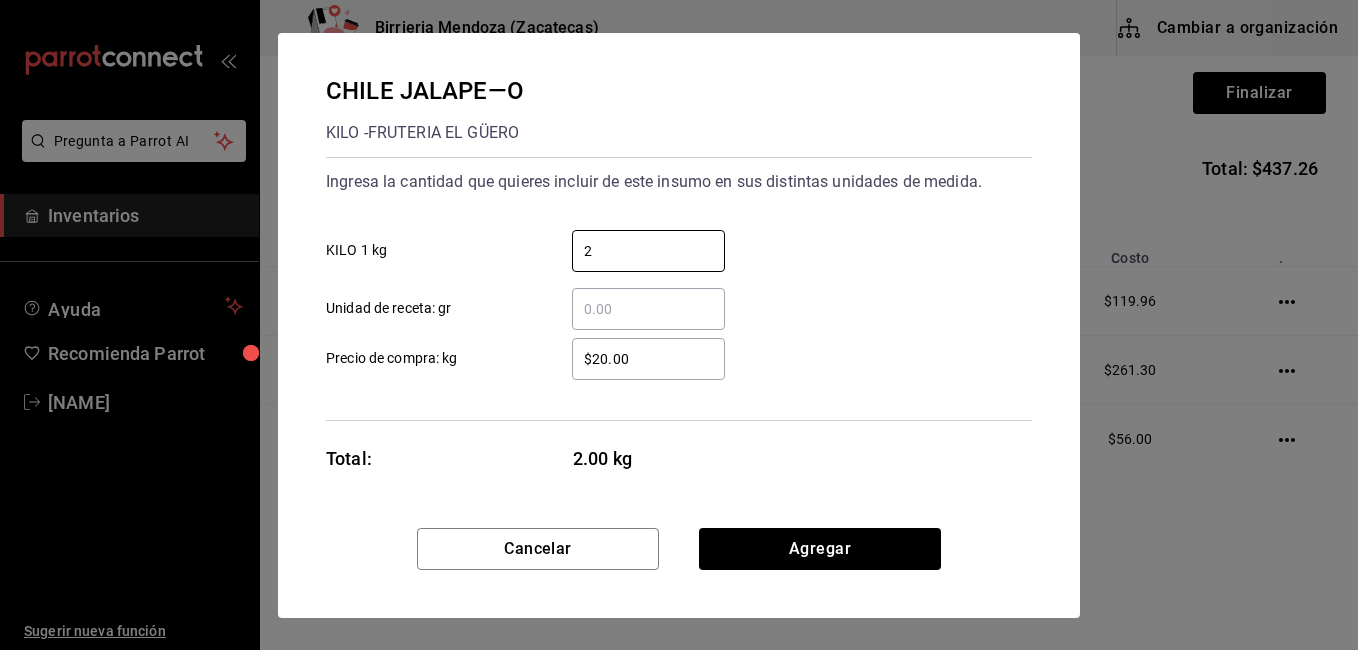 type on "2" 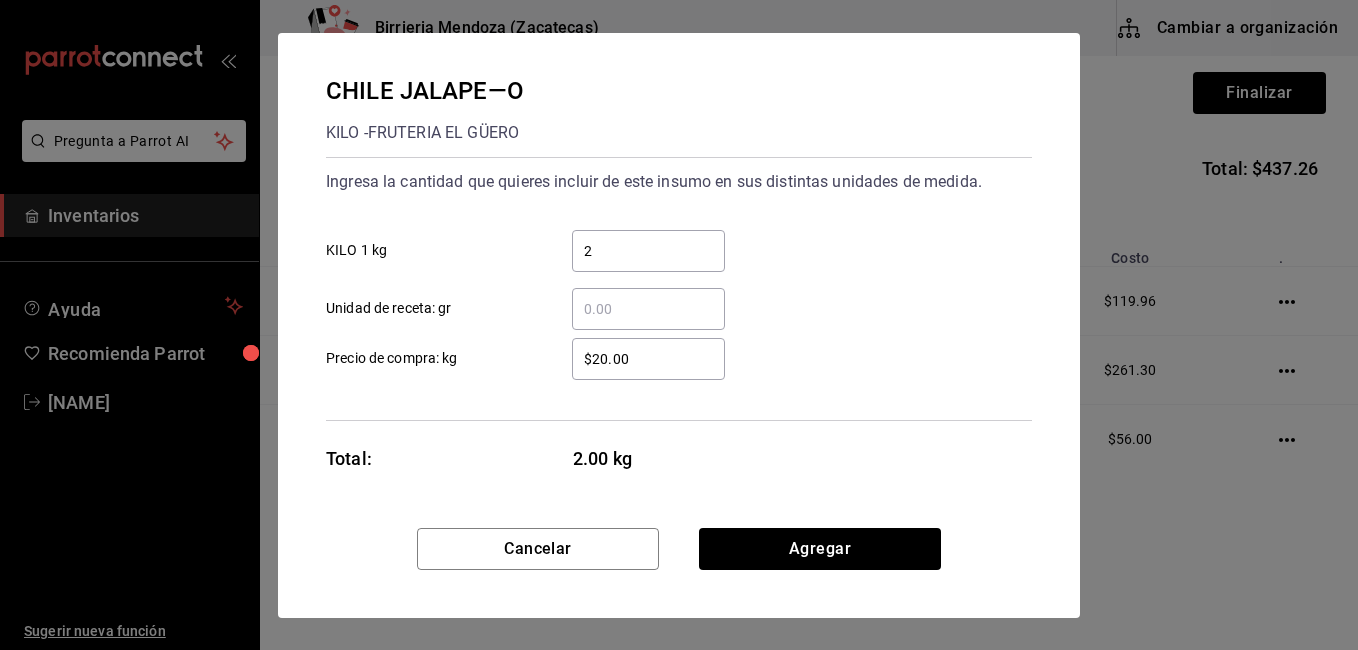 click on "$20.00" at bounding box center [648, 359] 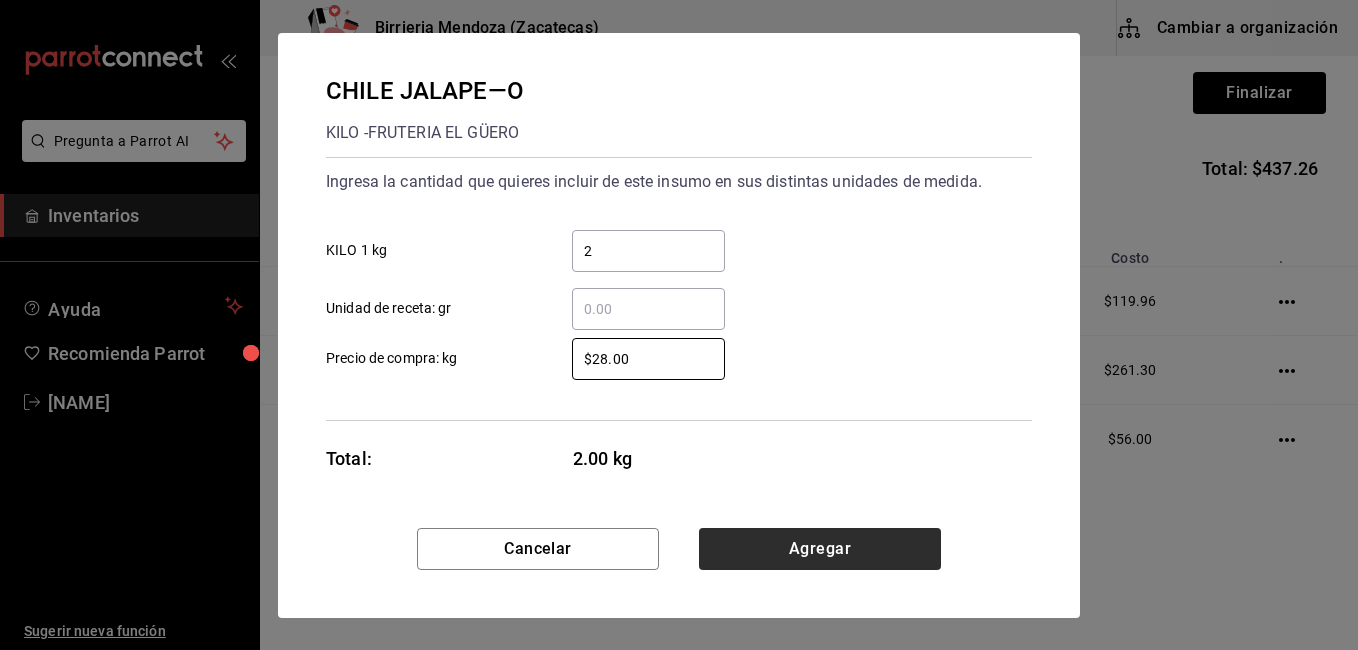 type on "$28.00" 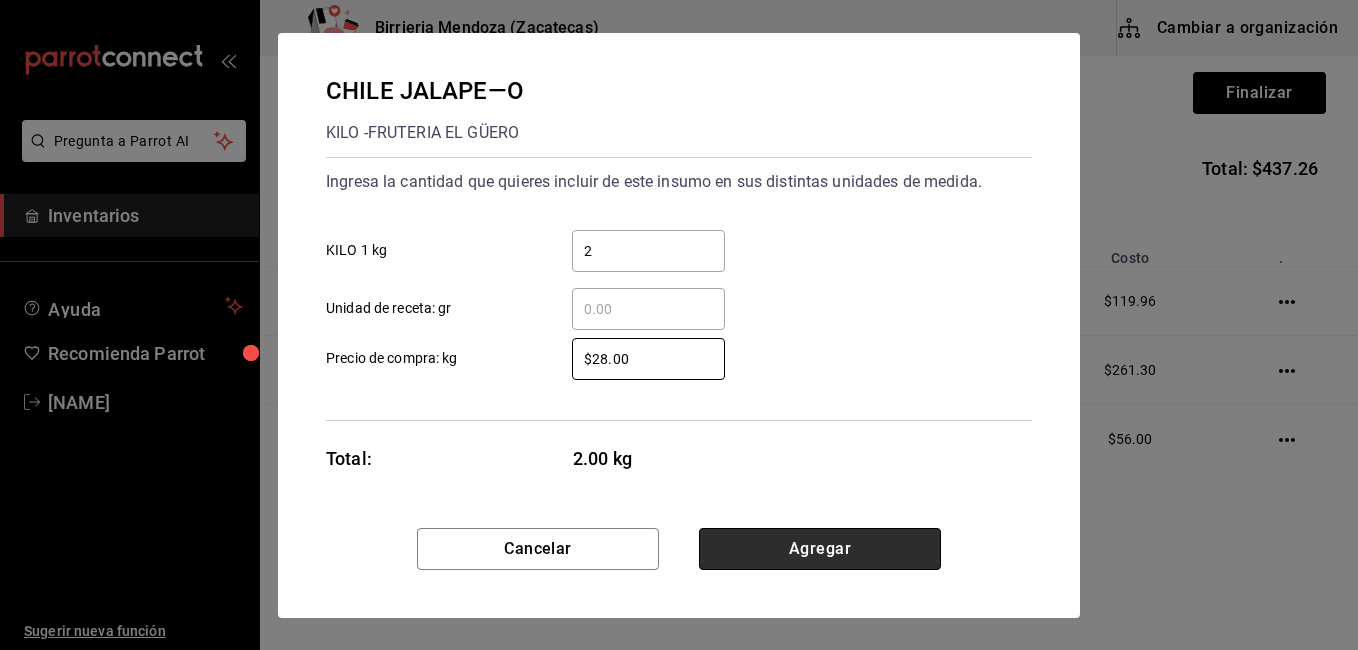 click on "Agregar" at bounding box center (820, 549) 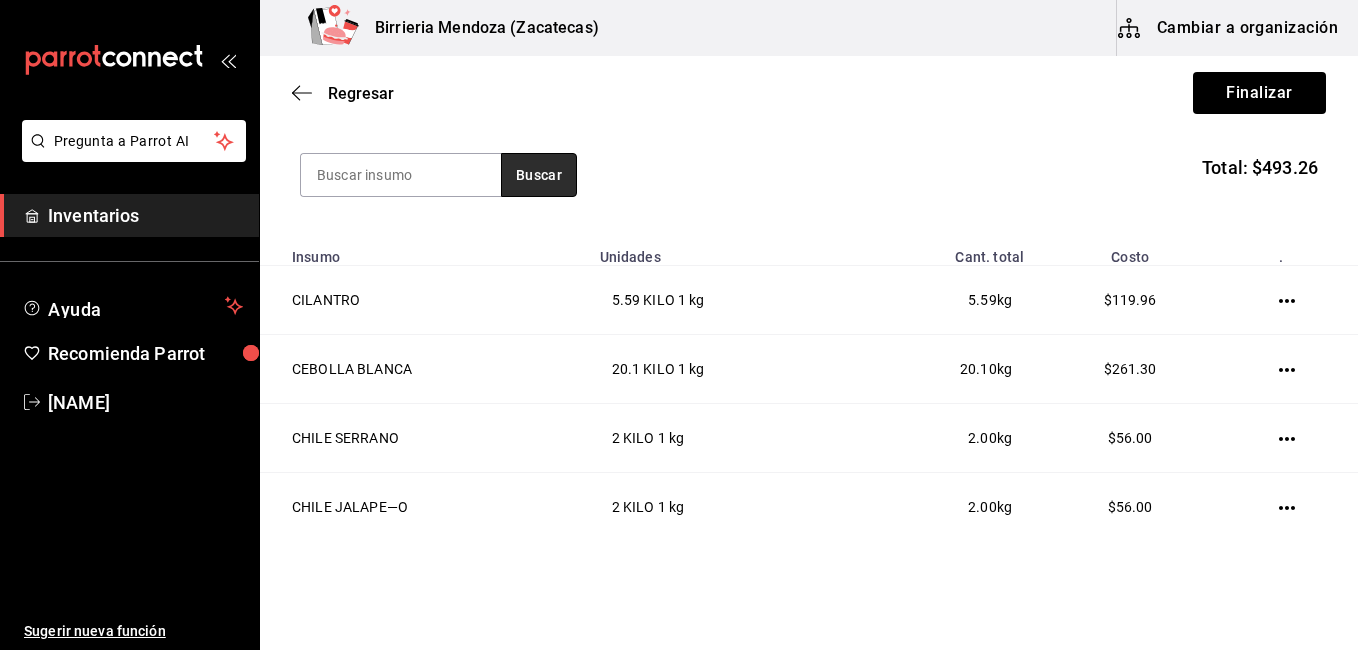 click on "Buscar" at bounding box center [539, 175] 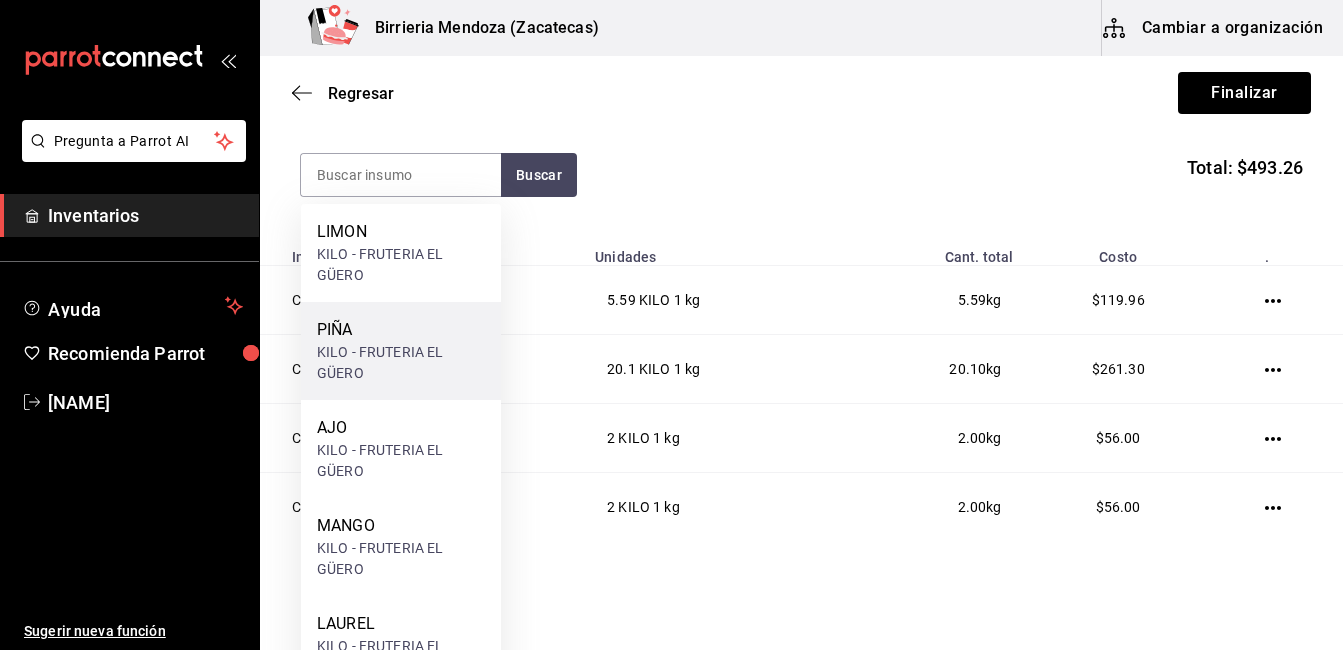 scroll, scrollTop: 289, scrollLeft: 0, axis: vertical 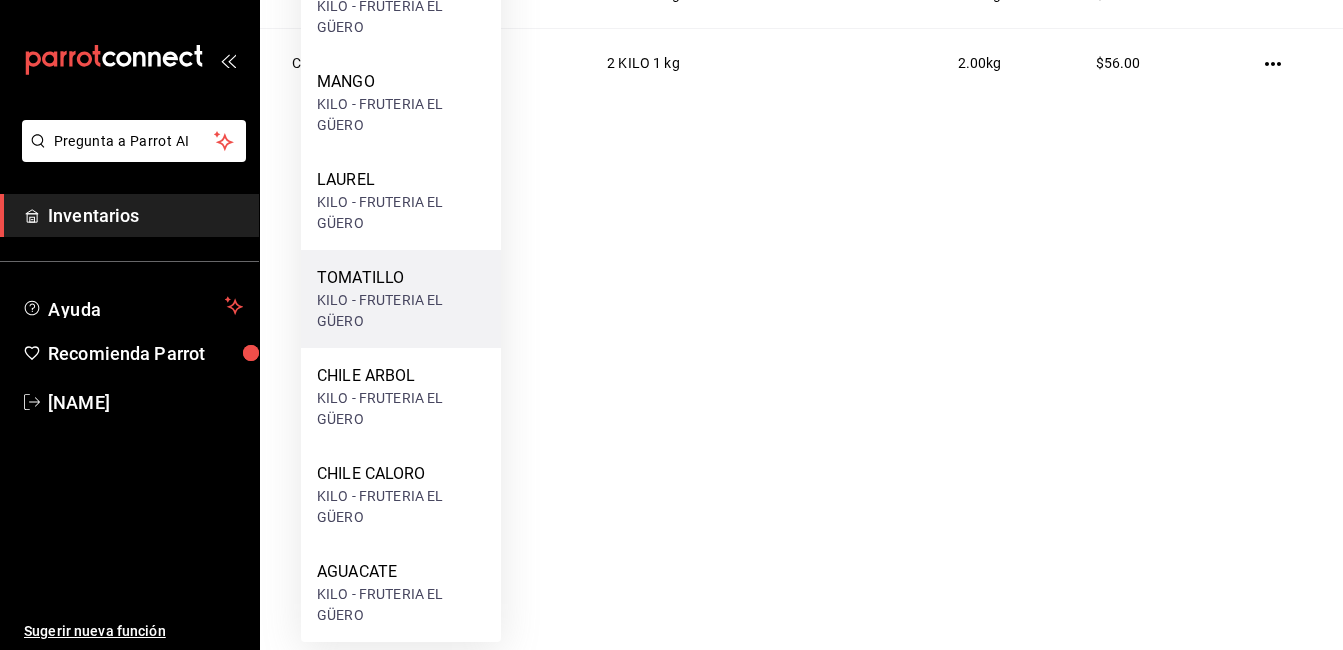 click on "TOMATILLO" at bounding box center (401, 278) 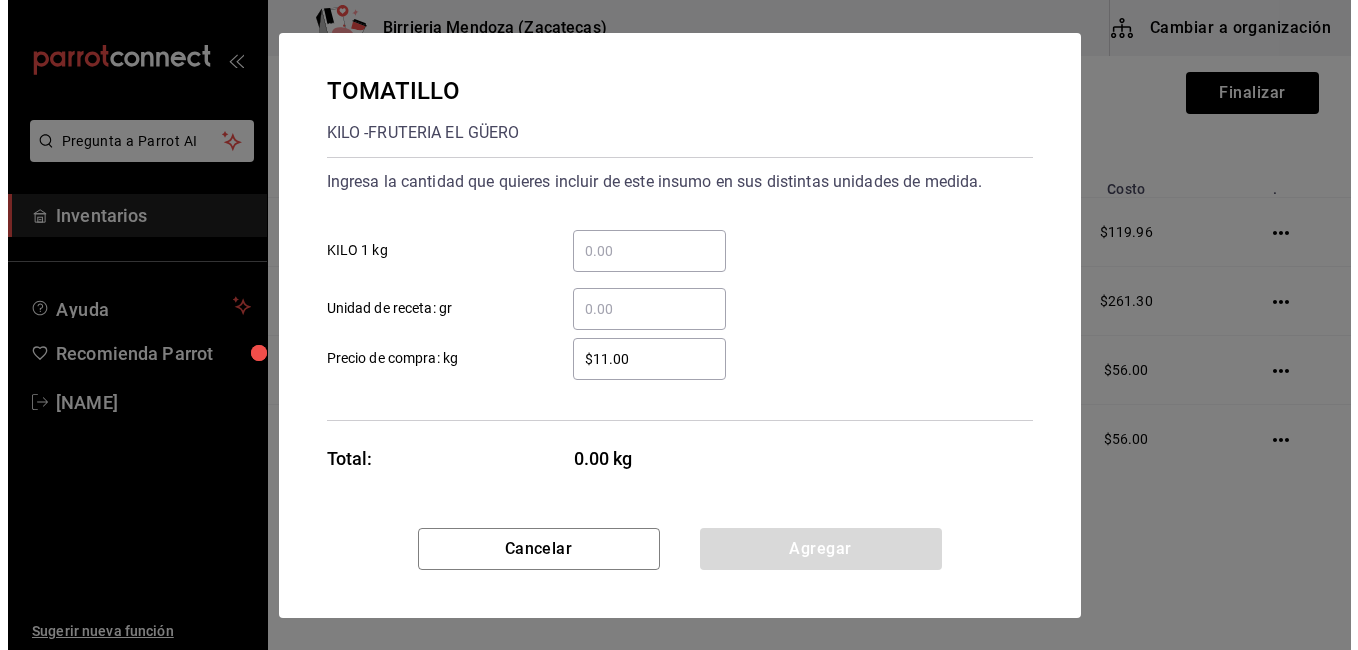 scroll, scrollTop: 0, scrollLeft: 0, axis: both 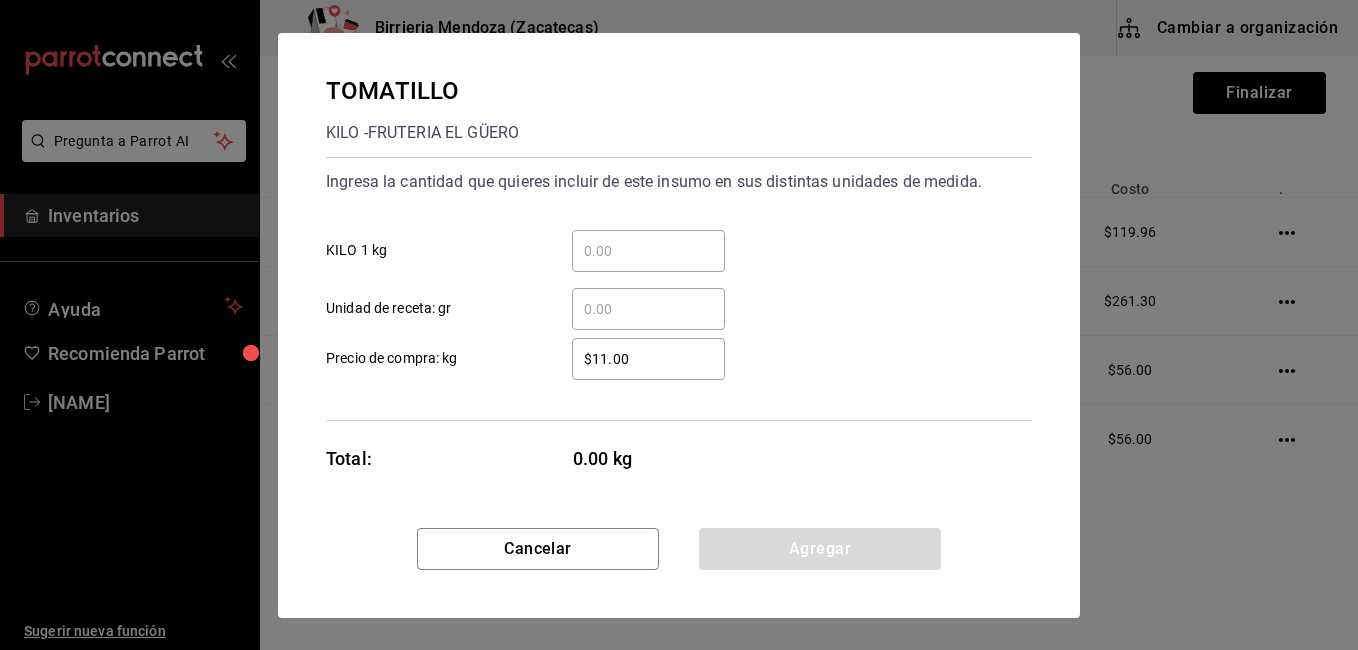 click on "​ KILO 1 kg" at bounding box center [648, 251] 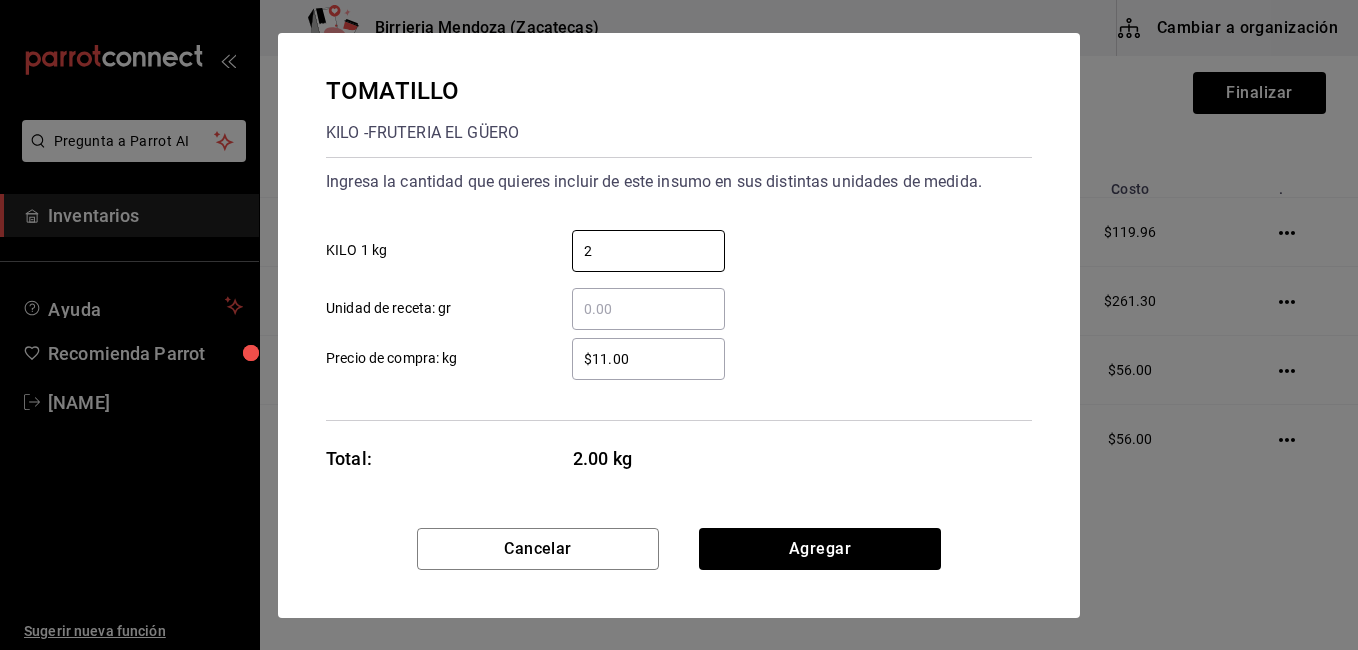 type on "2" 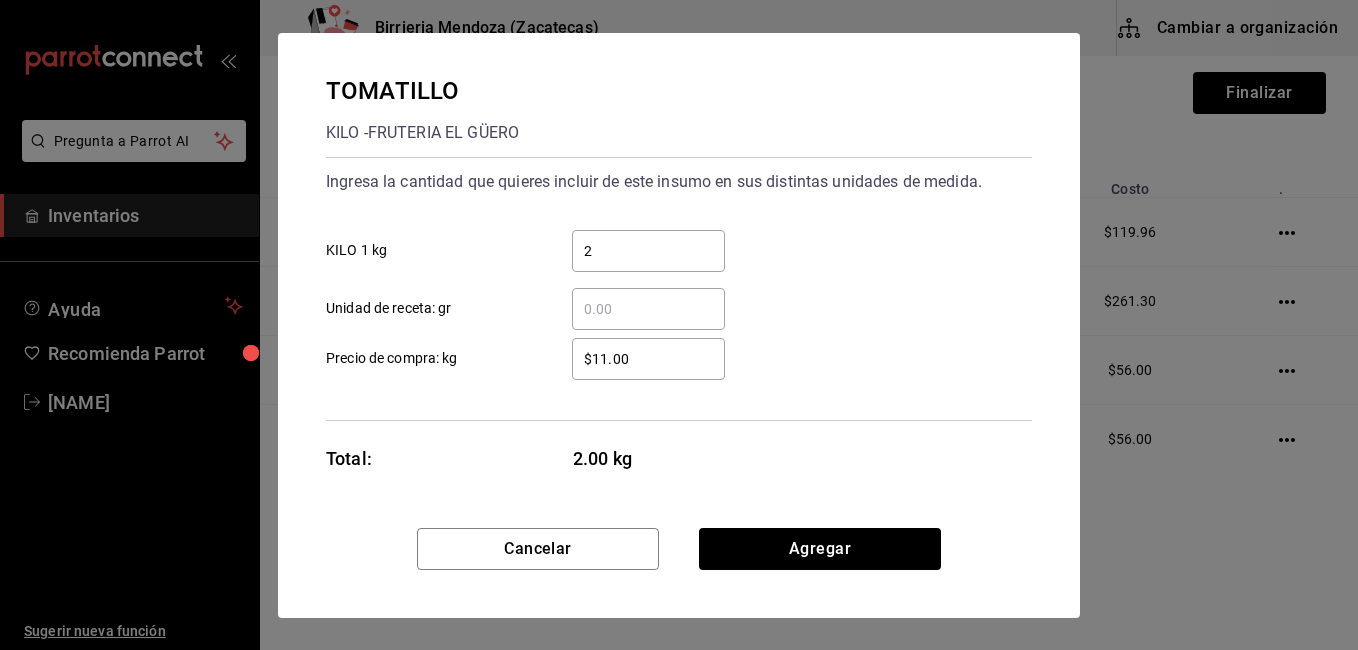 click on "$11.00" at bounding box center (648, 359) 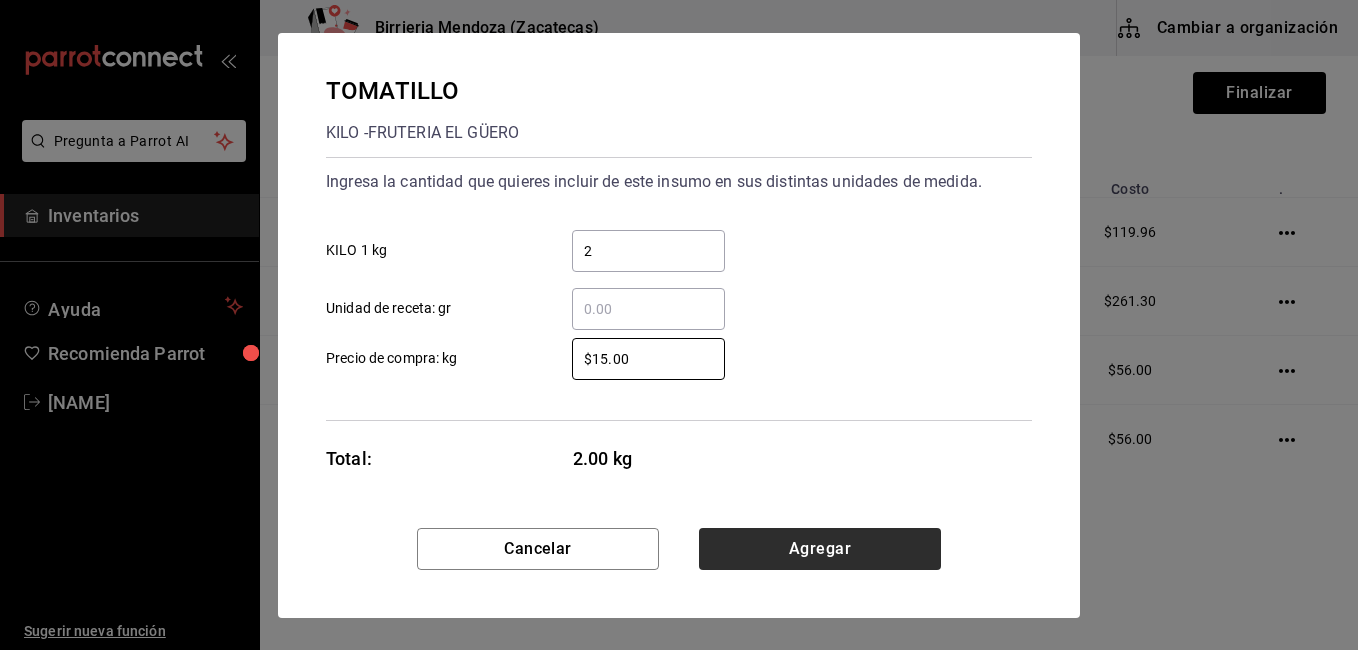 type on "$15.00" 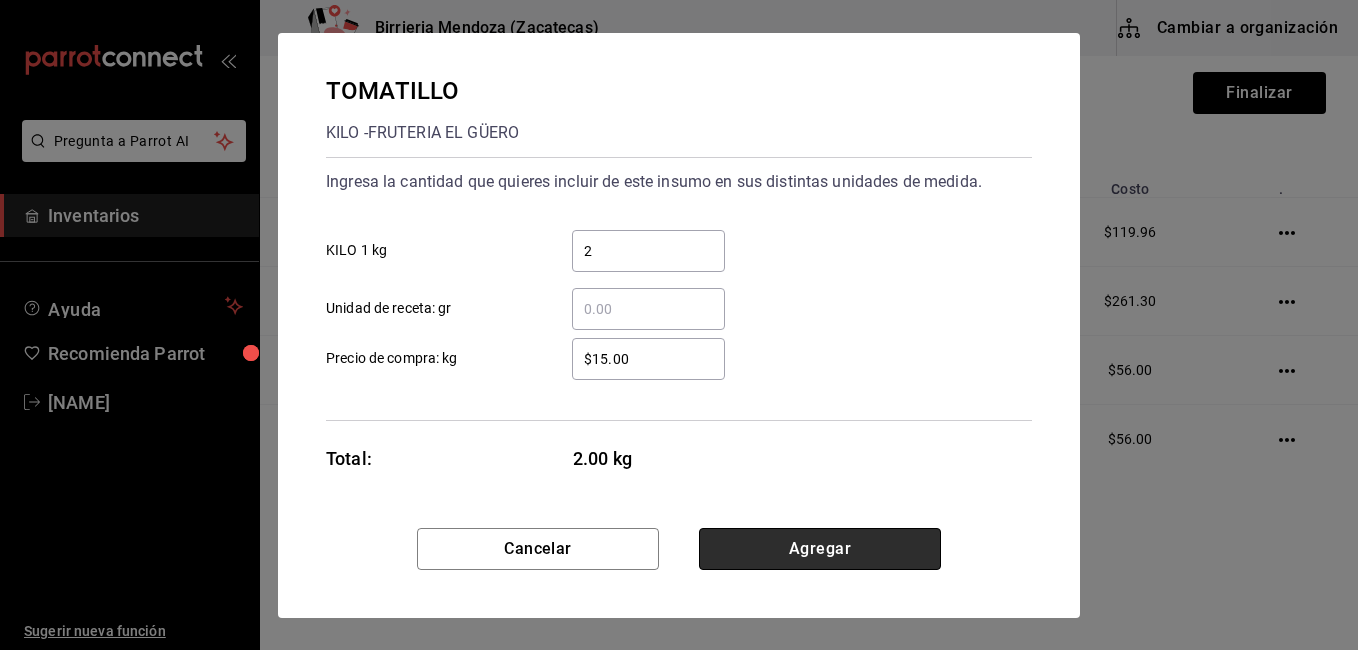 click on "Agregar" at bounding box center [820, 549] 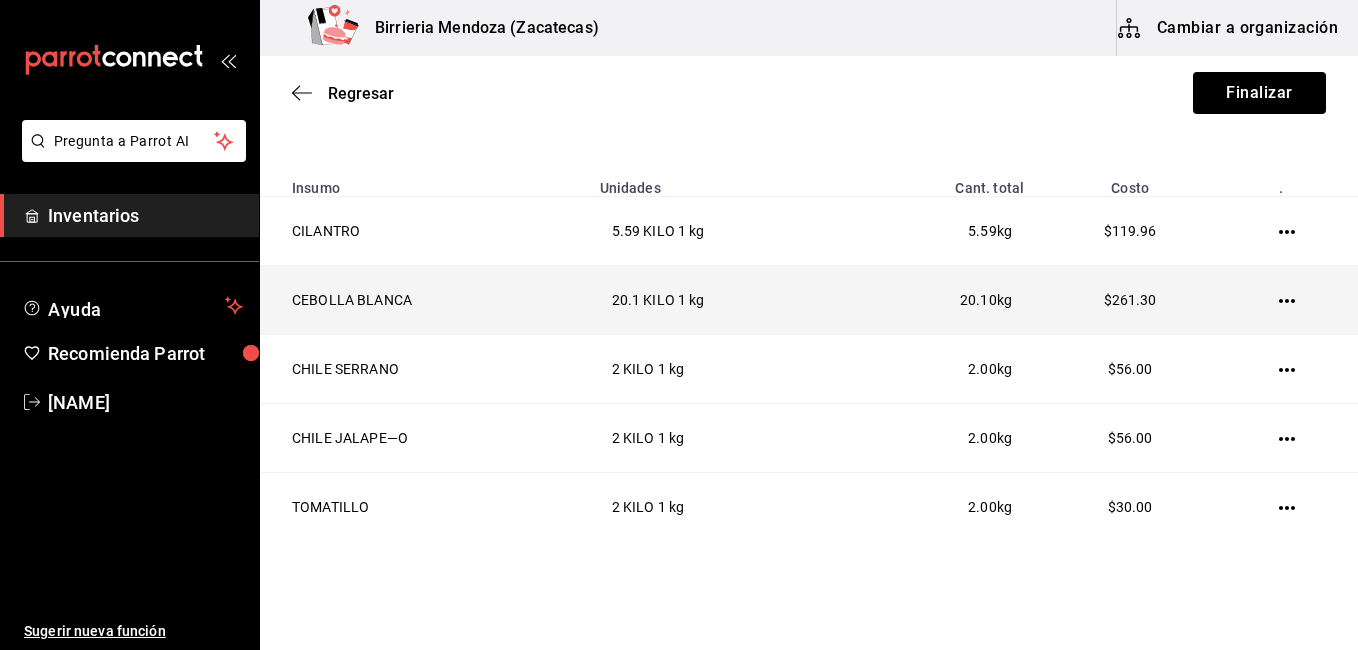 scroll, scrollTop: 0, scrollLeft: 0, axis: both 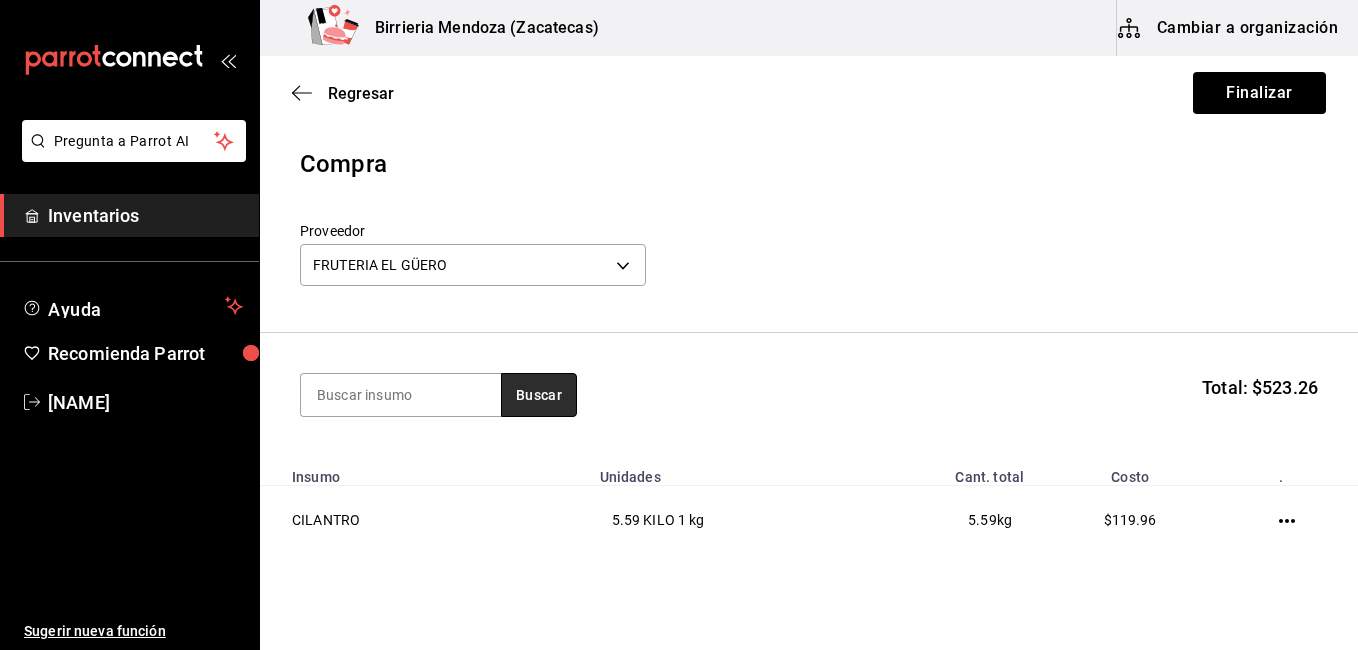 click on "Buscar" at bounding box center [539, 395] 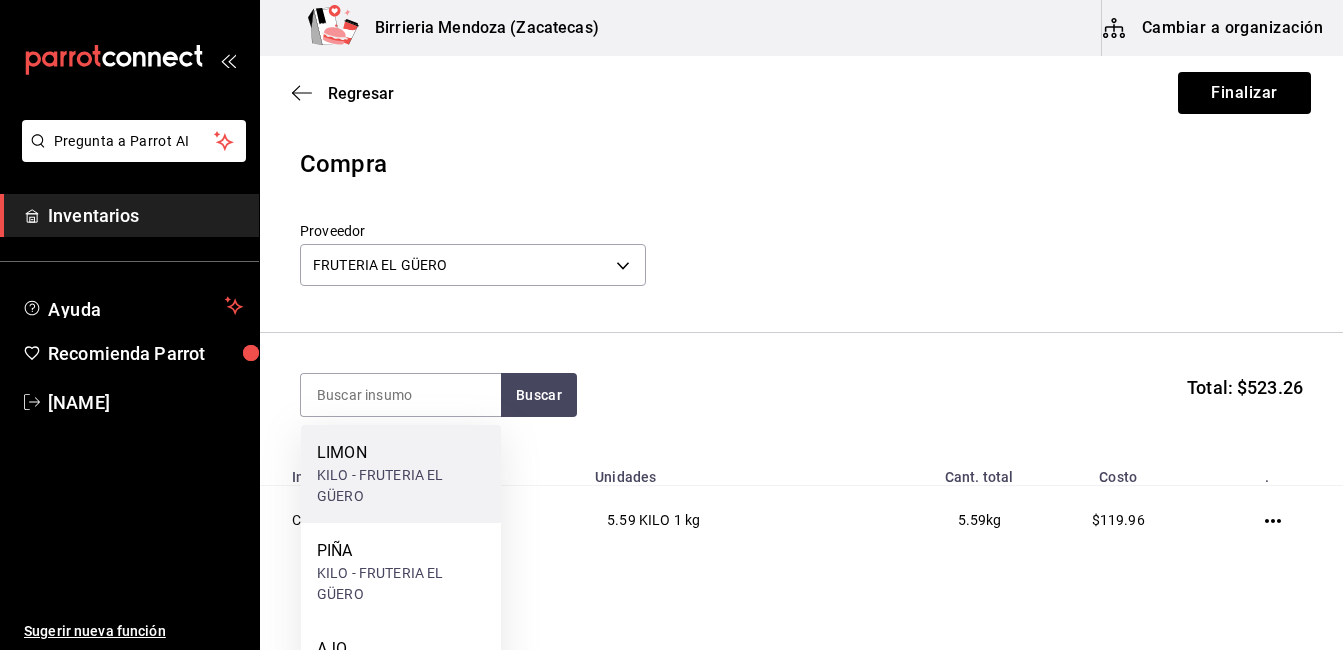 click on "KILO - FRUTERIA EL GÜERO" at bounding box center (401, 486) 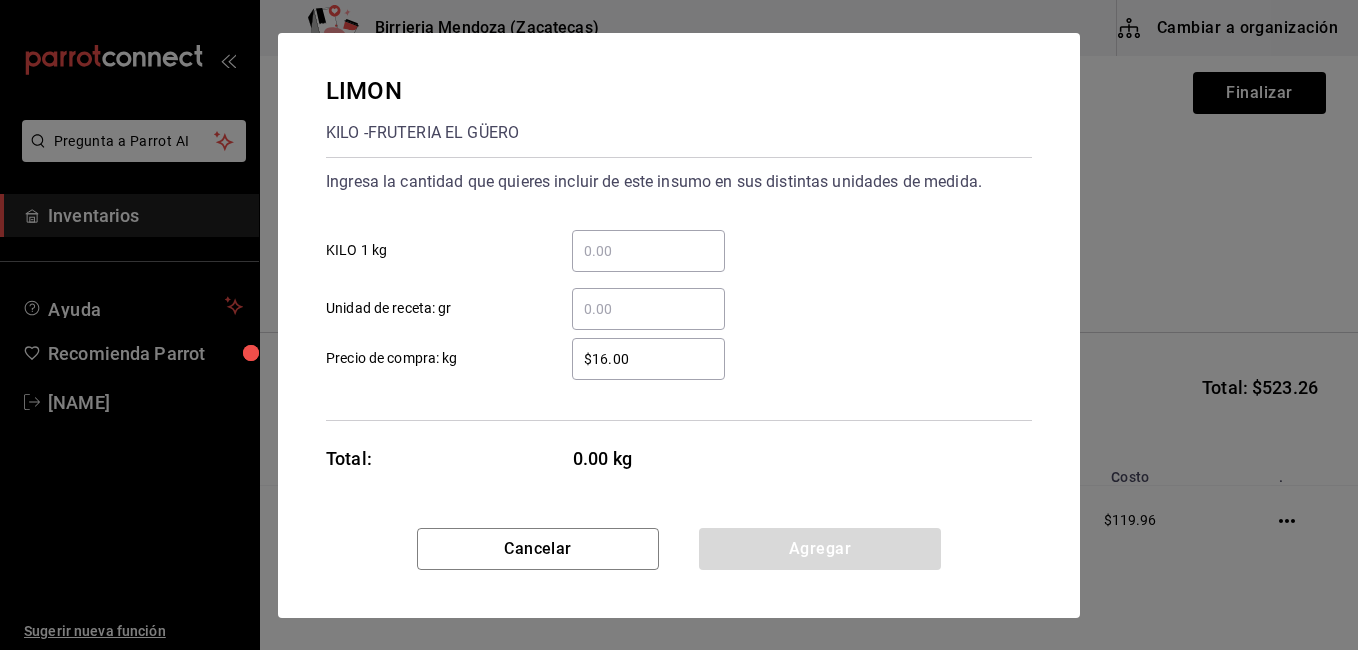 click on "​" at bounding box center [648, 251] 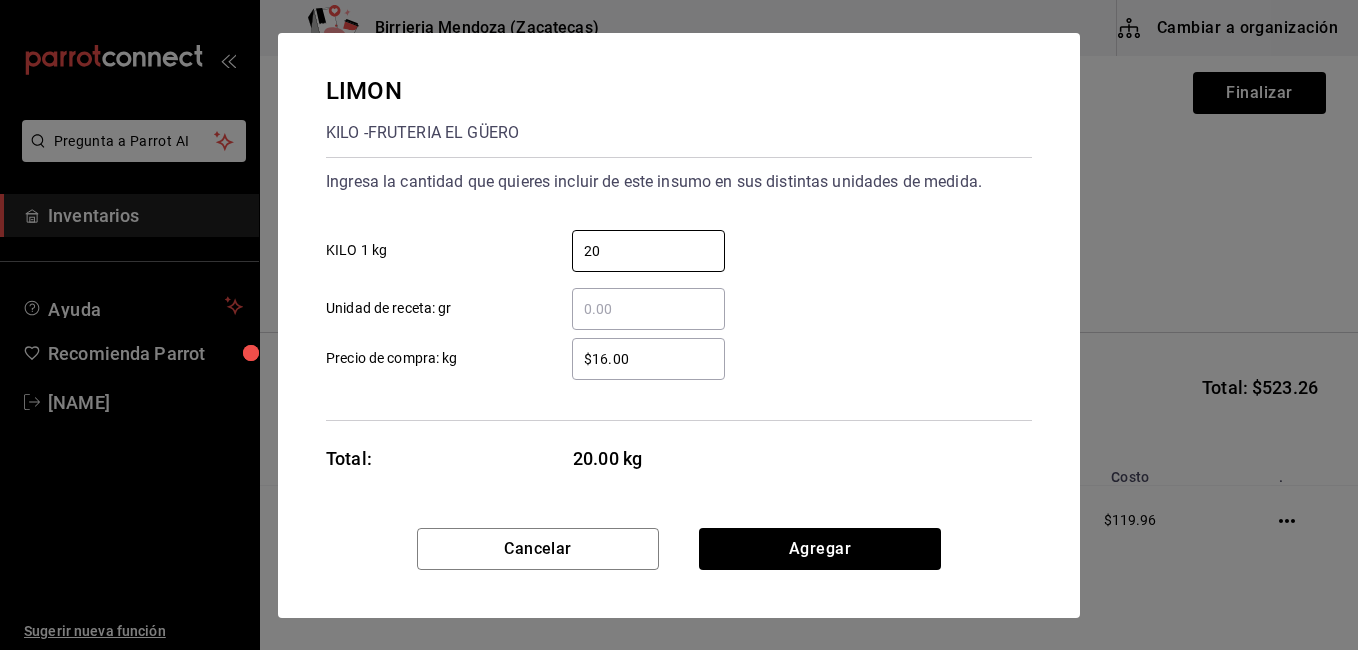 type on "20" 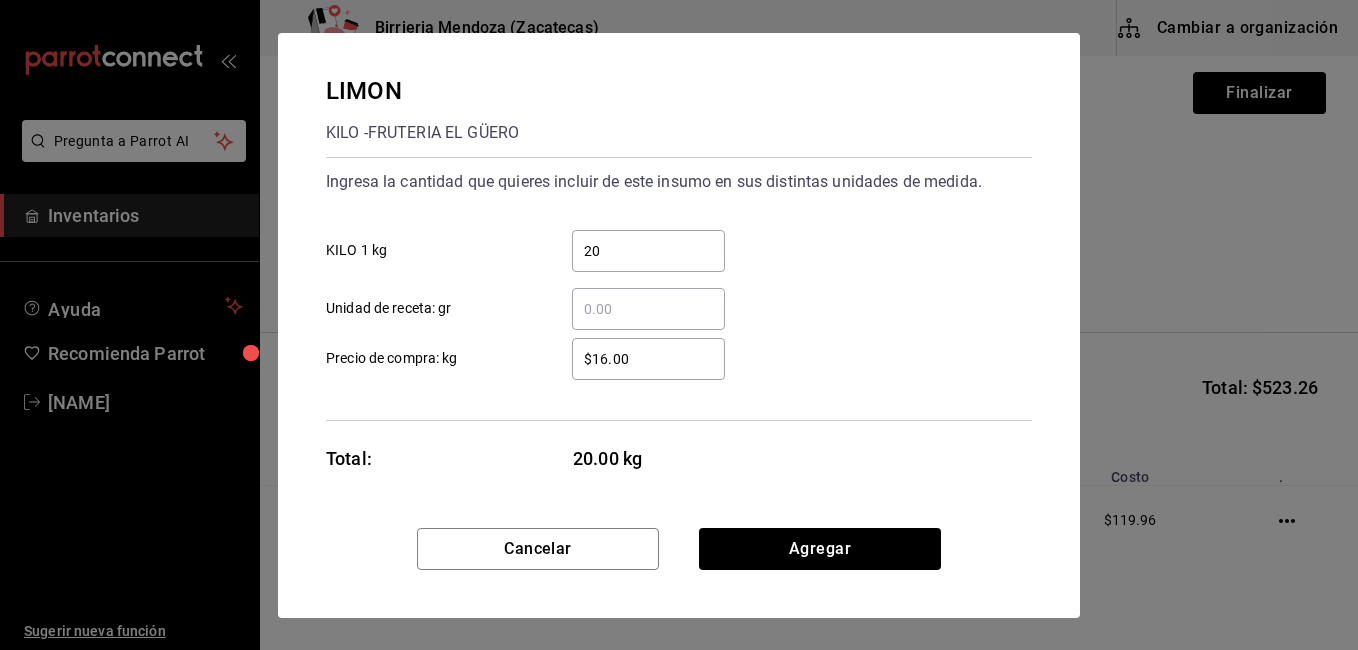 click on "Ingresa la cantidad que quieres incluir de este insumo en sus distintas unidades de medida. 20 ​ KILO 1 kg ​ Unidad de receta: gr $16.00 ​ Precio de compra: kg" at bounding box center (679, 289) 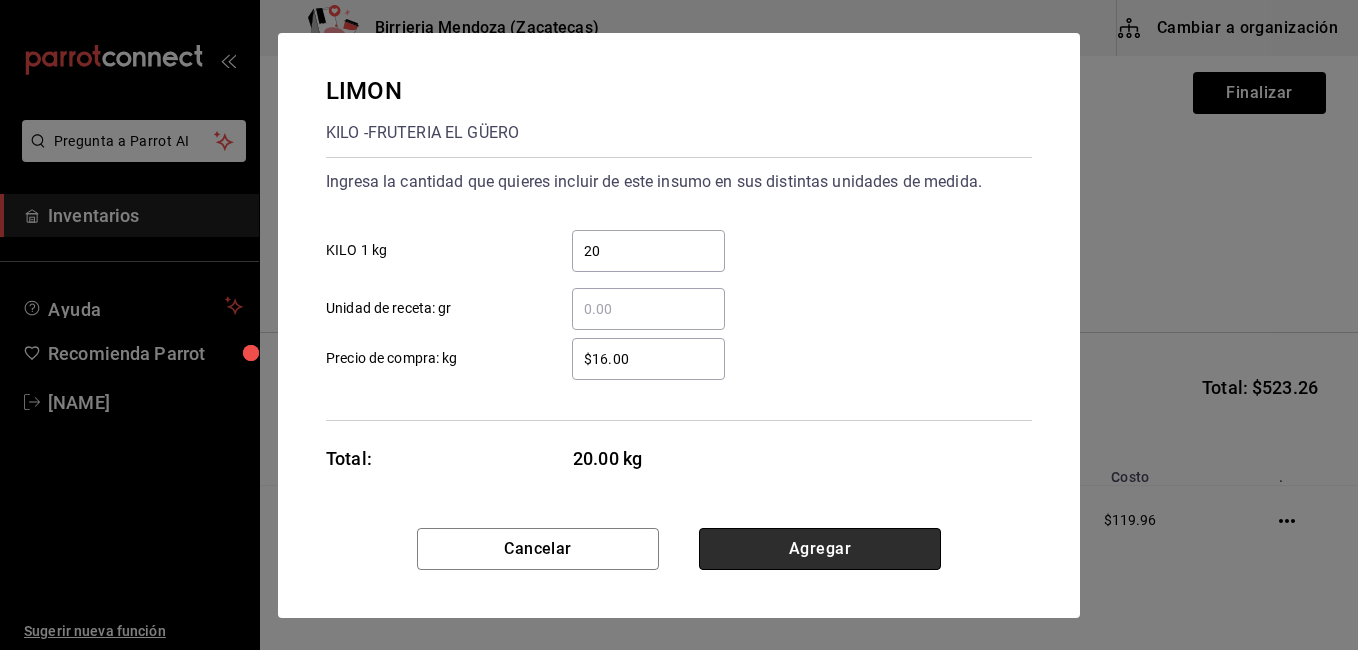 click on "Agregar" at bounding box center [820, 549] 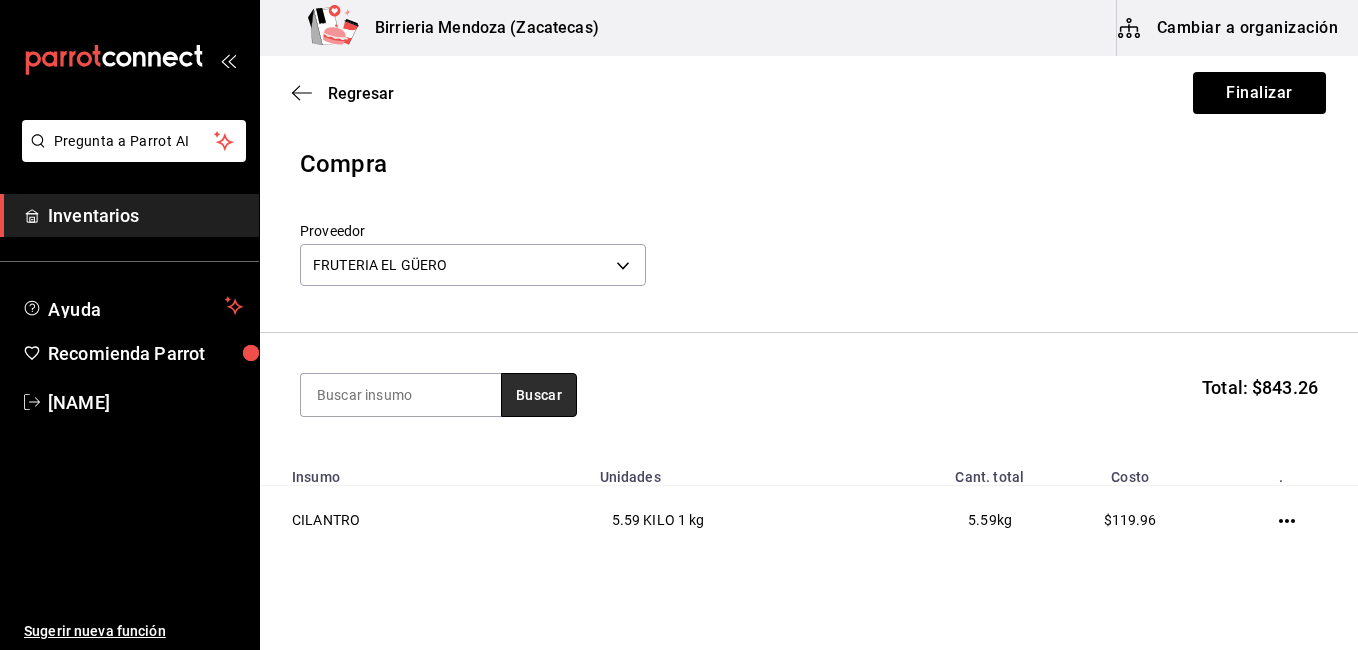 click on "Buscar" at bounding box center [539, 395] 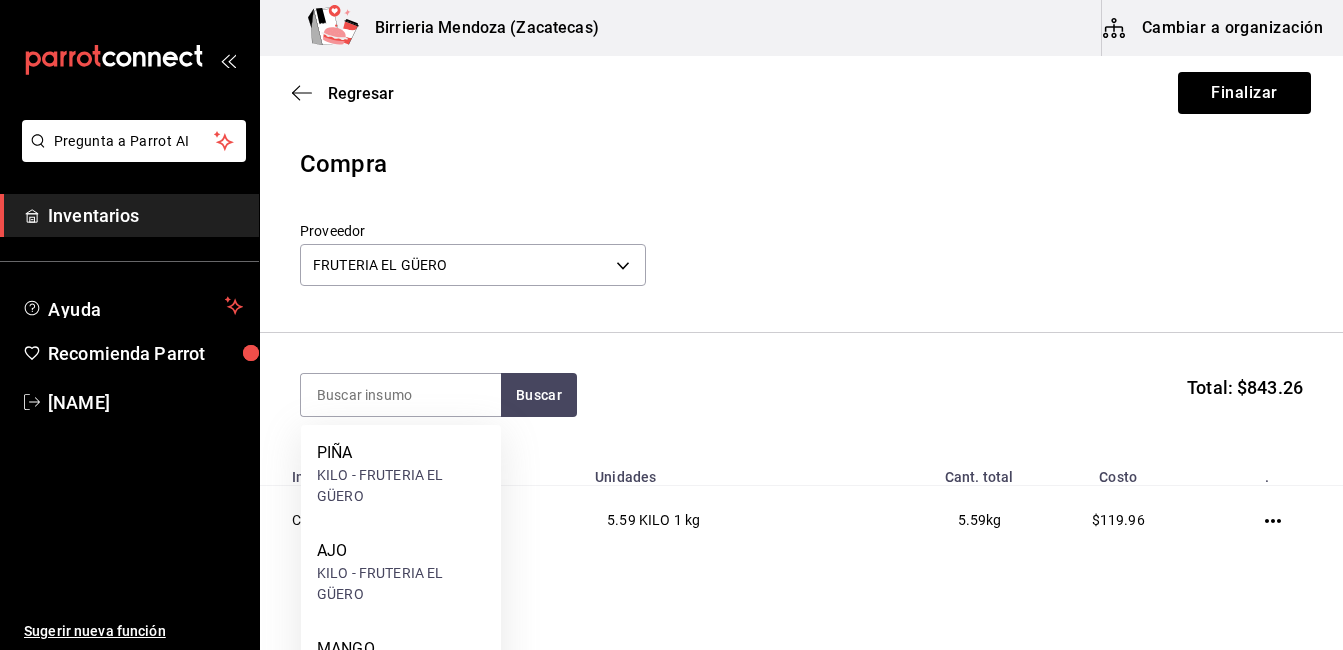 click on "Proveedor FRUTERIA EL GÜERO [UUID]" at bounding box center (801, 257) 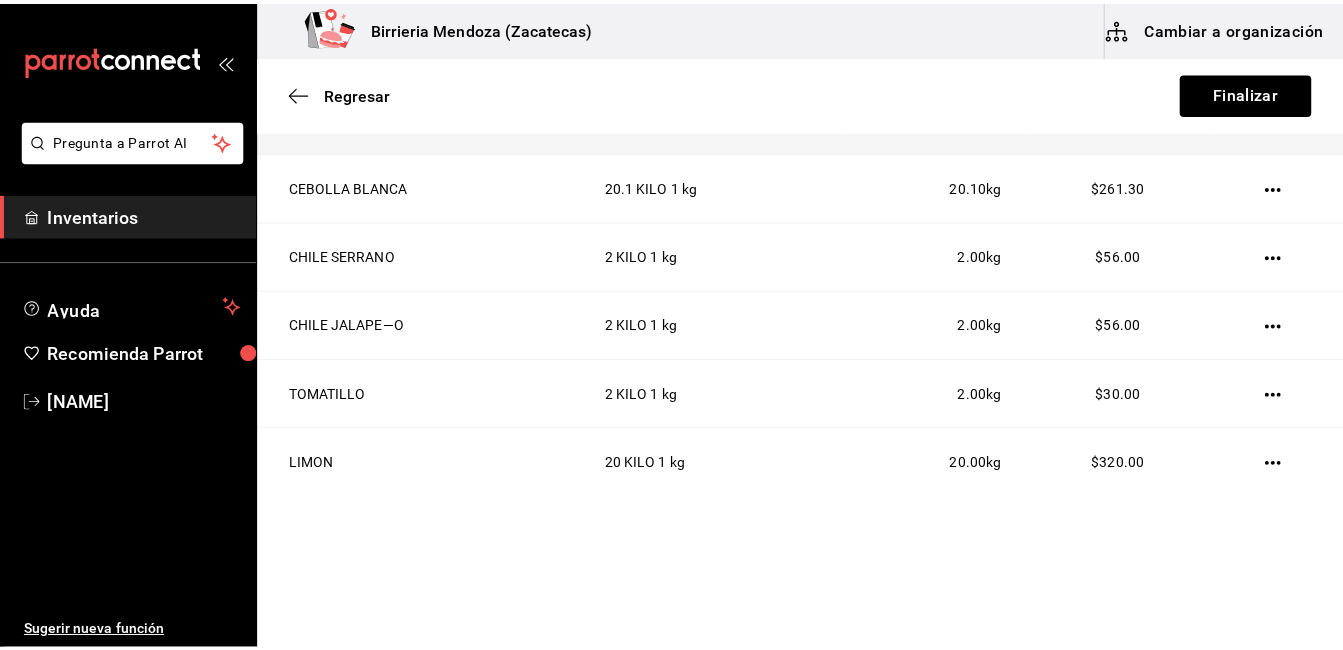 scroll, scrollTop: 427, scrollLeft: 0, axis: vertical 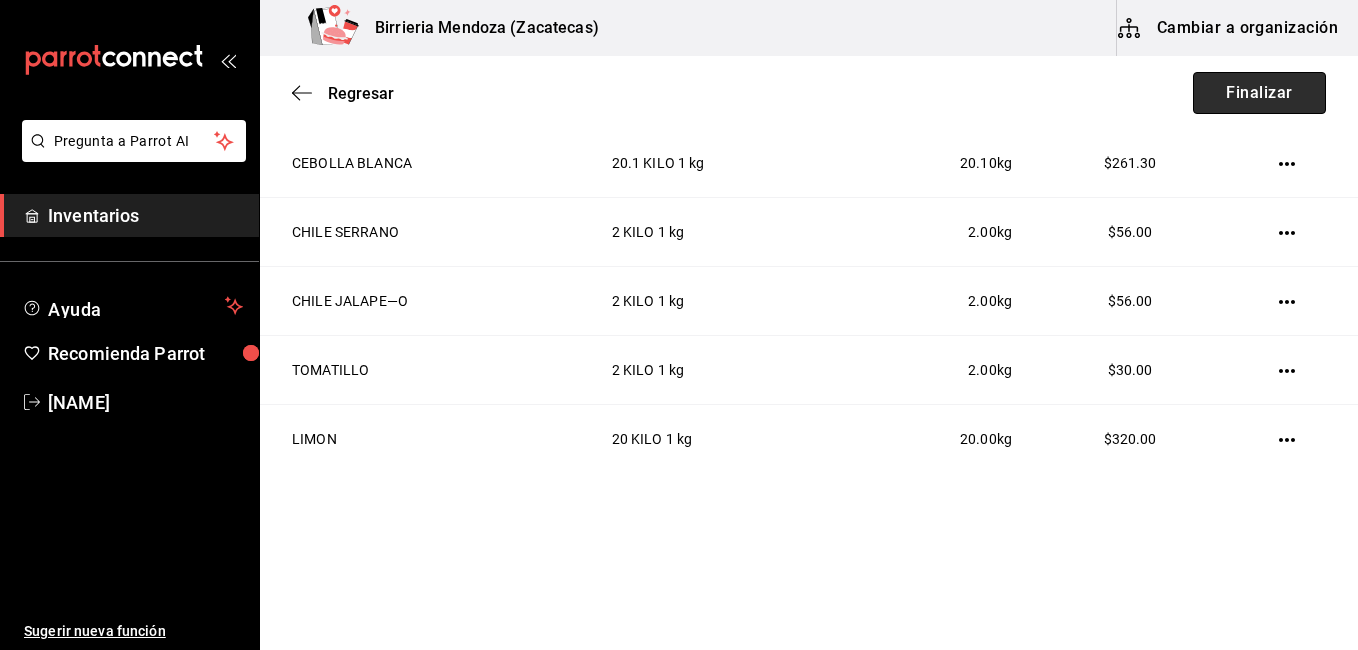 click on "Finalizar" at bounding box center (1259, 93) 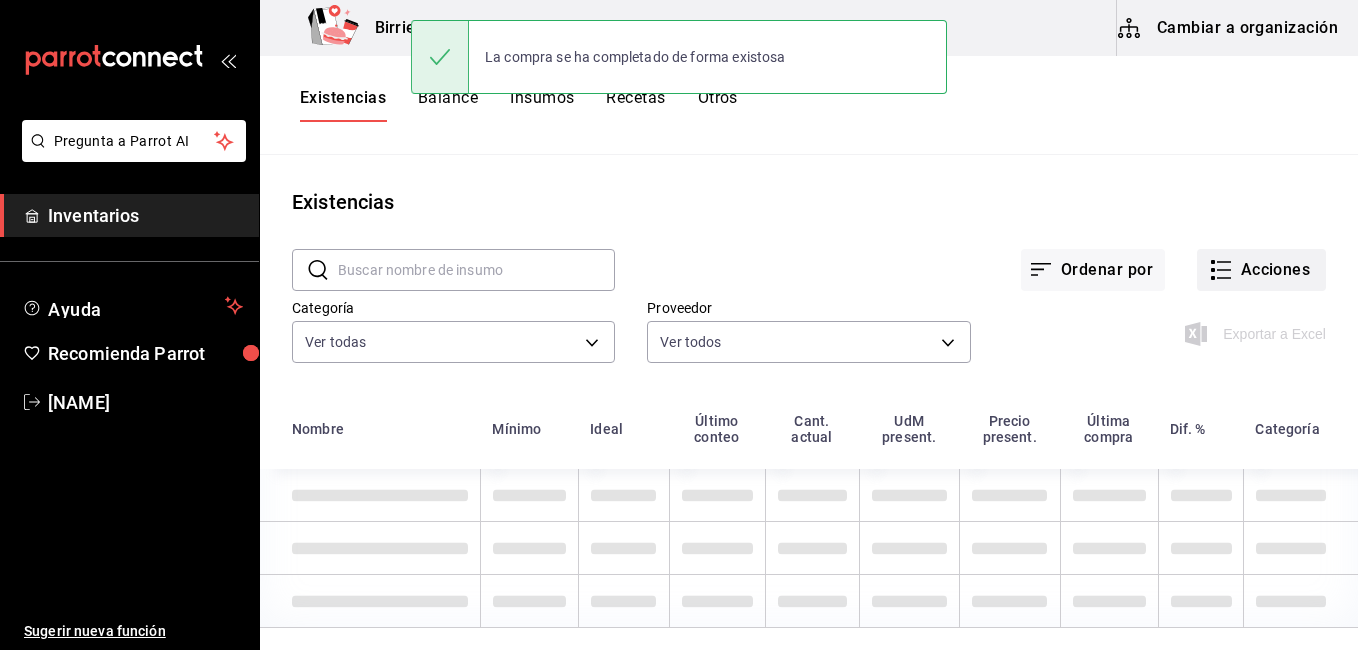 click on "Acciones" at bounding box center (1261, 270) 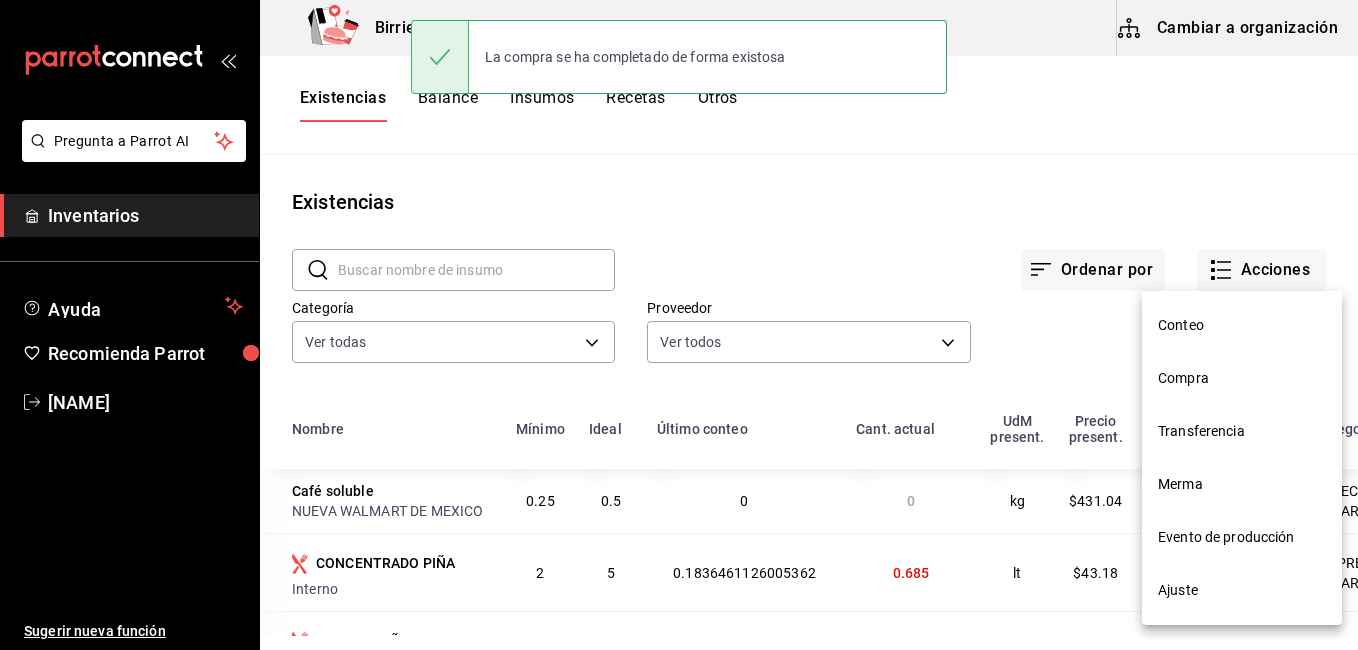 click on "Compra" at bounding box center (1242, 378) 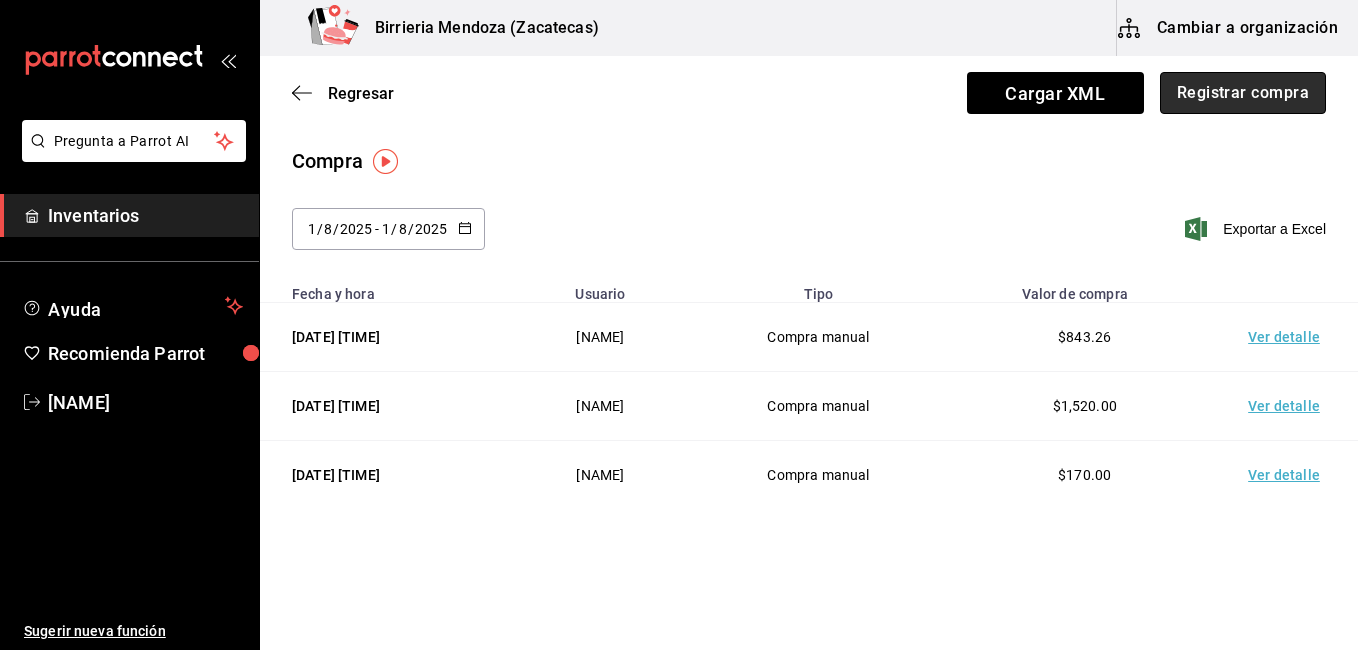 click on "Registrar compra" at bounding box center [1243, 93] 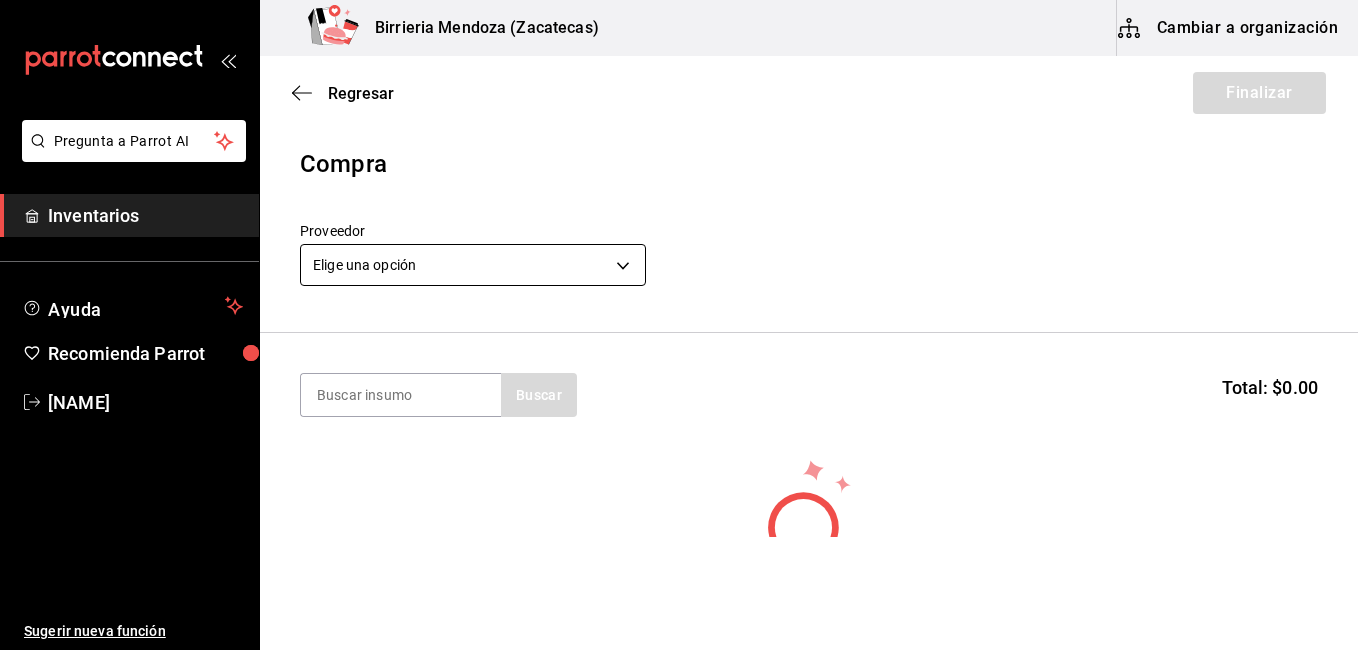 click on "Pregunta a Parrot AI Inventarios   Ayuda Recomienda Parrot   [NAME]   Sugerir nueva función   Birrieria Mendoza ([LOCATION]) Cambiar a organización Regresar Finalizar Compra Proveedor Elige una opción default Buscar Total: $0.00 No hay insumos a mostrar. Busca un insumo para agregarlo a la lista GANA 1 MES GRATIS EN TU SUSCRIPCIÓN AQUÍ ¿Recuerdas cómo empezó tu restaurante?
Hoy puedes ayudar a un colega a tener el mismo cambio que tú viviste.
Recomienda Parrot directamente desde tu Portal Administrador.
Es fácil y rápido.
🎁 Por cada restaurante que se una, ganas 1 mes gratis. Ver video tutorial Ir a video Pregunta a Parrot AI Inventarios   Ayuda Recomienda Parrot   [NAME]   Sugerir nueva función   Editar Eliminar Visitar centro de ayuda ([PHONE]) soporte@parrotsoftware.io Visitar centro de ayuda ([PHONE]) soporte@parrotsoftware.io" at bounding box center (679, 268) 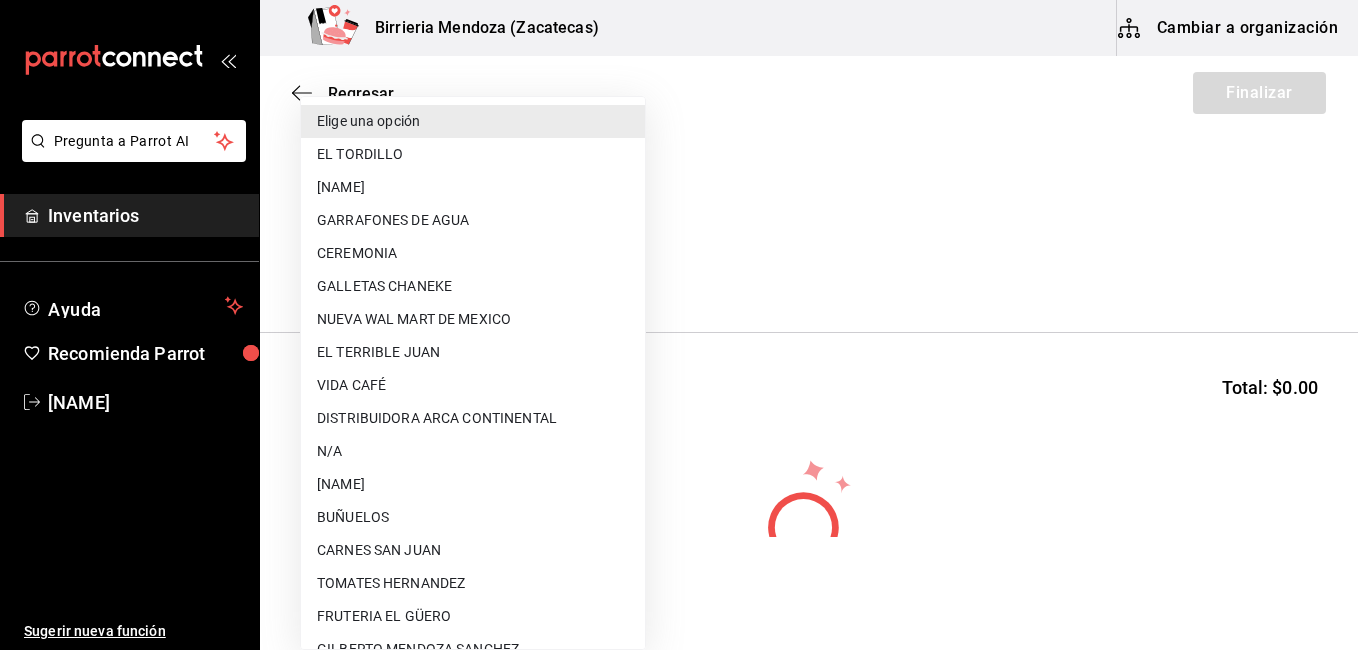 click on "[NAME]" at bounding box center [473, 187] 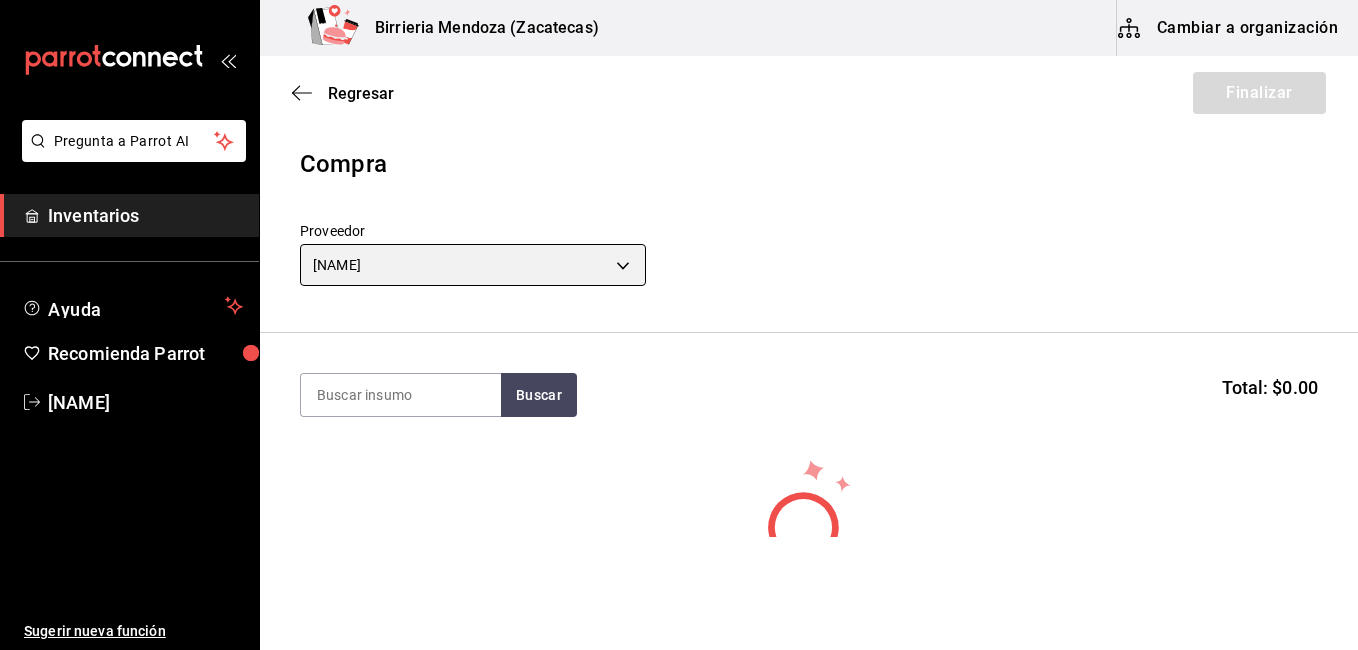 type on "11e7c5c0-45d1-4856-b451-917fe78f5ed9" 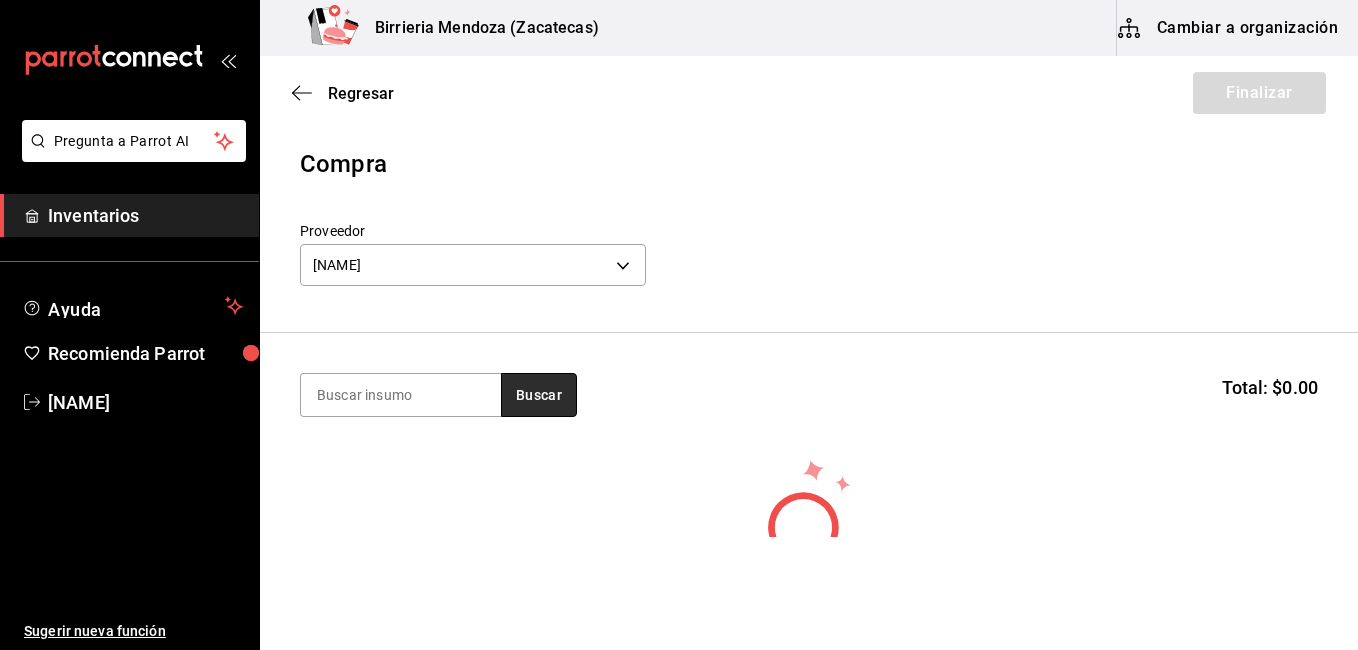 click on "Buscar" at bounding box center (539, 395) 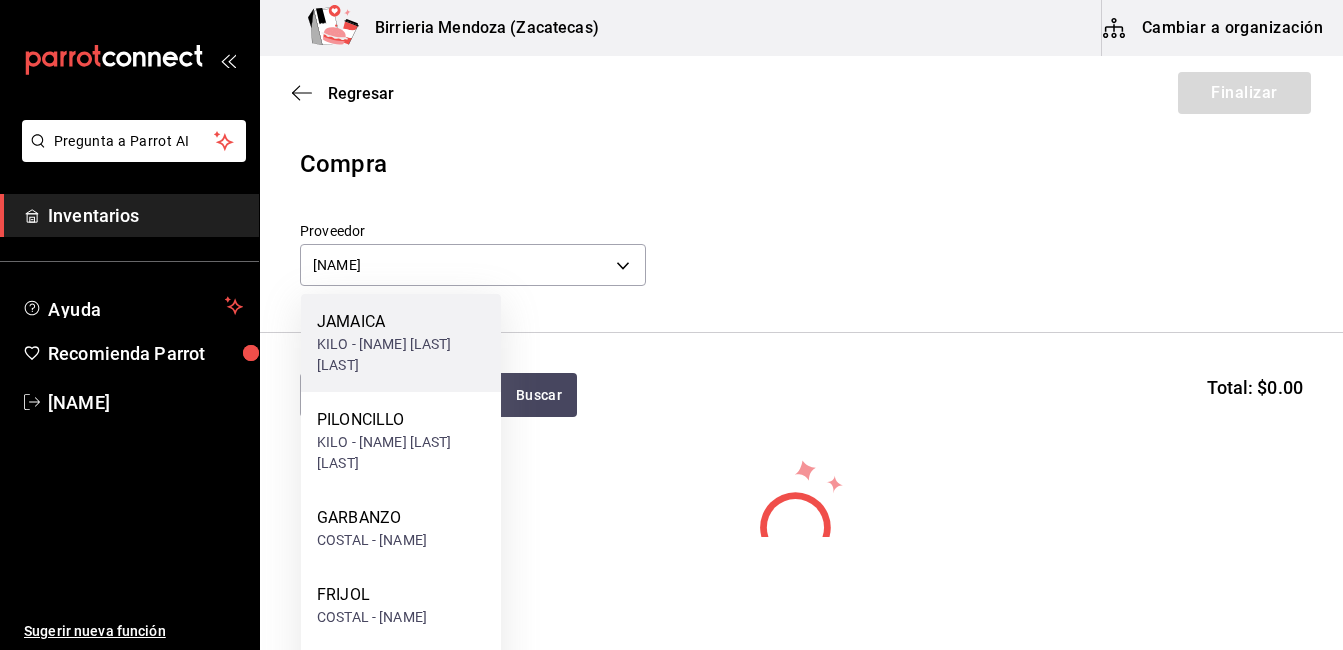scroll, scrollTop: 176, scrollLeft: 0, axis: vertical 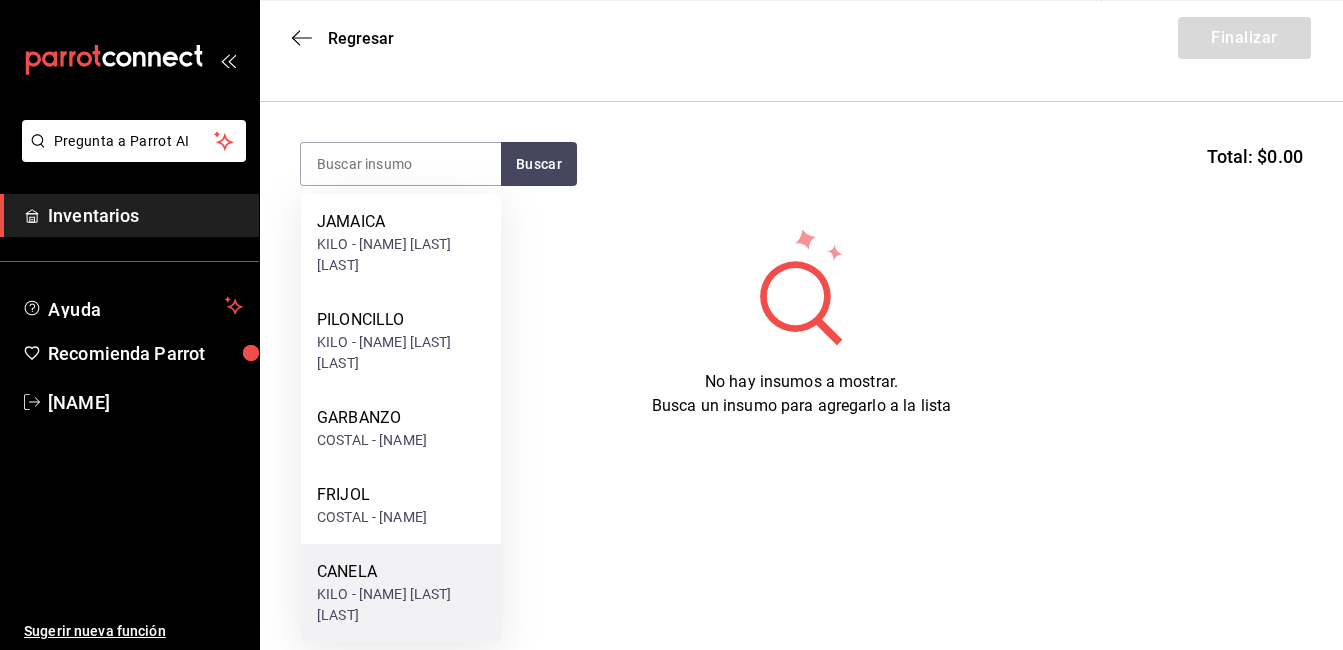 click on "KILO - [NAME] [LAST] [LAST]" at bounding box center (401, 605) 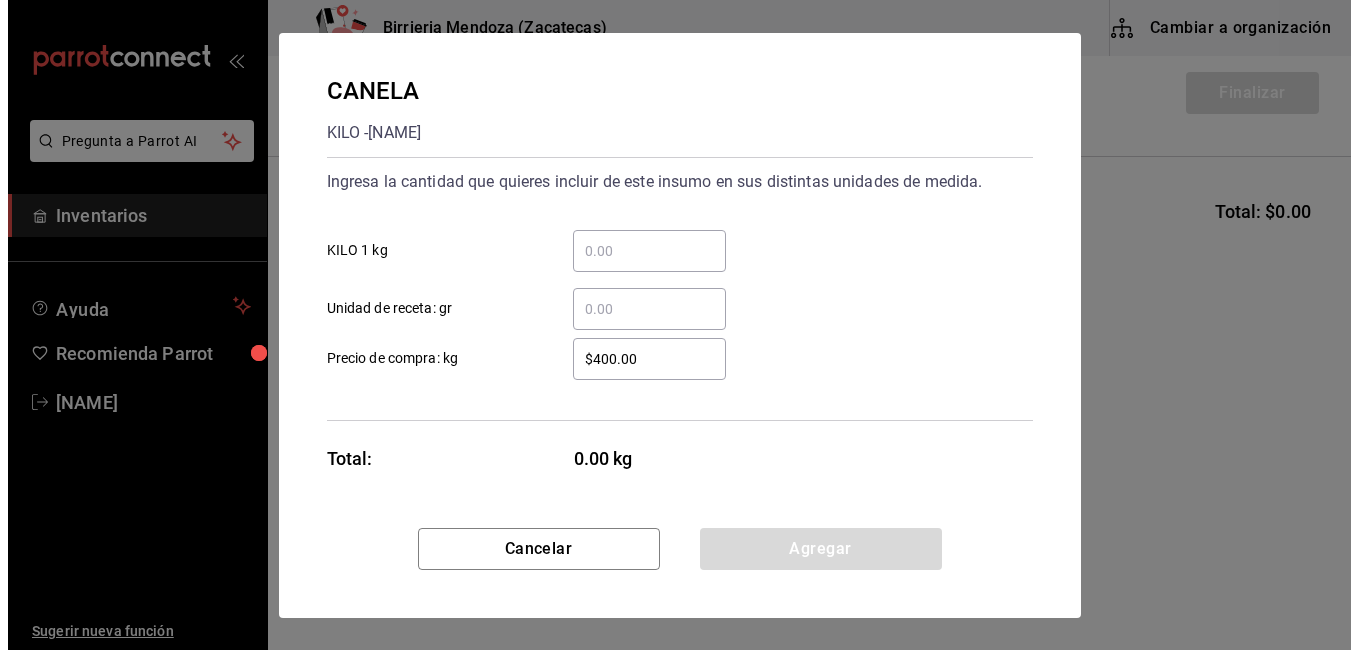 scroll, scrollTop: 0, scrollLeft: 0, axis: both 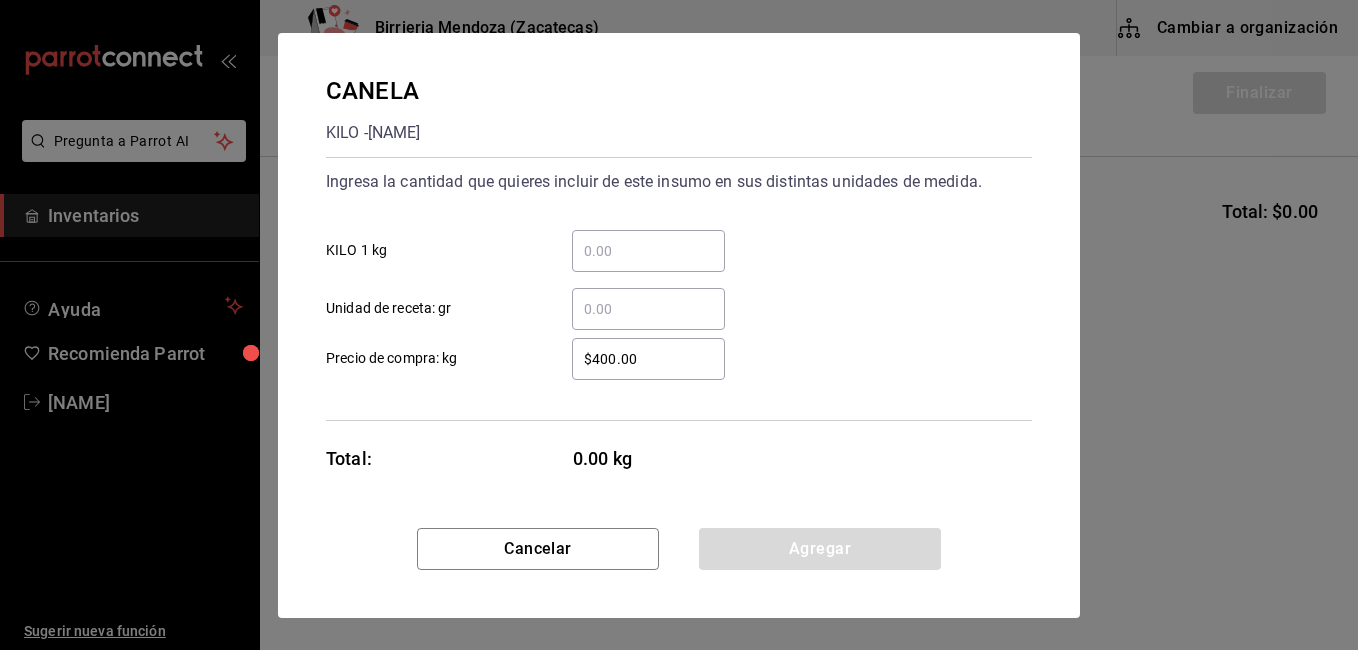 click on "​ KILO 1 kg" at bounding box center [648, 251] 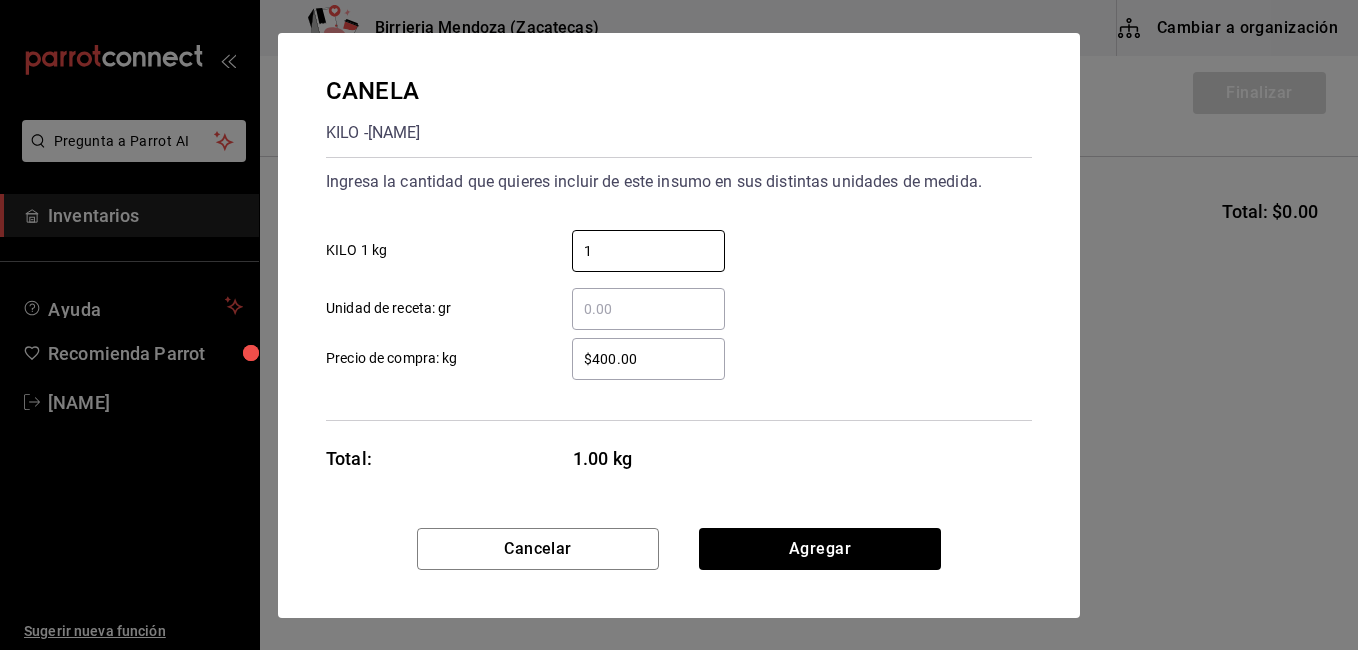 type on "1" 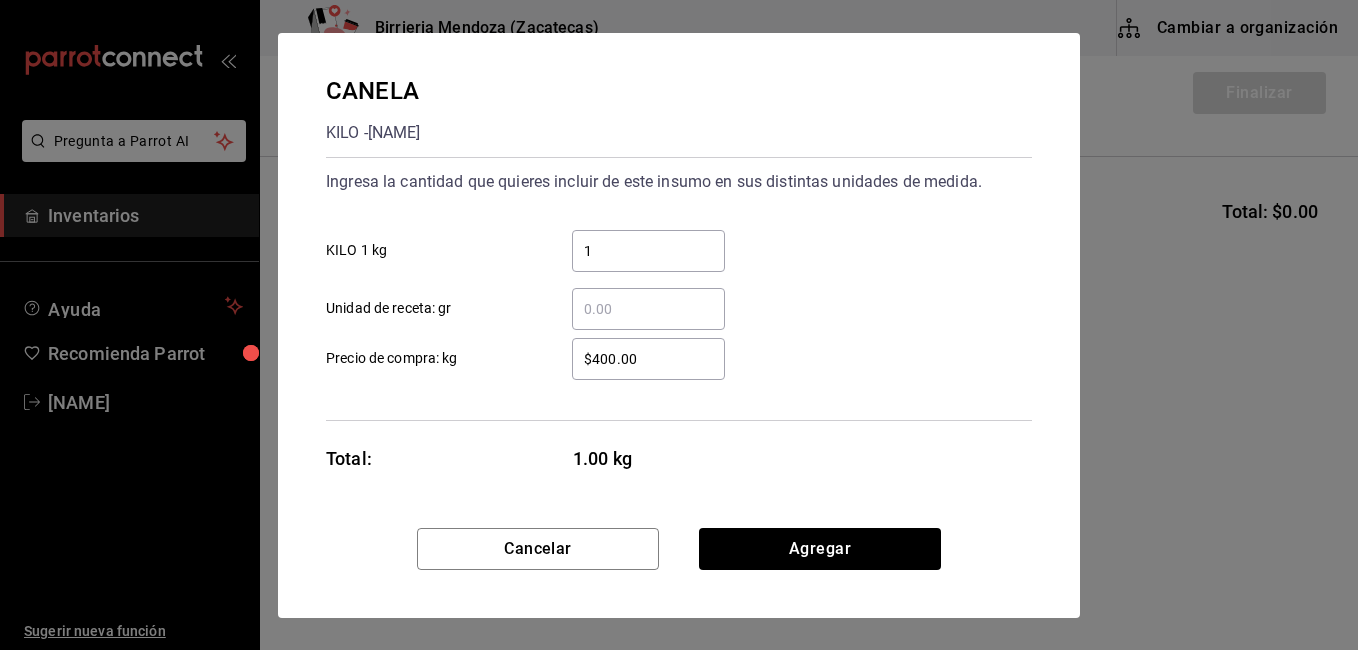 click on "$400.00" at bounding box center (648, 359) 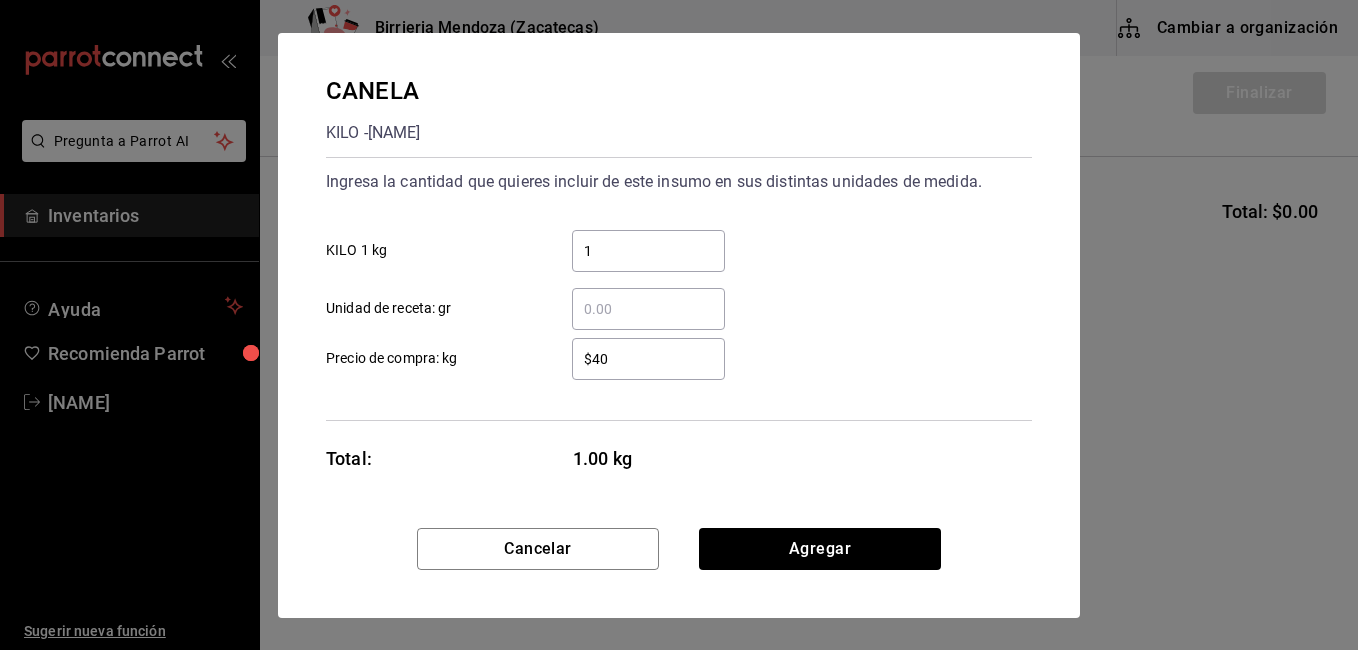 type on "$4" 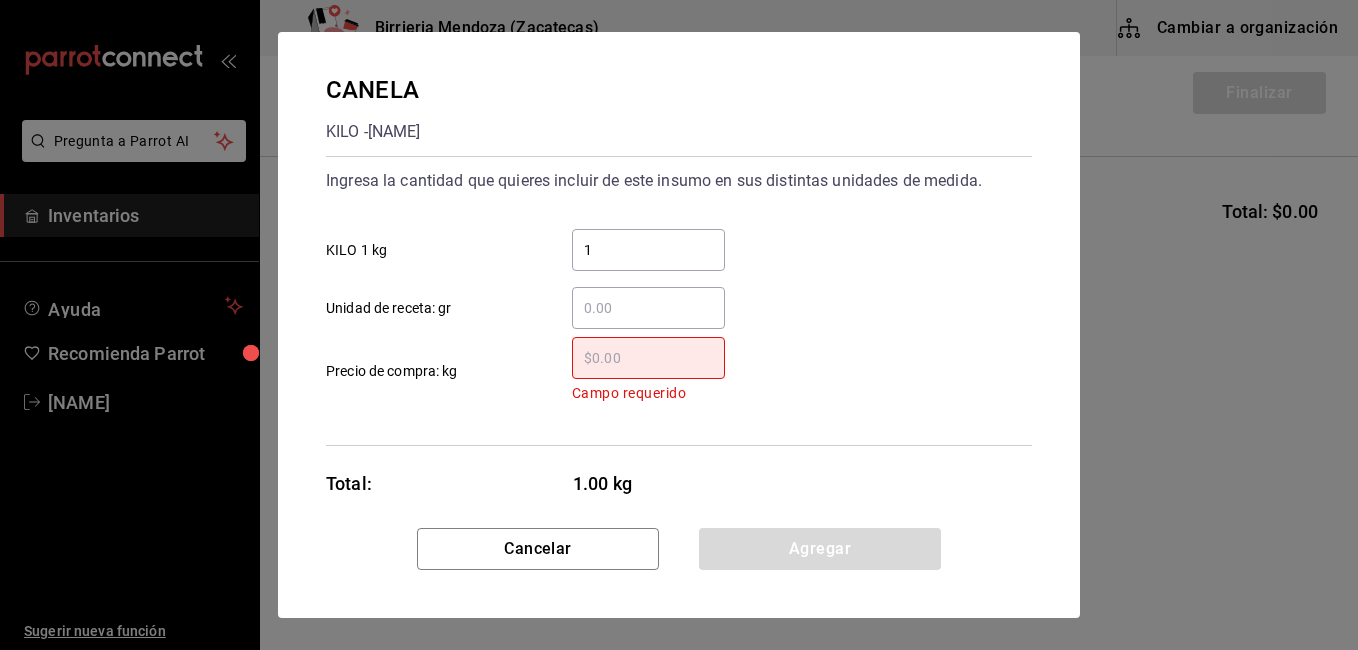 type on "$2" 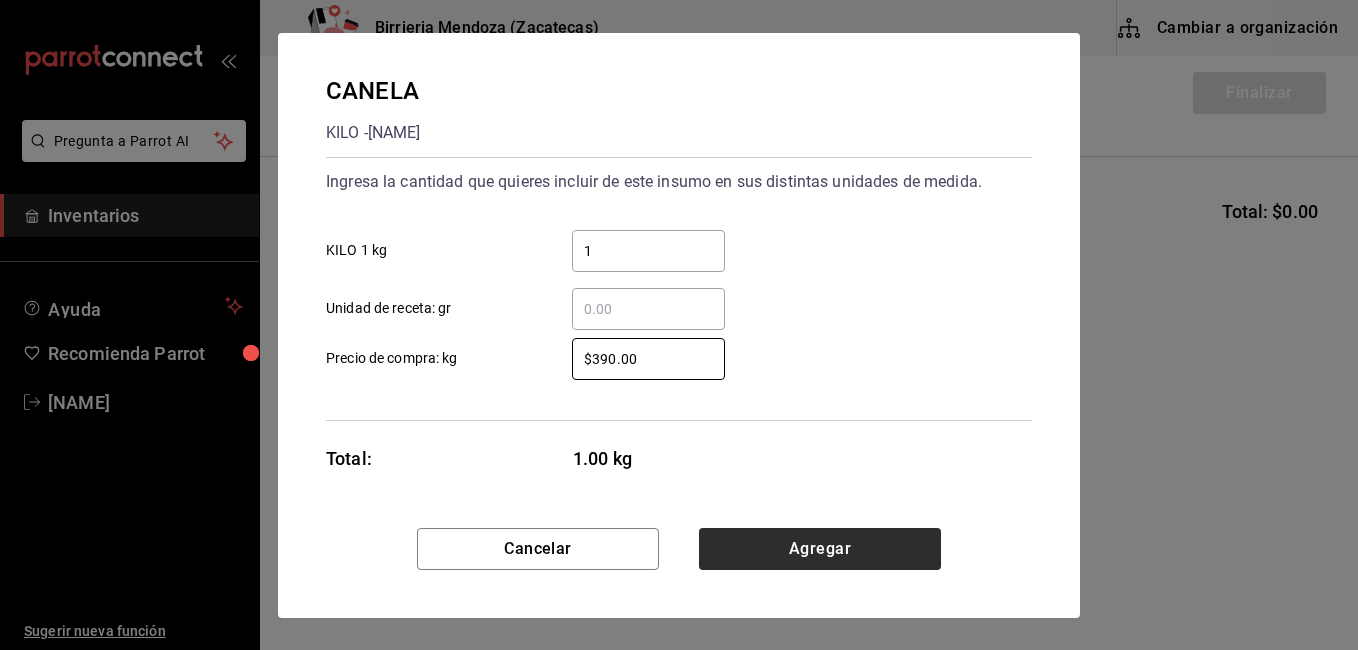 type on "$390.00" 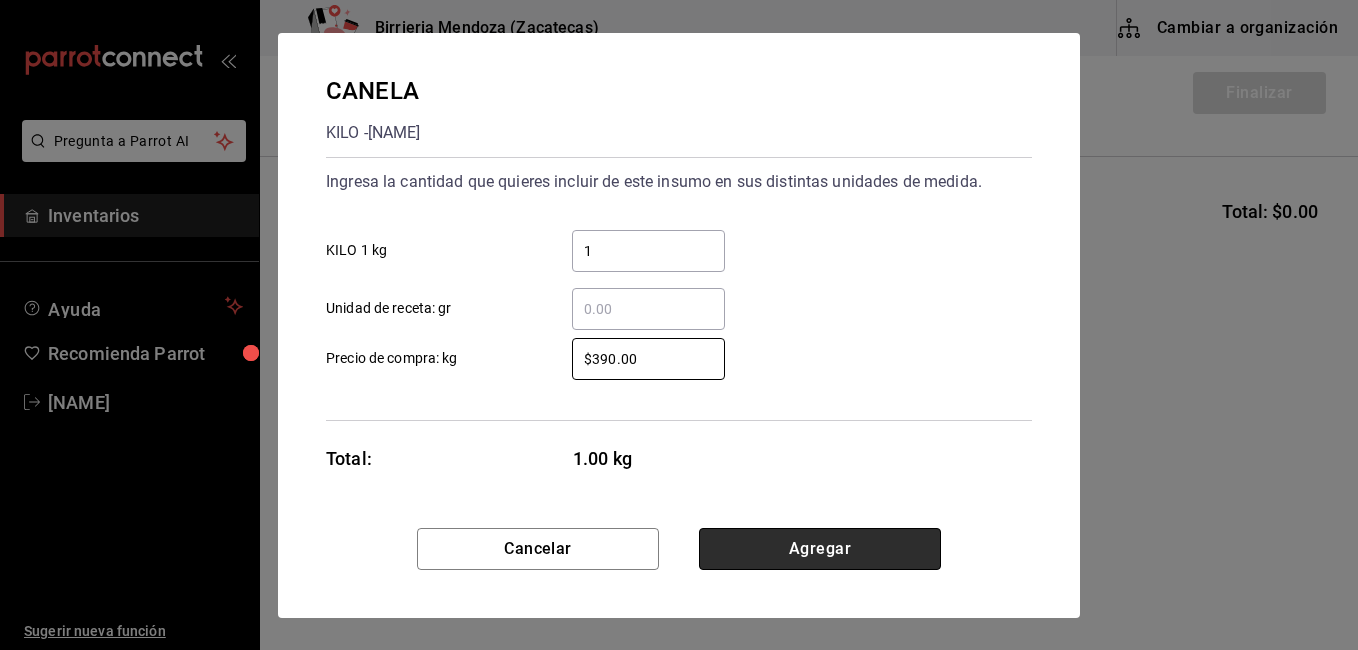 click on "Agregar" at bounding box center (820, 549) 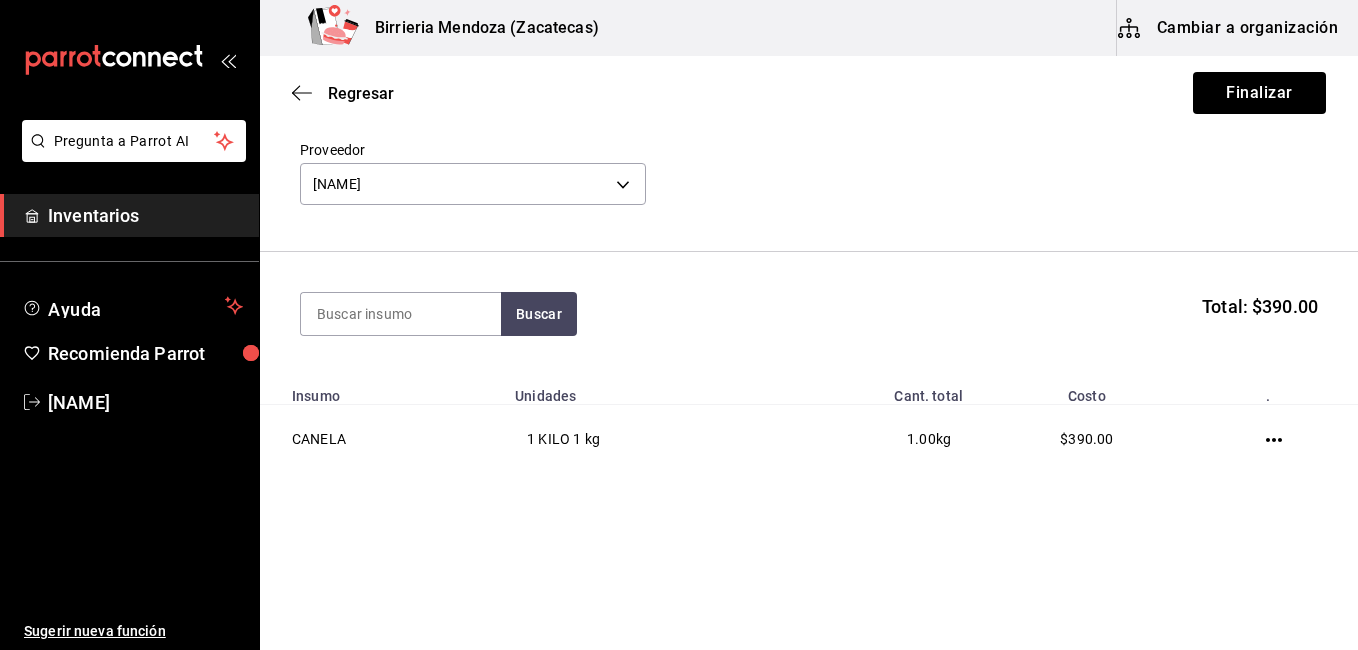 scroll, scrollTop: 82, scrollLeft: 0, axis: vertical 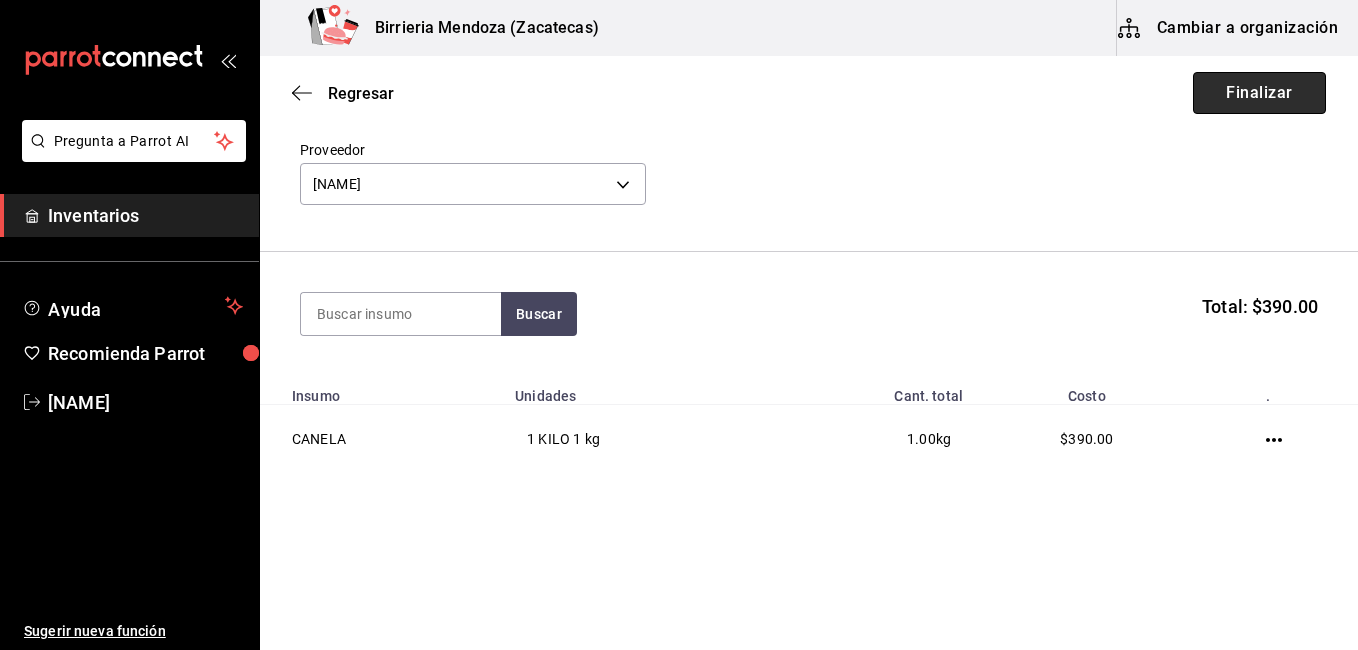click on "Finalizar" at bounding box center (1259, 93) 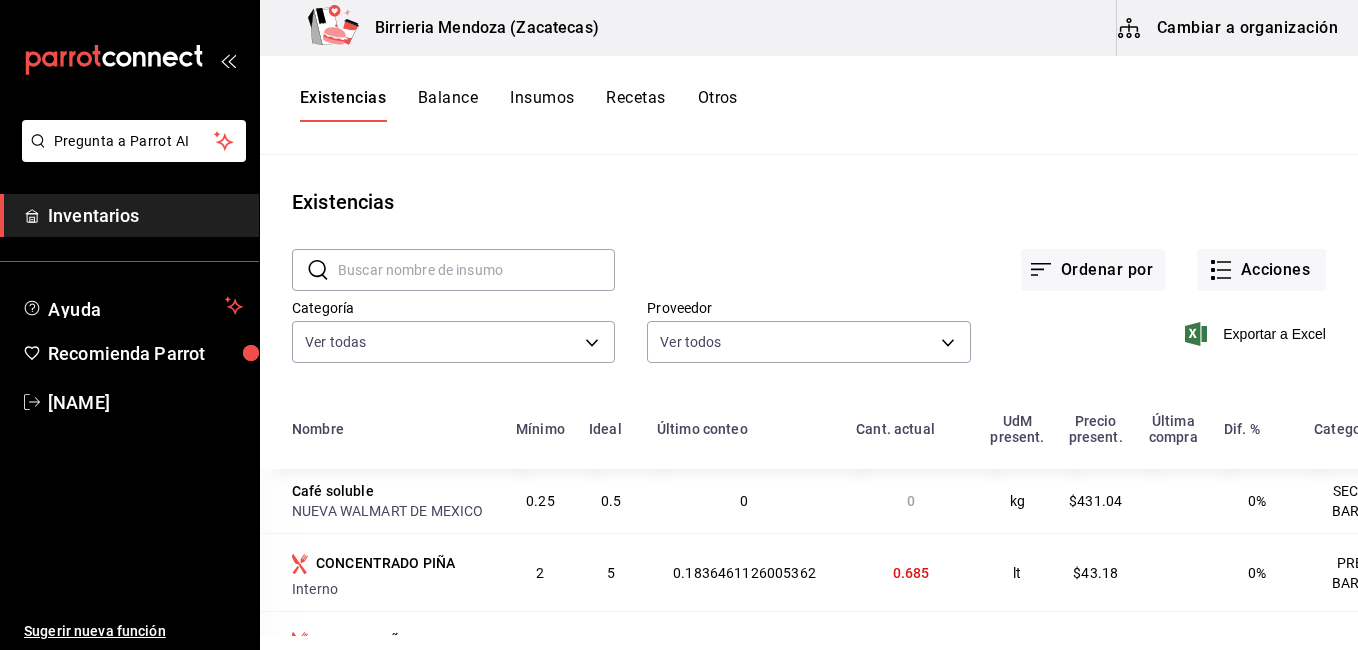 click on "Existencias Balance Insumos Recetas Otros" at bounding box center (809, 105) 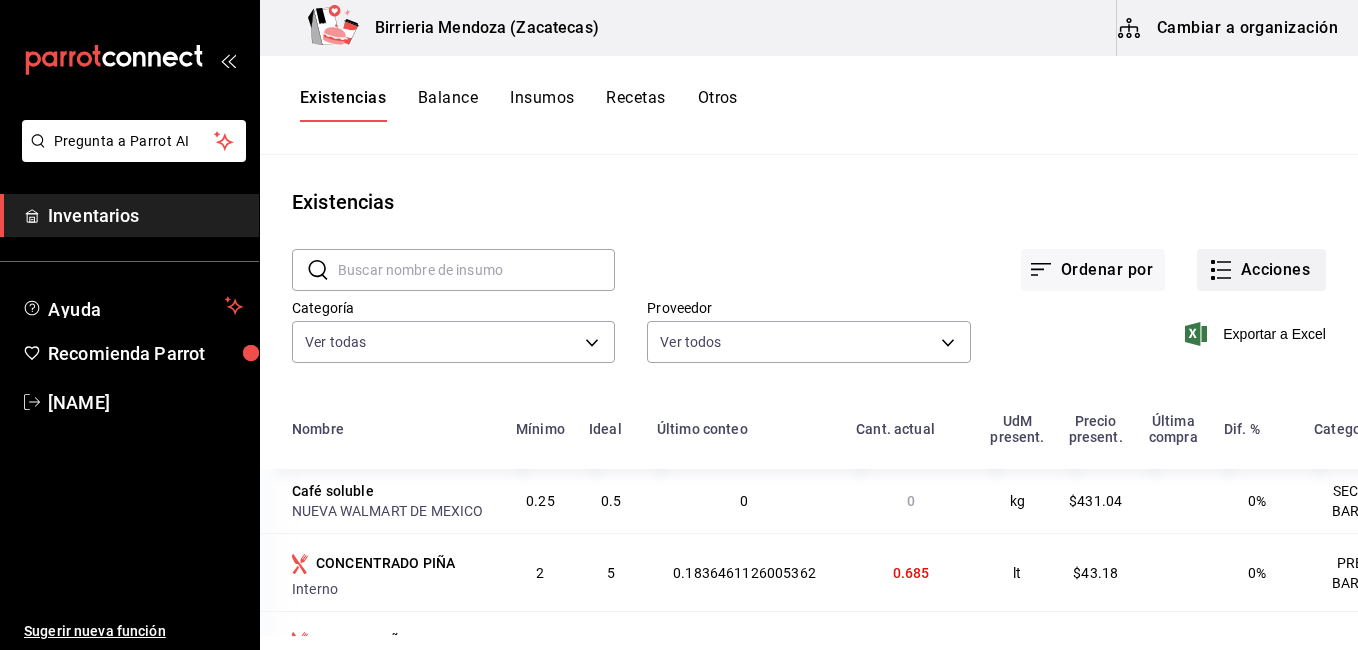 click on "Acciones" at bounding box center [1261, 270] 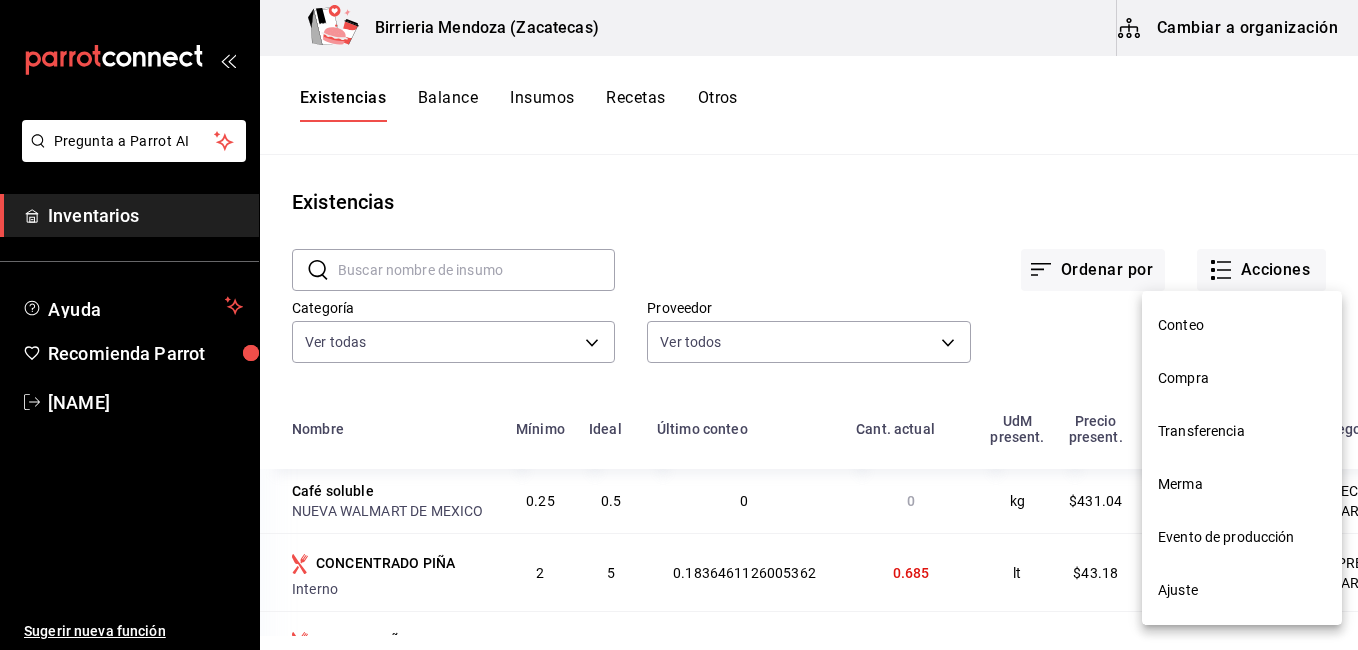 click on "Compra" at bounding box center (1242, 378) 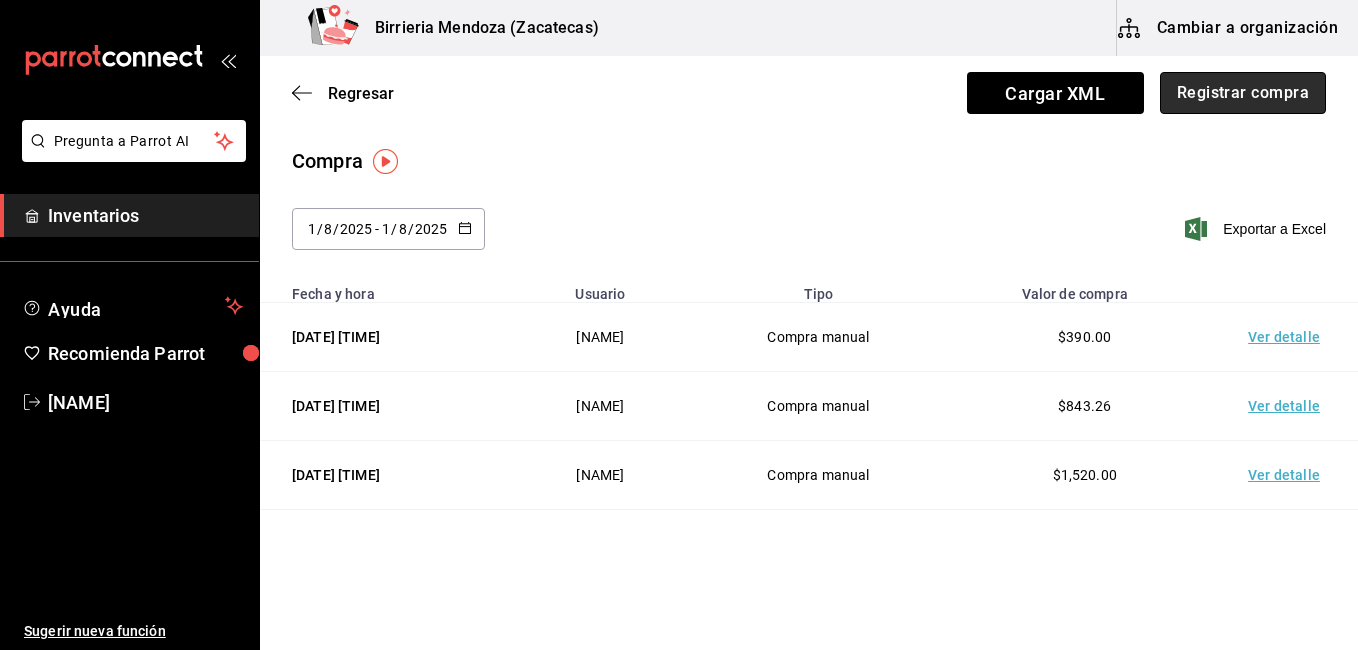 click on "Registrar compra" at bounding box center [1243, 93] 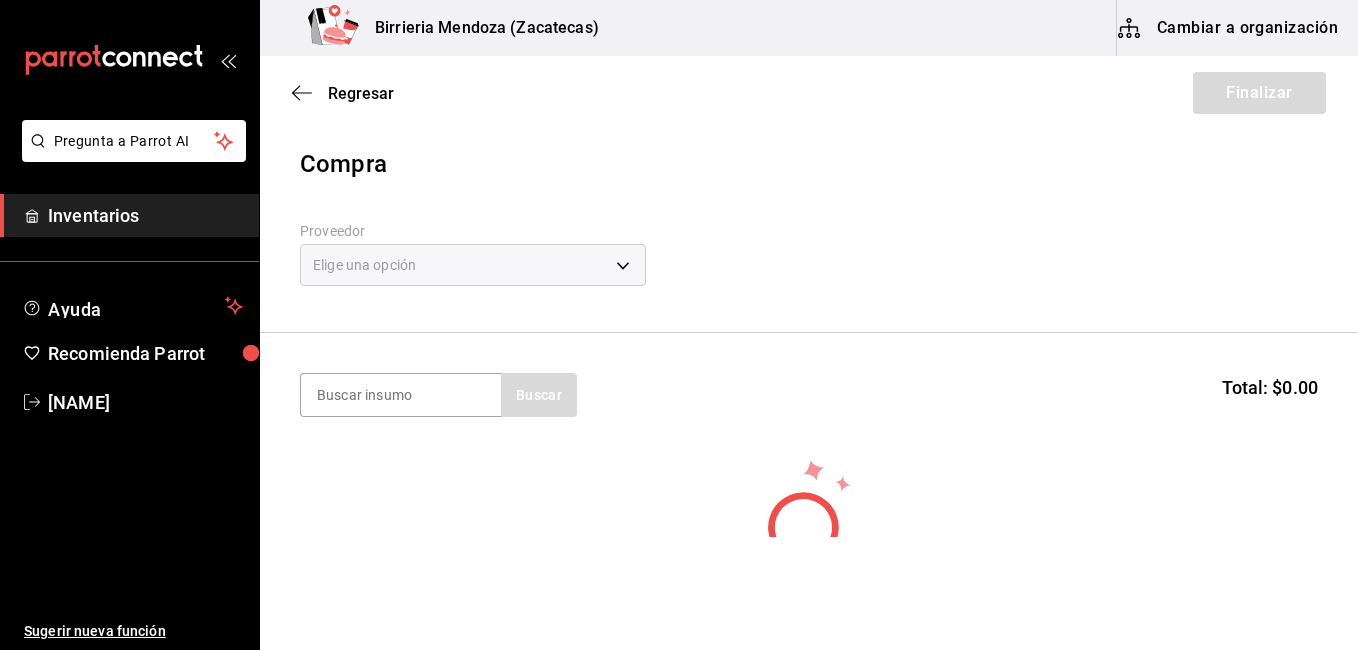 click on "Elige una opción" at bounding box center [473, 265] 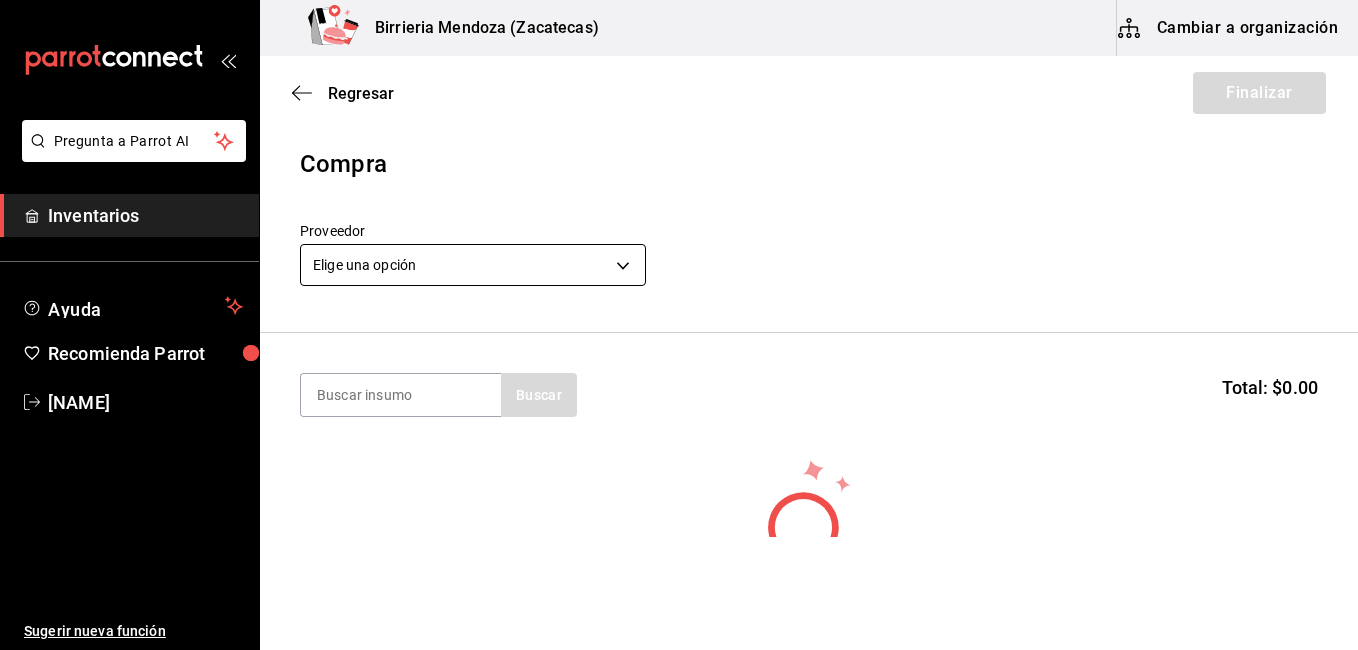 click on "Pregunta a Parrot AI Inventarios   Ayuda Recomienda Parrot   [NAME]   Sugerir nueva función   Birrieria Mendoza ([LOCATION]) Cambiar a organización Regresar Finalizar Compra Proveedor Elige una opción default Buscar Total: $0.00 No hay insumos a mostrar. Busca un insumo para agregarlo a la lista GANA 1 MES GRATIS EN TU SUSCRIPCIÓN AQUÍ ¿Recuerdas cómo empezó tu restaurante?
Hoy puedes ayudar a un colega a tener el mismo cambio que tú viviste.
Recomienda Parrot directamente desde tu Portal Administrador.
Es fácil y rápido.
🎁 Por cada restaurante que se una, ganas 1 mes gratis. Ver video tutorial Ir a video Pregunta a Parrot AI Inventarios   Ayuda Recomienda Parrot   [NAME]   Sugerir nueva función   Editar Eliminar Visitar centro de ayuda ([PHONE]) soporte@parrotsoftware.io Visitar centro de ayuda ([PHONE]) soporte@parrotsoftware.io" at bounding box center [679, 268] 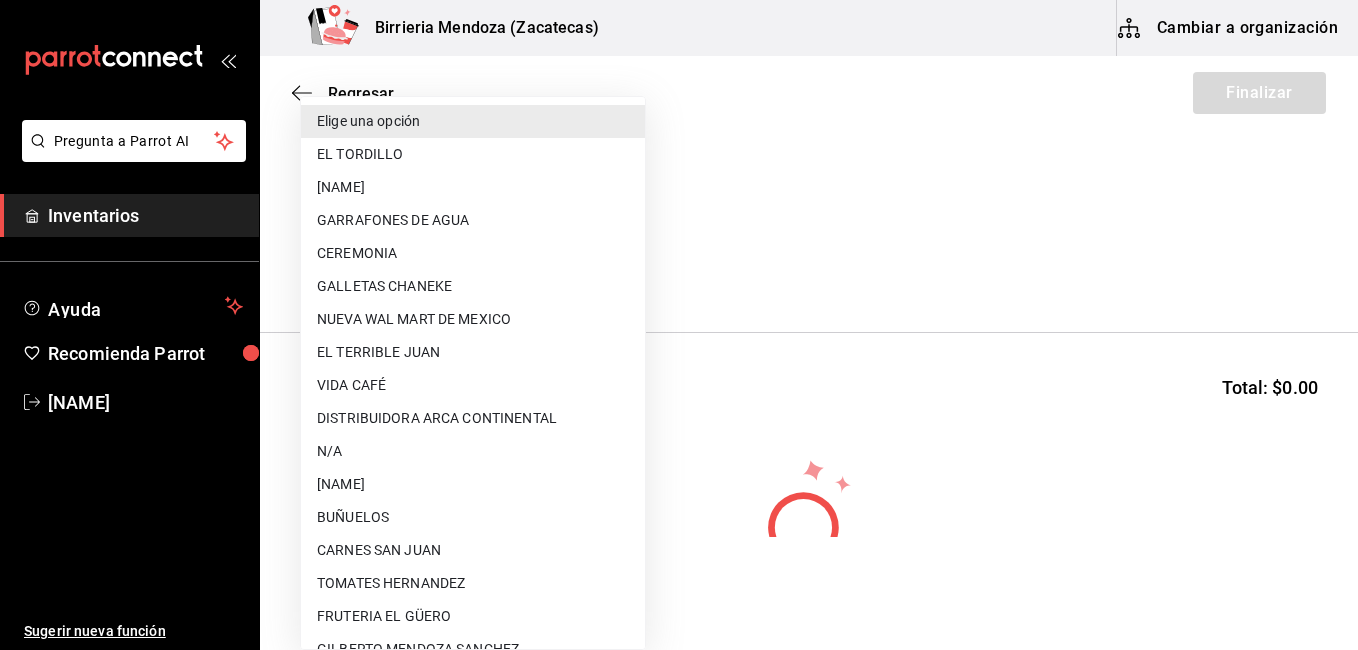 click on "VIDA CAFÉ" at bounding box center [473, 385] 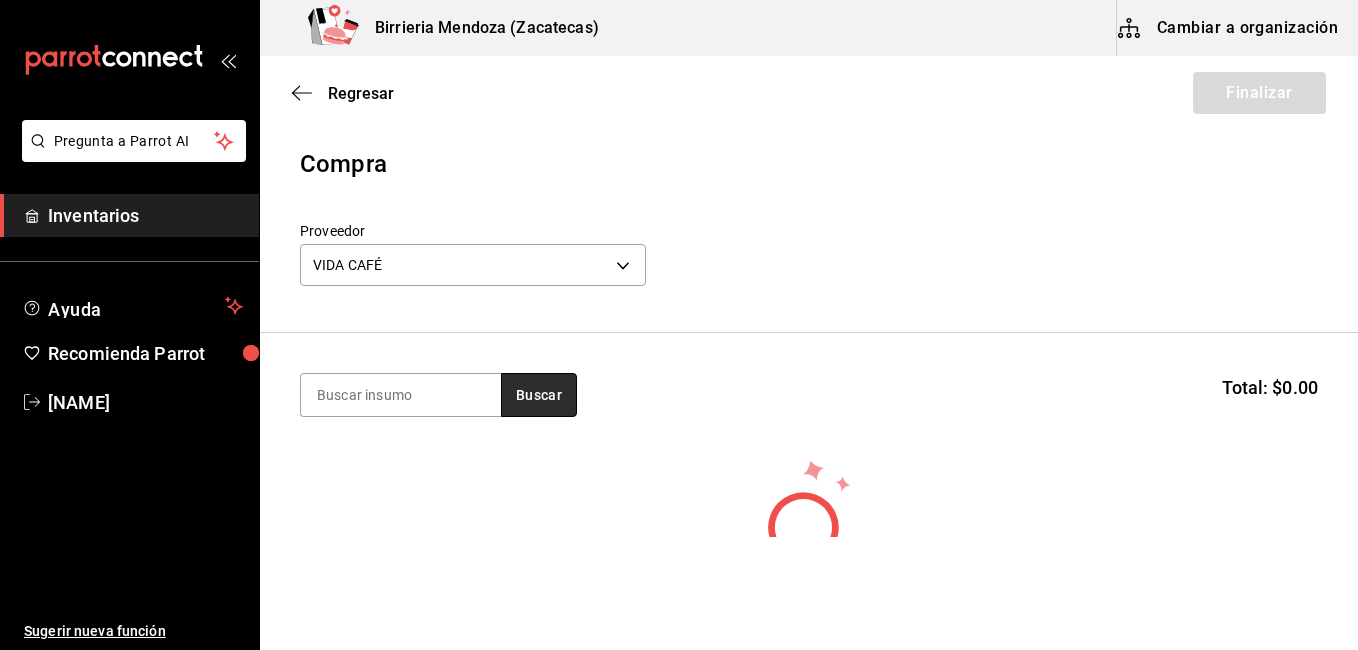 click on "Buscar" at bounding box center [539, 395] 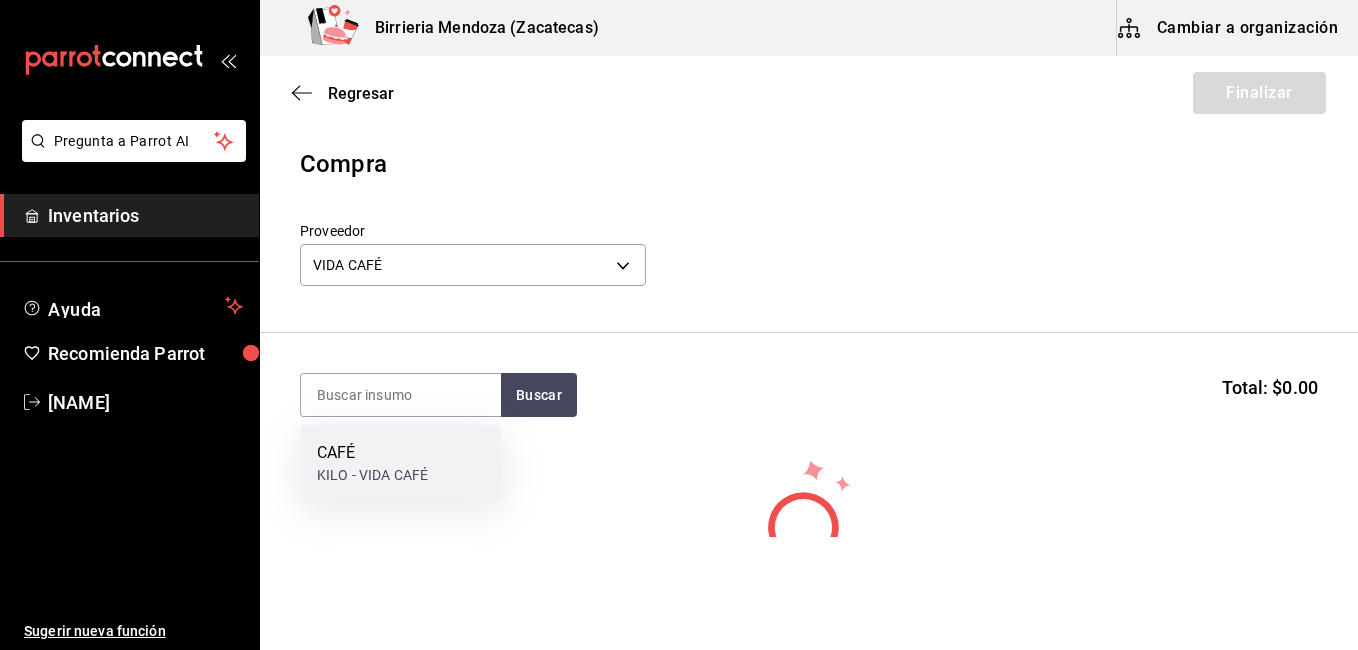 click on "KILO - VIDA CAFÉ" at bounding box center [372, 475] 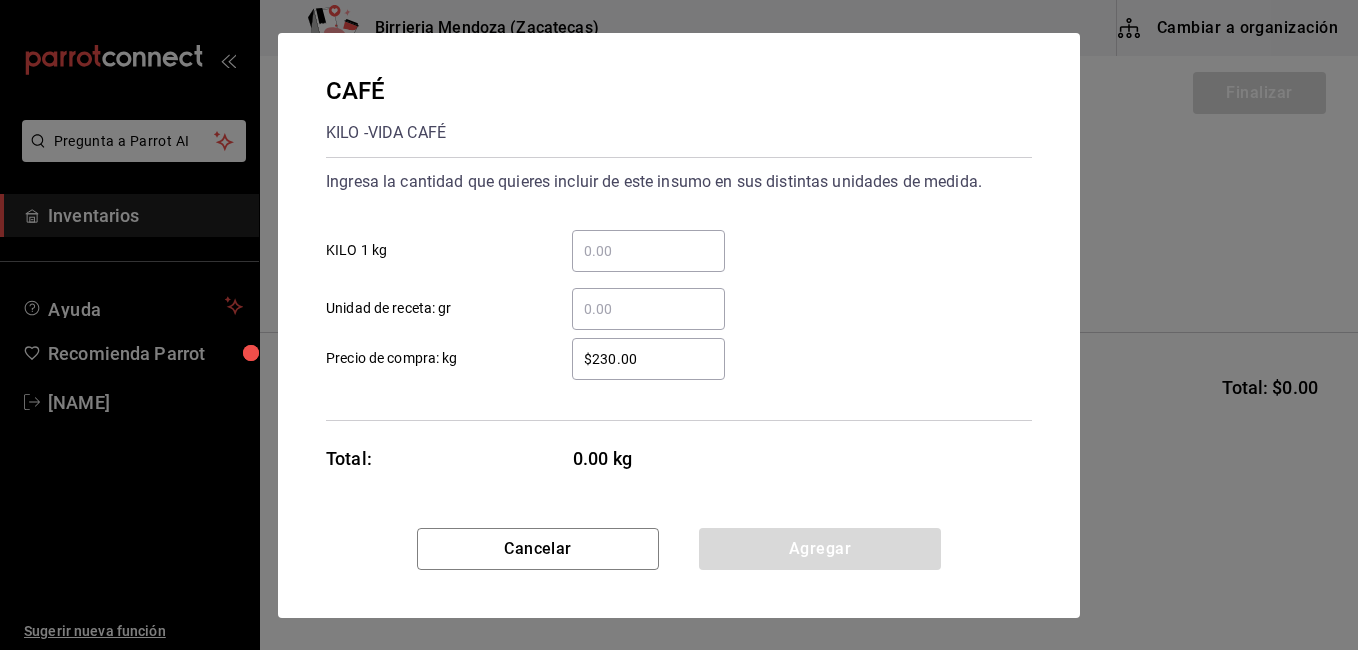 click on "​ KILO 1 kg" at bounding box center [648, 251] 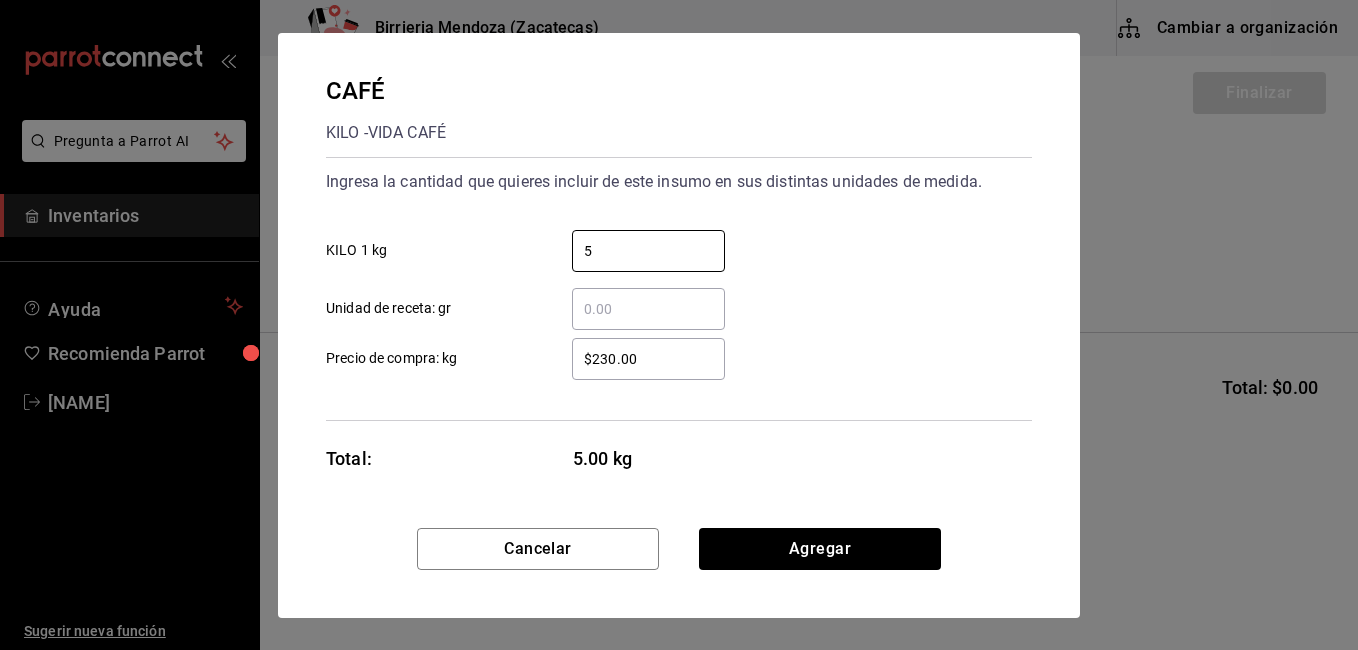 type on "5" 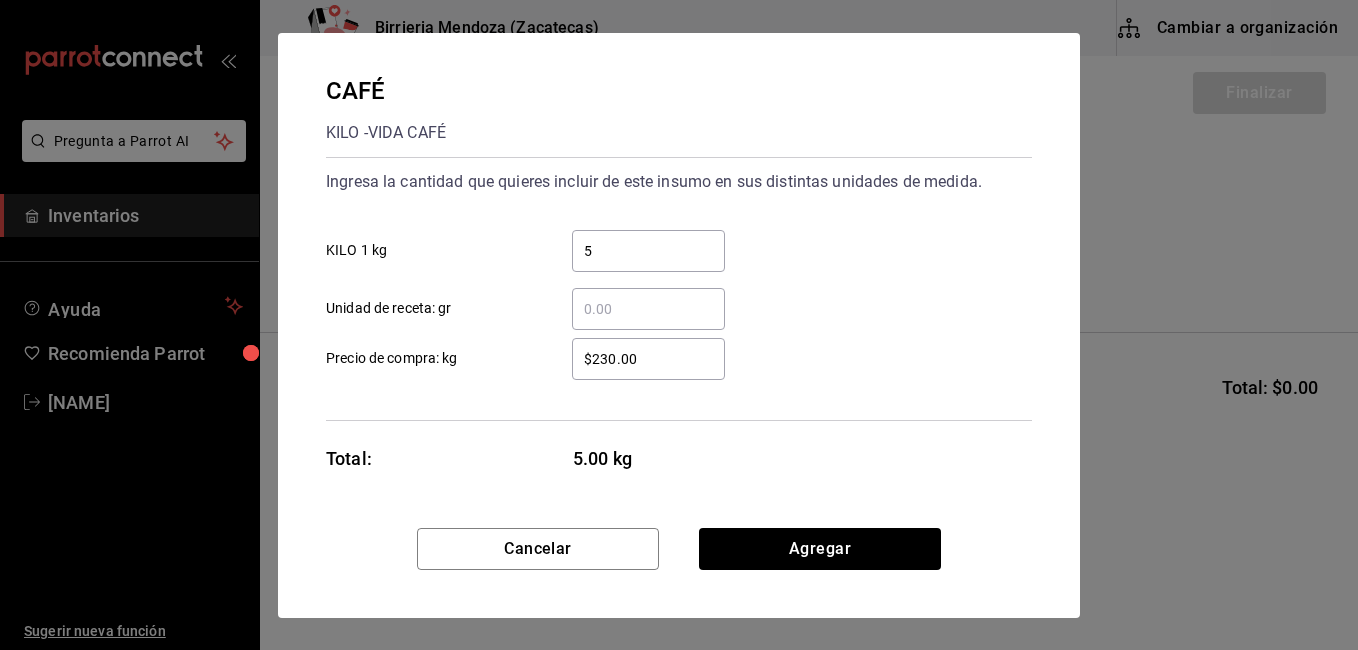 click on "$230.00 ​" at bounding box center [648, 359] 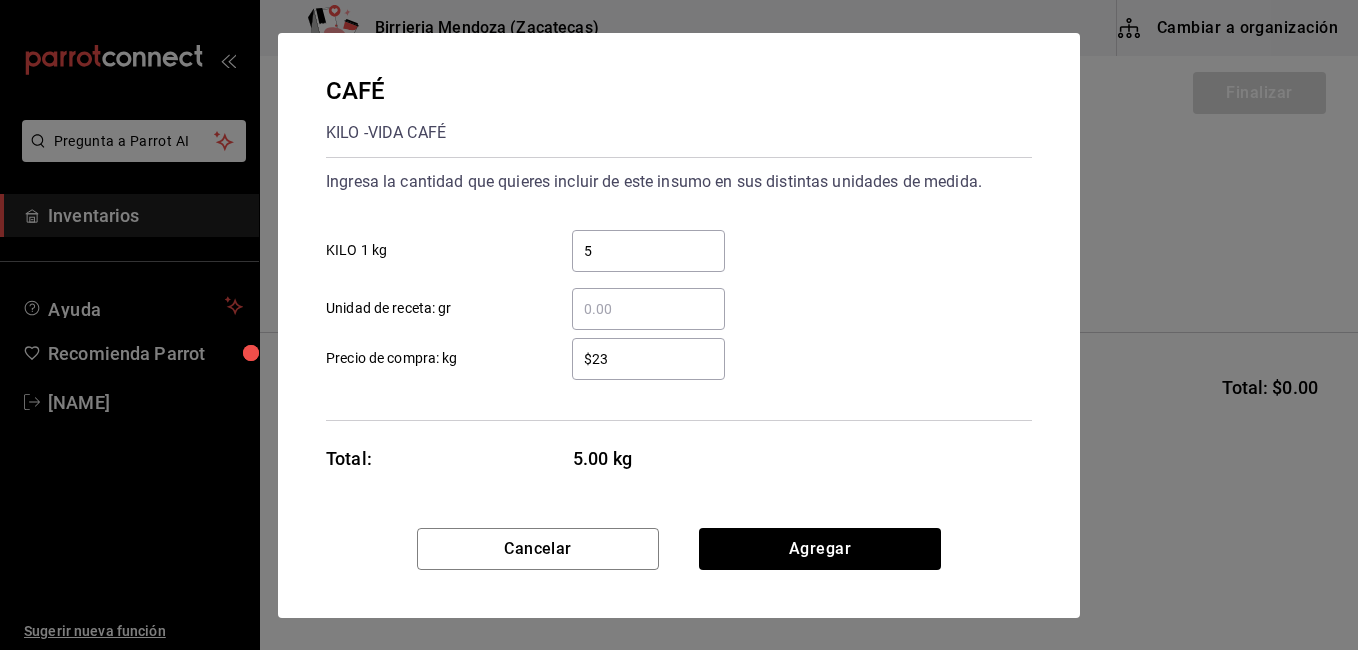 type on "$2" 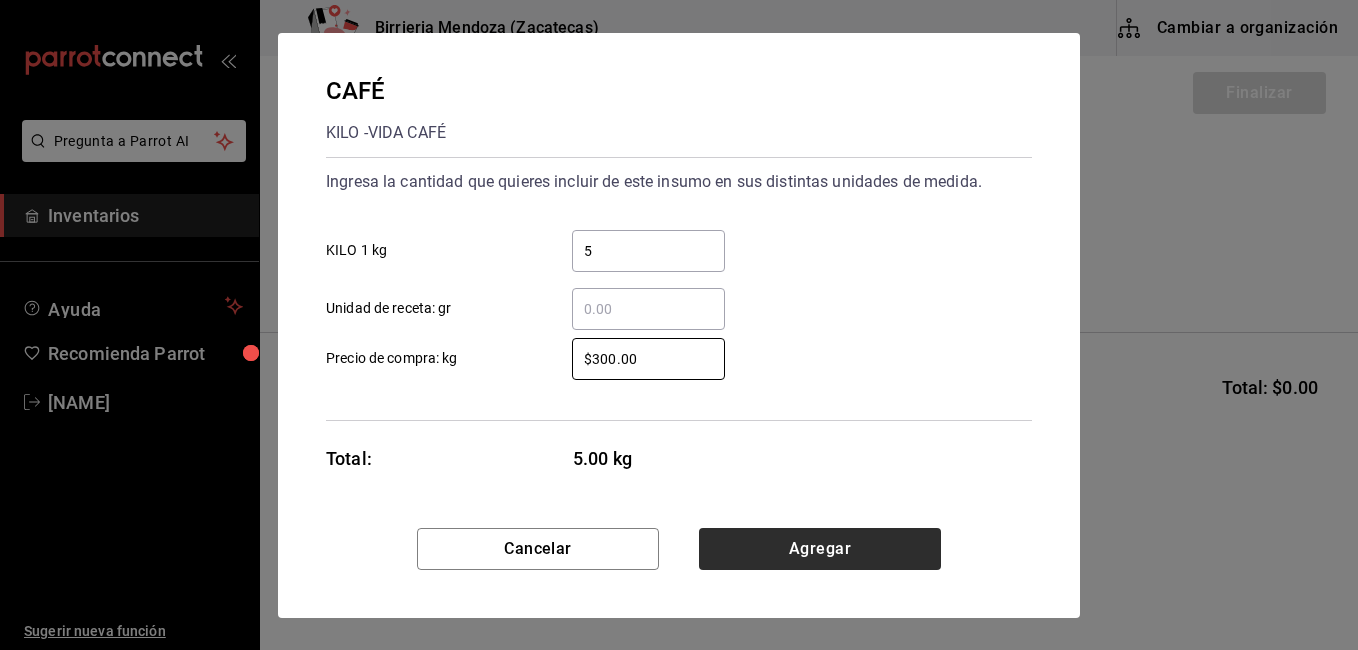 type on "$300.00" 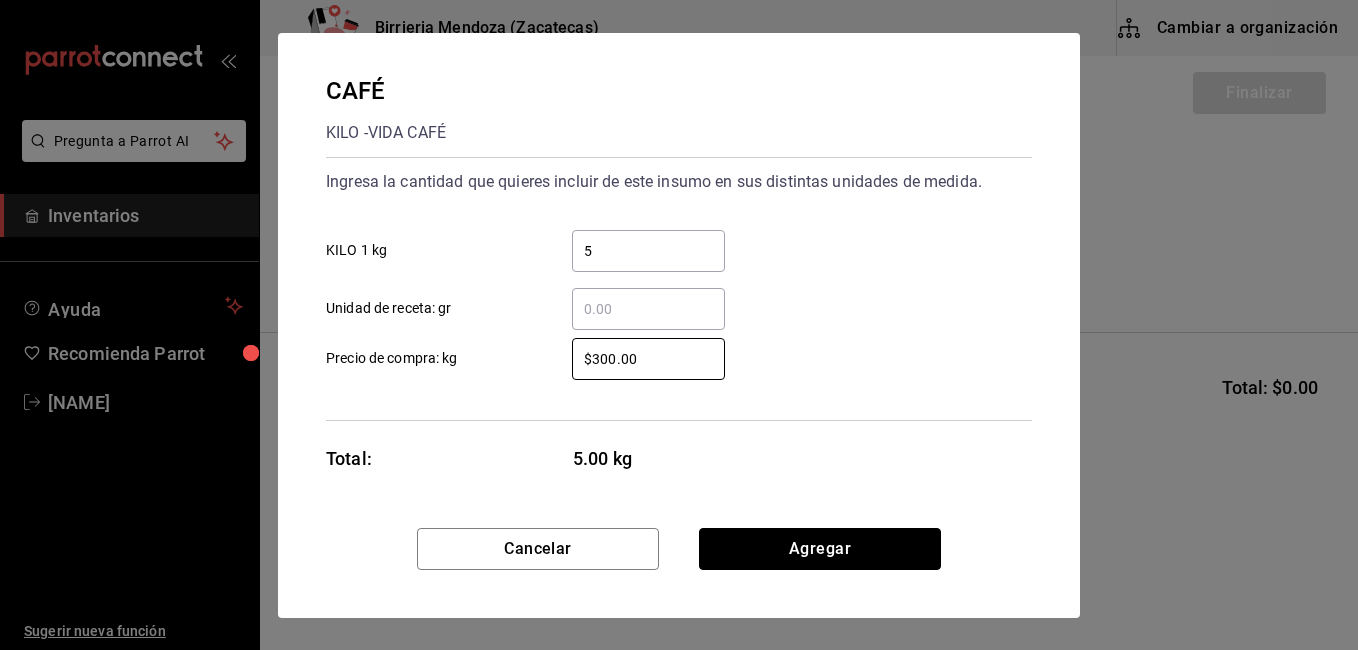 click on "Agregar" at bounding box center [820, 549] 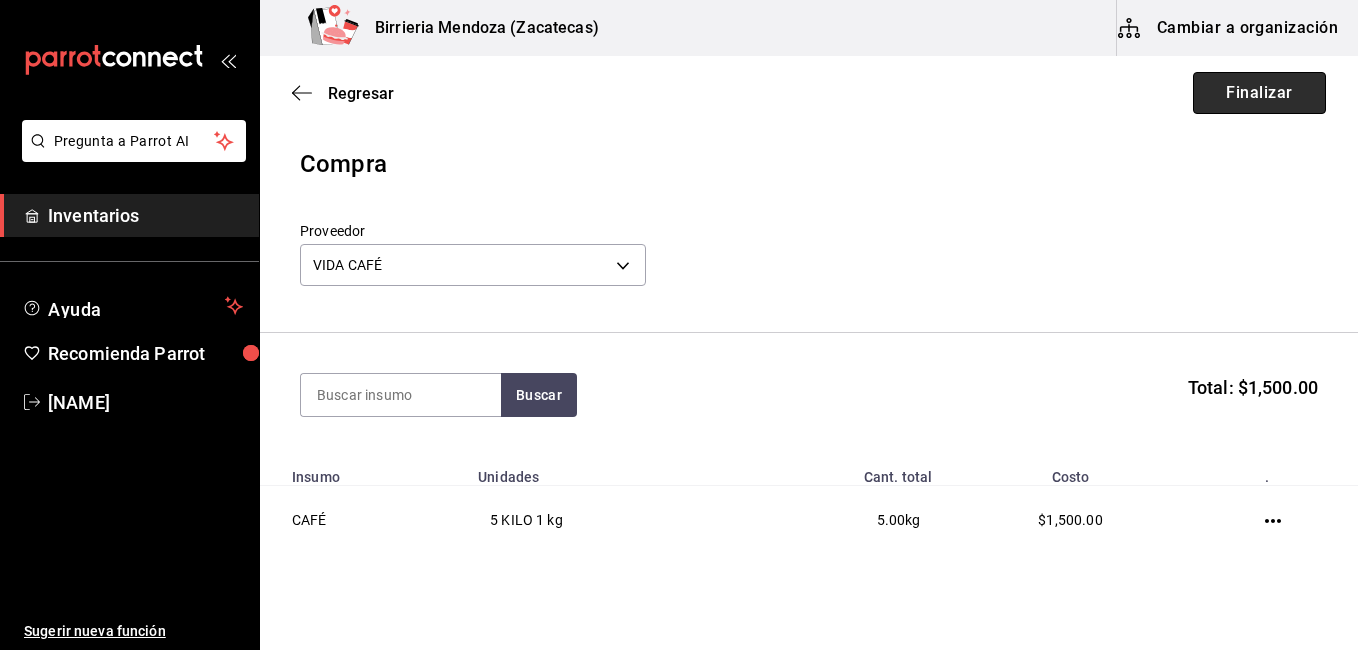 click on "Finalizar" at bounding box center (1259, 93) 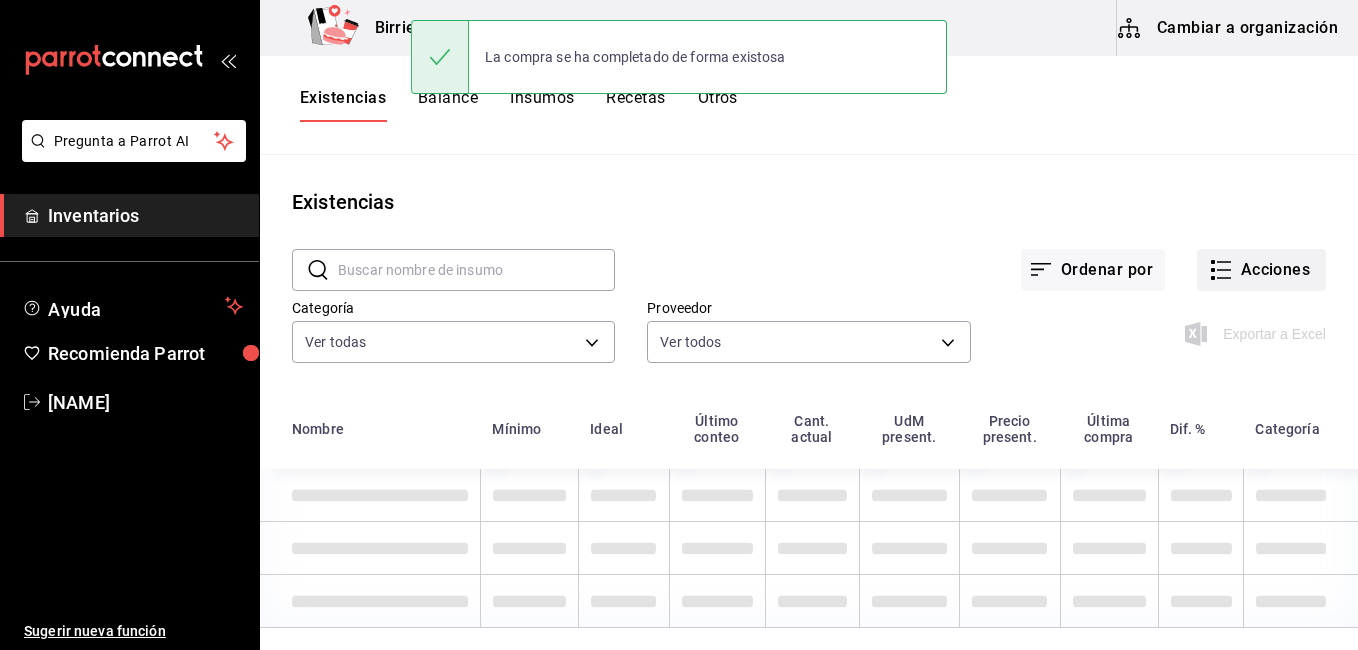 click on "Acciones" at bounding box center [1261, 270] 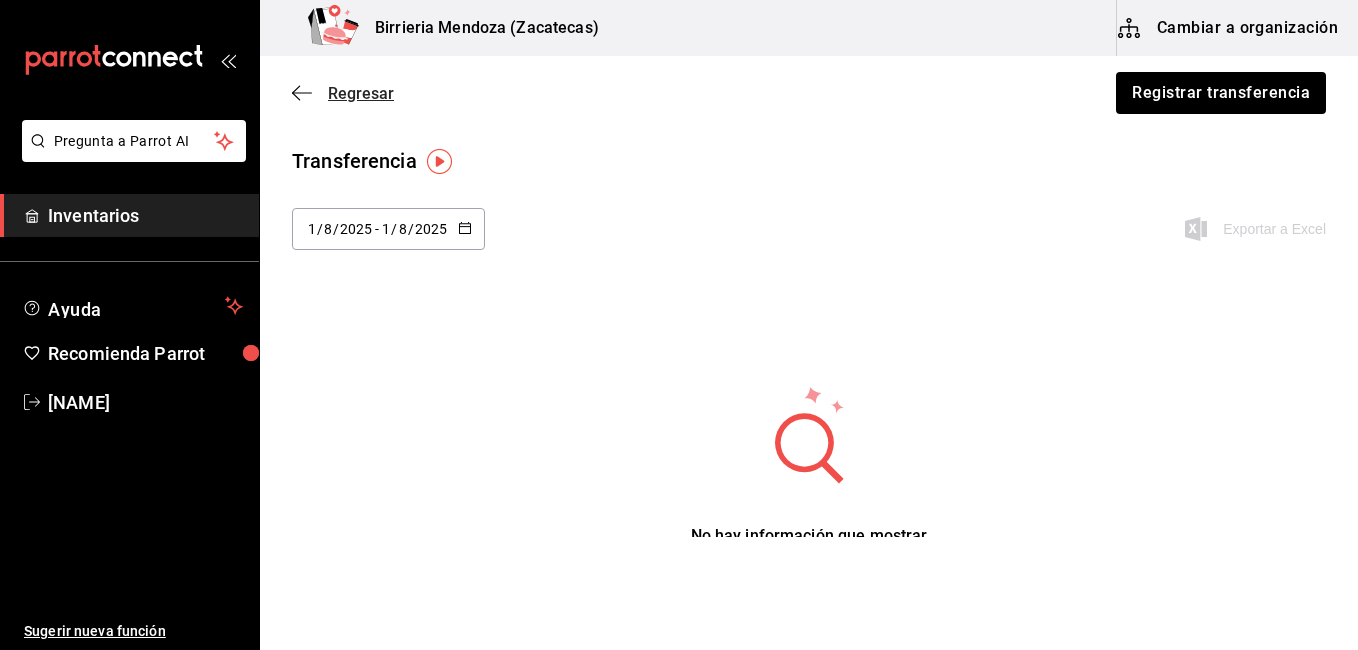 click on "Regresar" at bounding box center (361, 93) 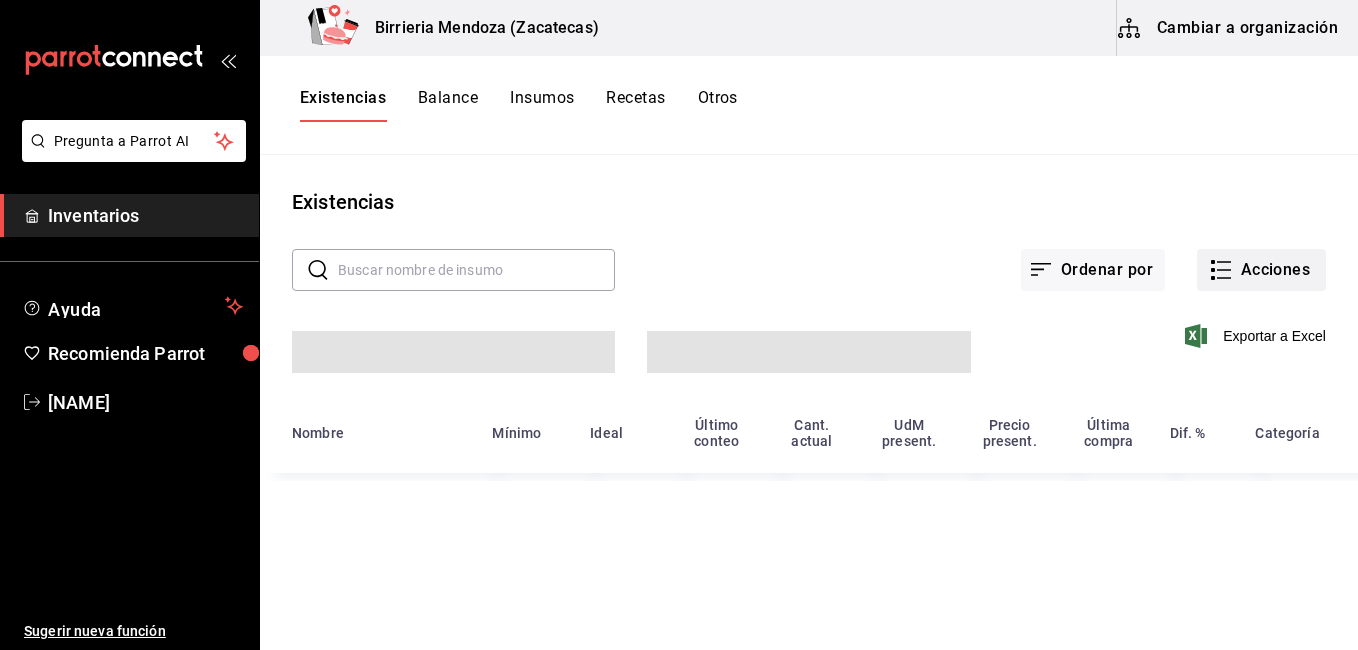 click on "Acciones" at bounding box center [1261, 270] 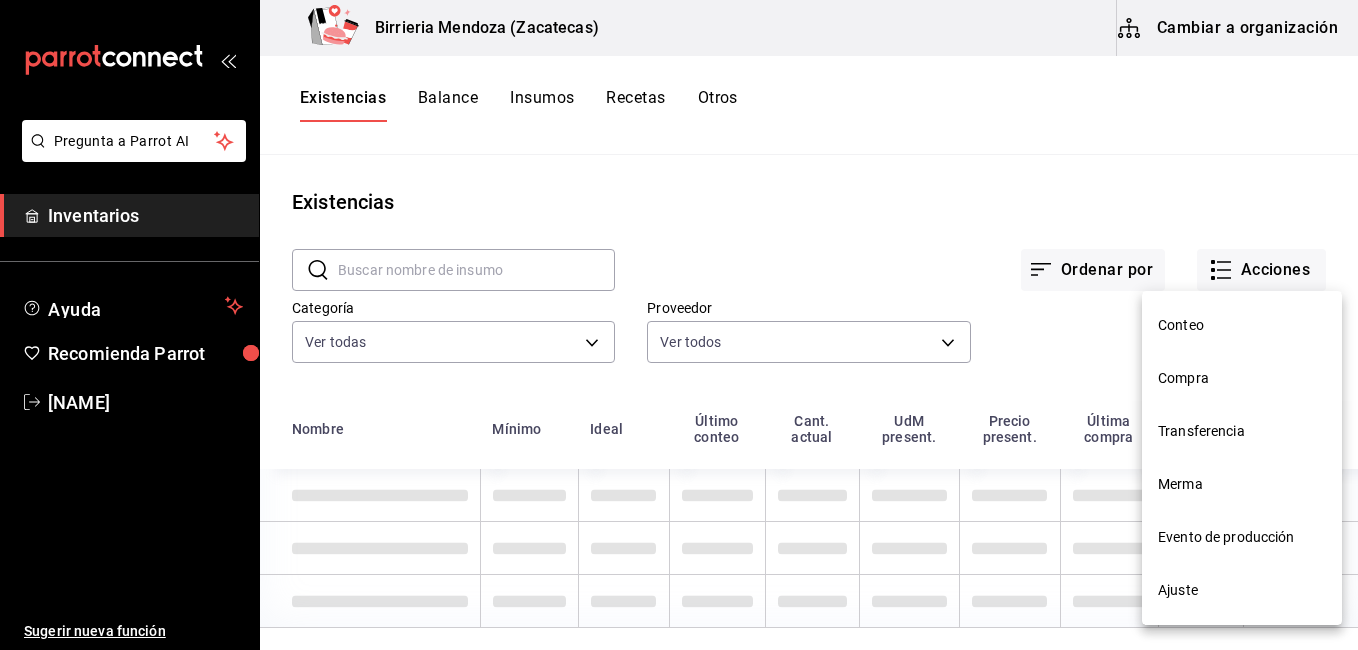 click on "Compra" at bounding box center (1242, 378) 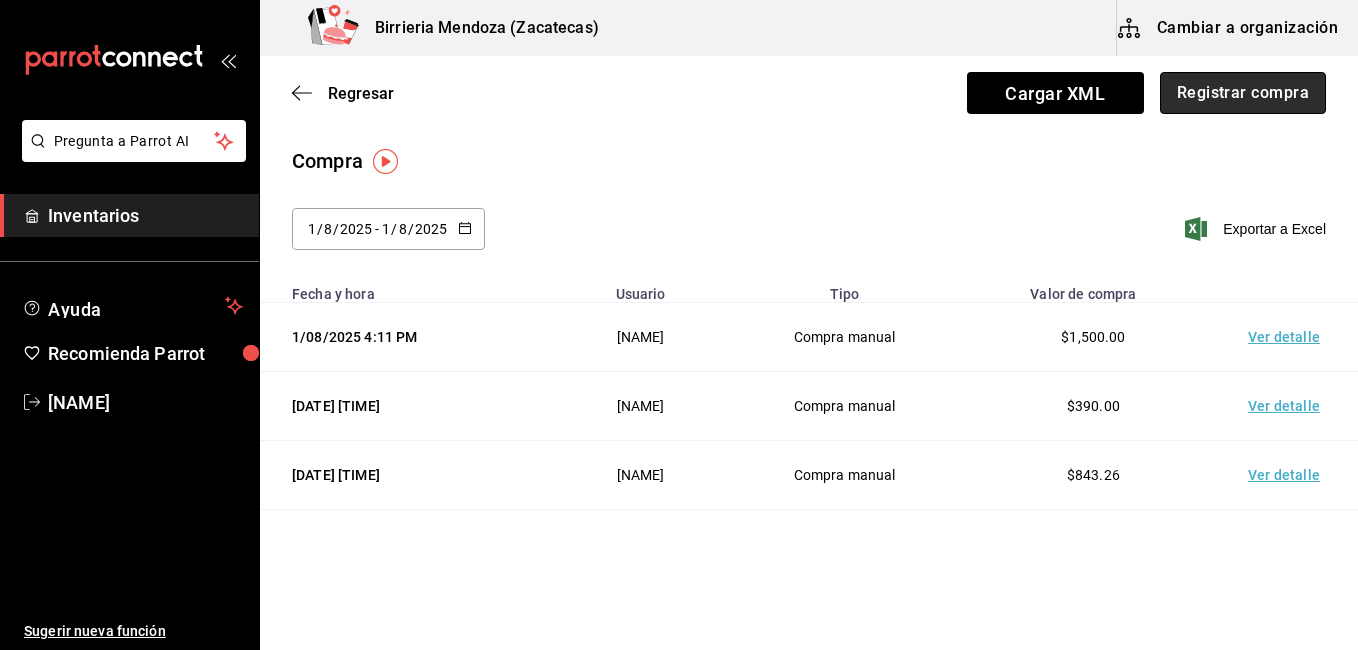 click on "Registrar compra" at bounding box center (1243, 93) 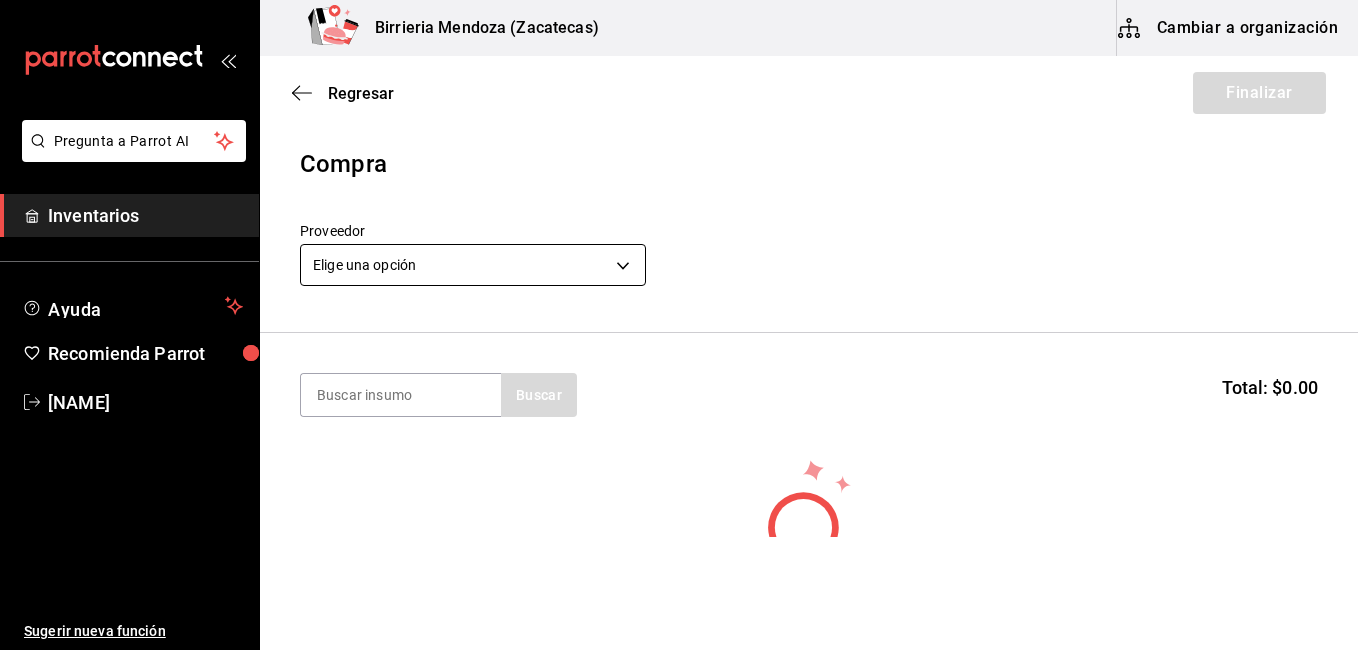 click on "Pregunta a Parrot AI Inventarios   Ayuda Recomienda Parrot   [NAME]   Sugerir nueva función   Birrieria Mendoza ([LOCATION]) Cambiar a organización Regresar Finalizar Compra Proveedor Elige una opción default Buscar Total: $0.00 No hay insumos a mostrar. Busca un insumo para agregarlo a la lista GANA 1 MES GRATIS EN TU SUSCRIPCIÓN AQUÍ ¿Recuerdas cómo empezó tu restaurante?
Hoy puedes ayudar a un colega a tener el mismo cambio que tú viviste.
Recomienda Parrot directamente desde tu Portal Administrador.
Es fácil y rápido.
🎁 Por cada restaurante que se una, ganas 1 mes gratis. Ver video tutorial Ir a video Pregunta a Parrot AI Inventarios   Ayuda Recomienda Parrot   [NAME]   Sugerir nueva función   Editar Eliminar Visitar centro de ayuda ([PHONE]) soporte@parrotsoftware.io Visitar centro de ayuda ([PHONE]) soporte@parrotsoftware.io" at bounding box center (679, 268) 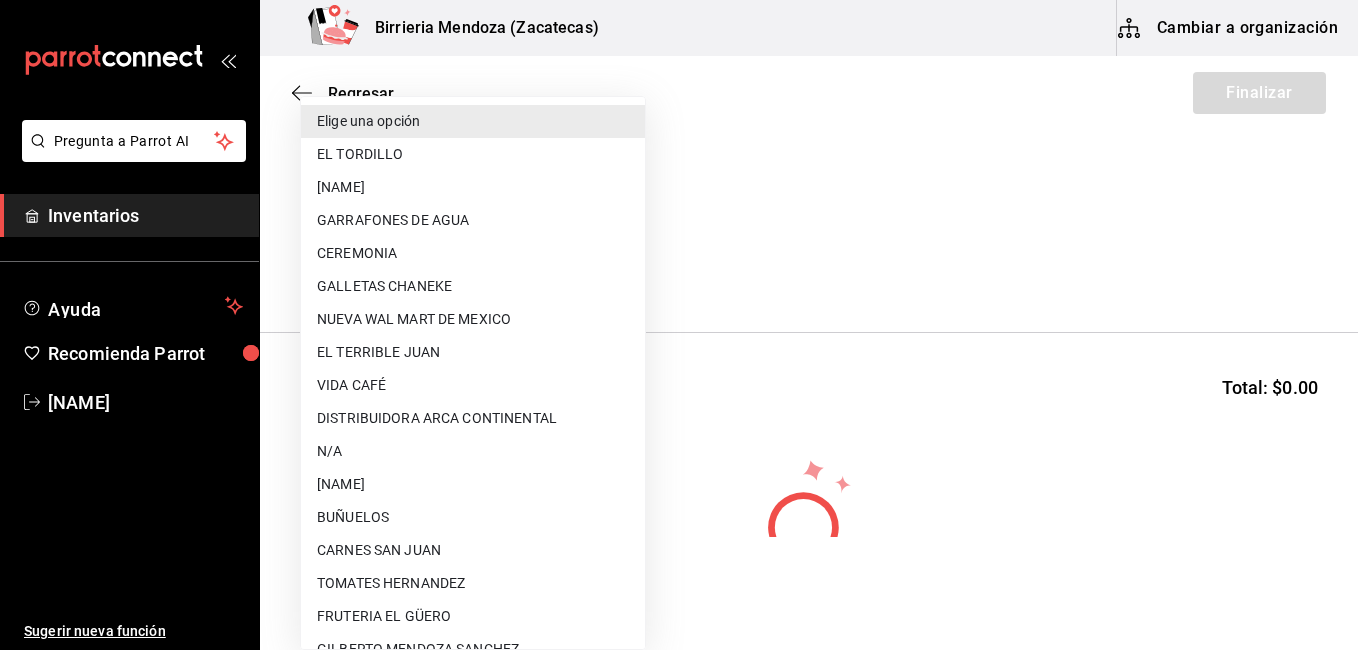 click on "BUÑUELOS" at bounding box center [473, 517] 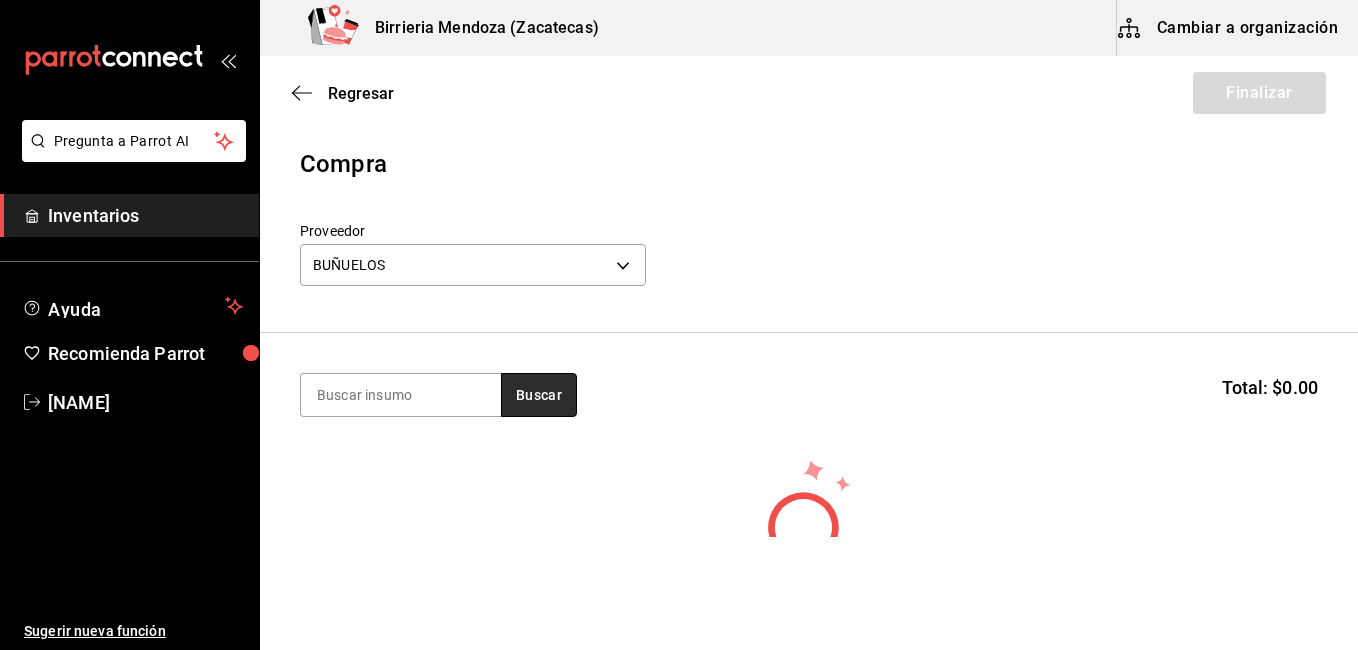 click on "Buscar" at bounding box center [539, 395] 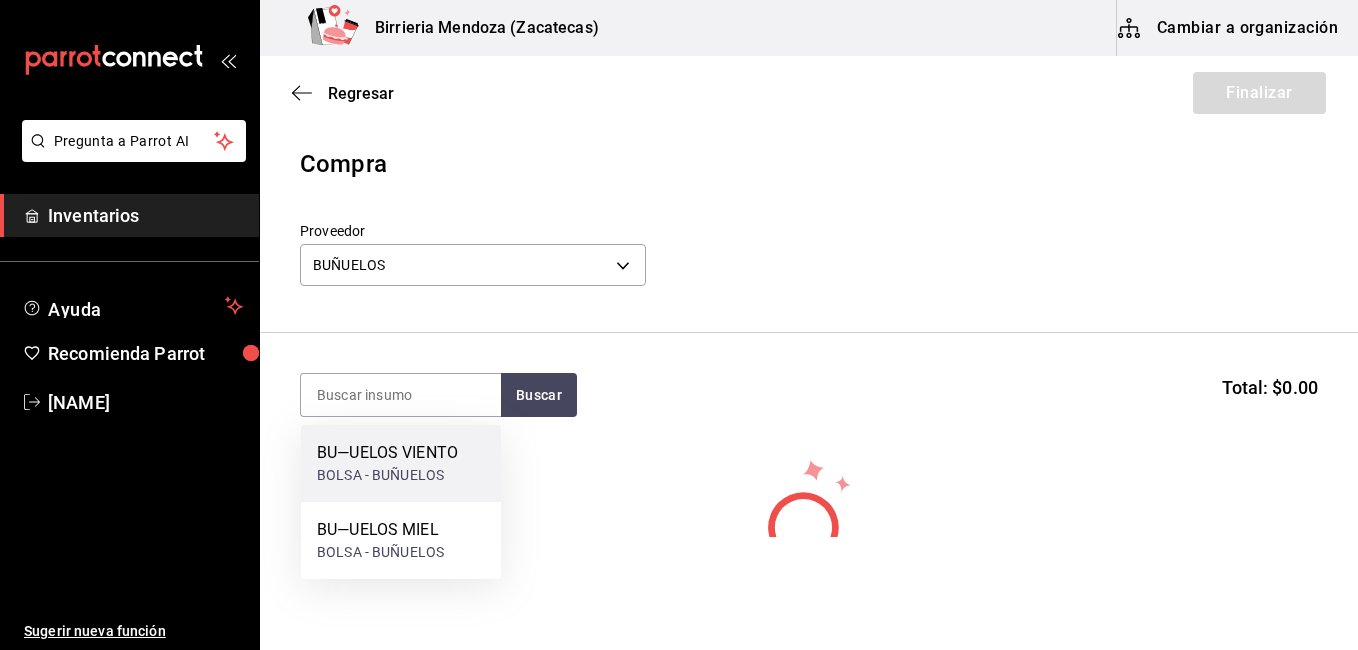 click on "BU—UELOS VIENTO" at bounding box center [387, 453] 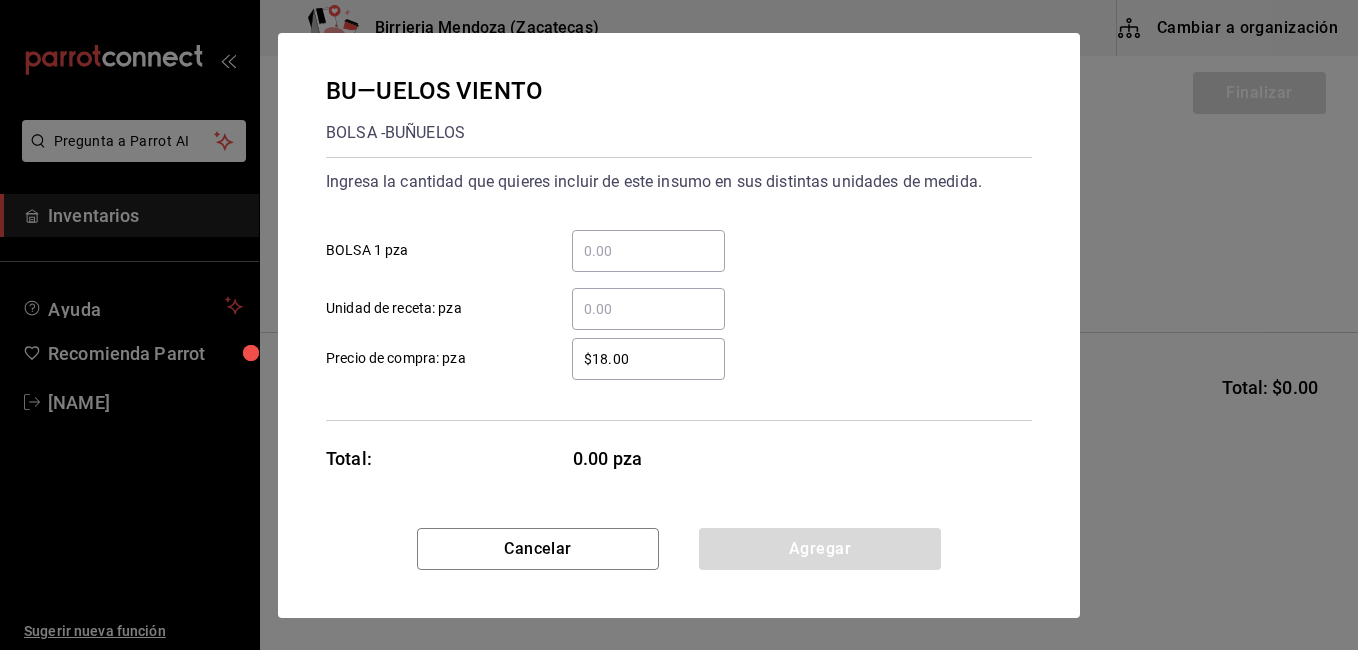 click on "​ BOLSA 1 pza" at bounding box center [648, 251] 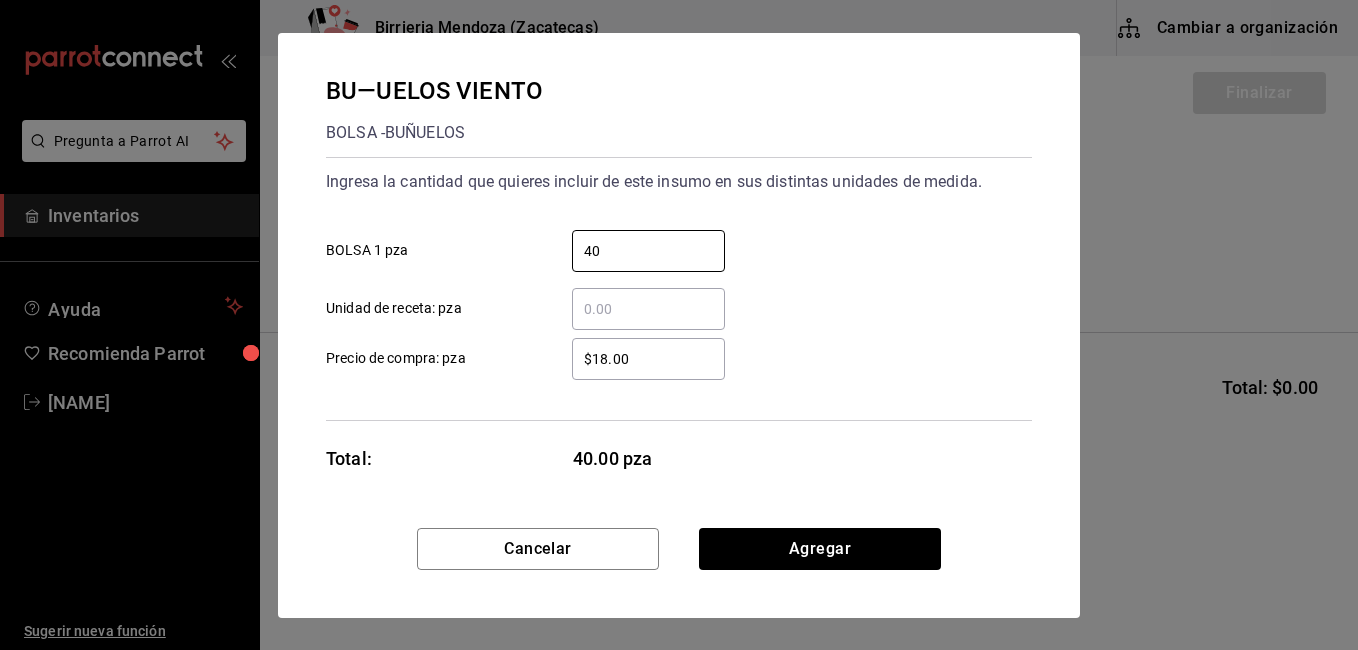 type on "40" 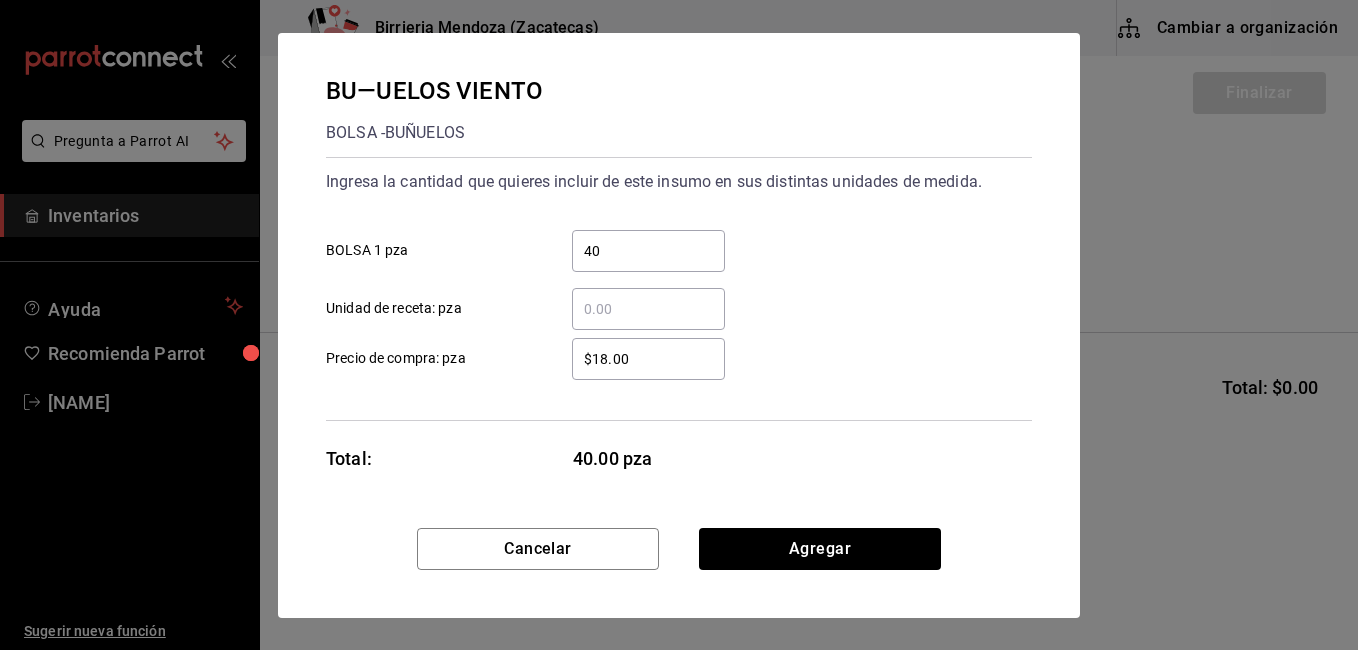 click on "$18.00 ​ Precio de compra: pza" at bounding box center (671, 351) 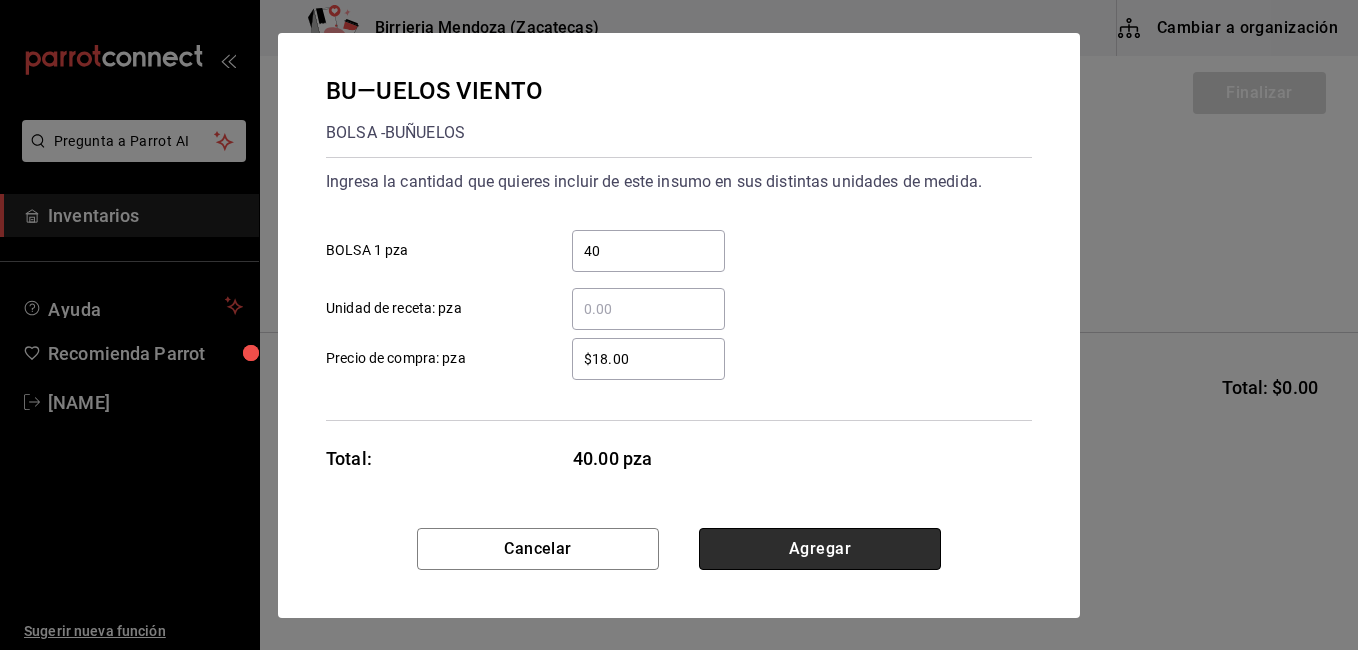 click on "Agregar" at bounding box center [820, 549] 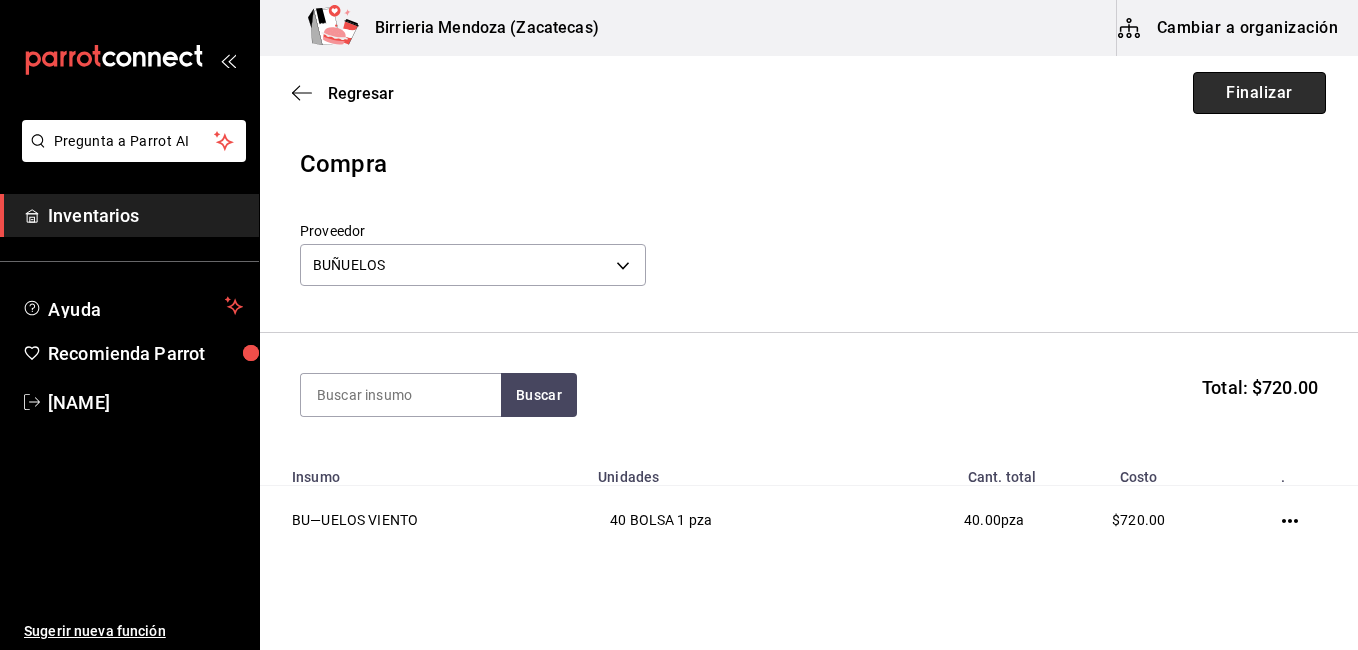 click on "Finalizar" at bounding box center (1259, 93) 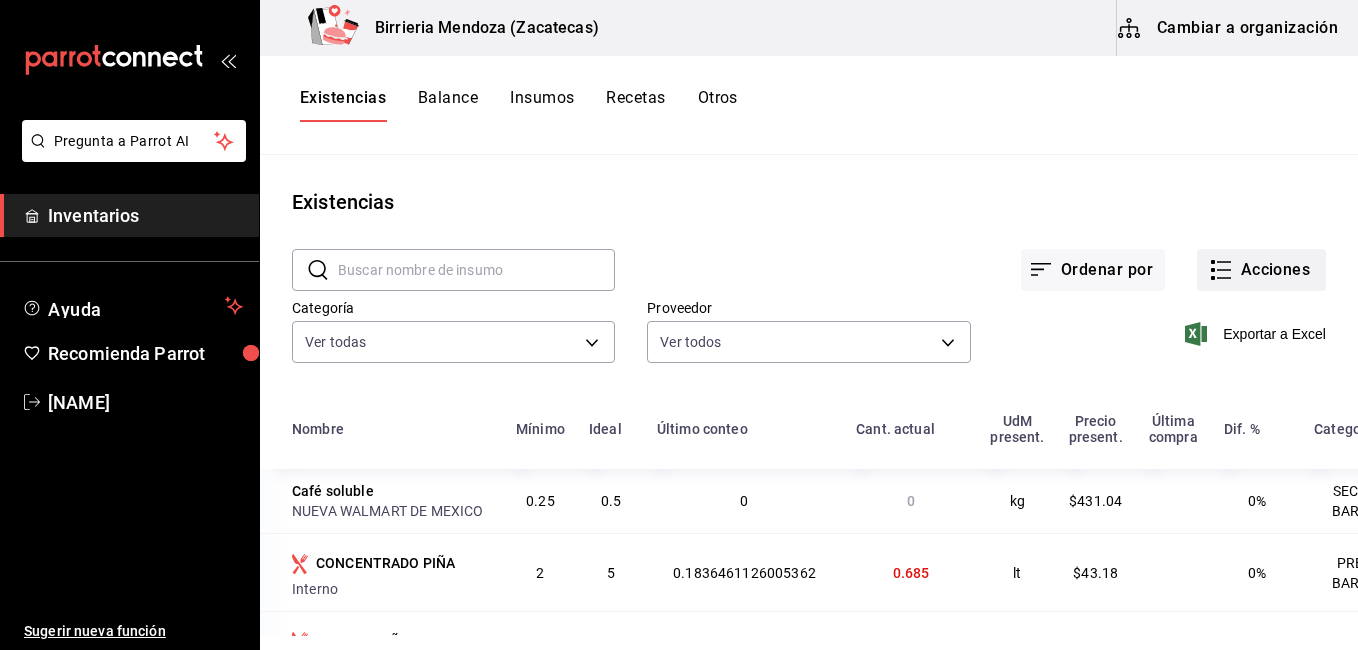 click 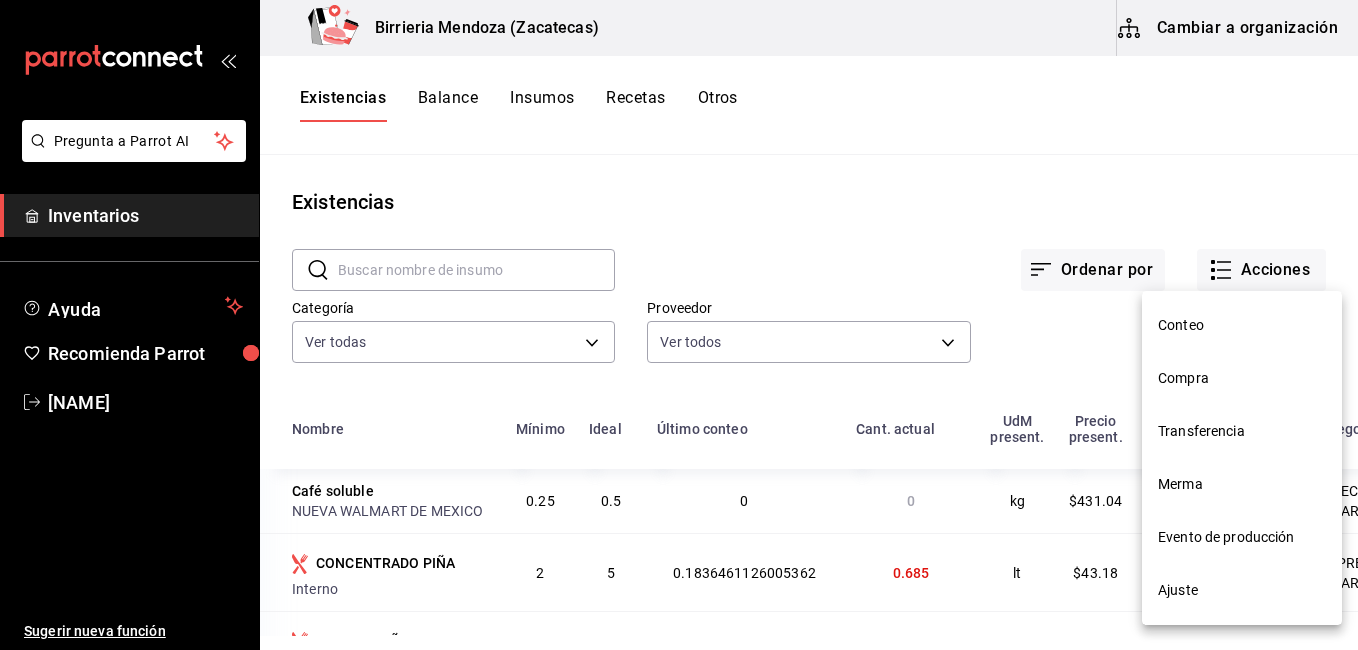 click on "Compra" at bounding box center (1242, 378) 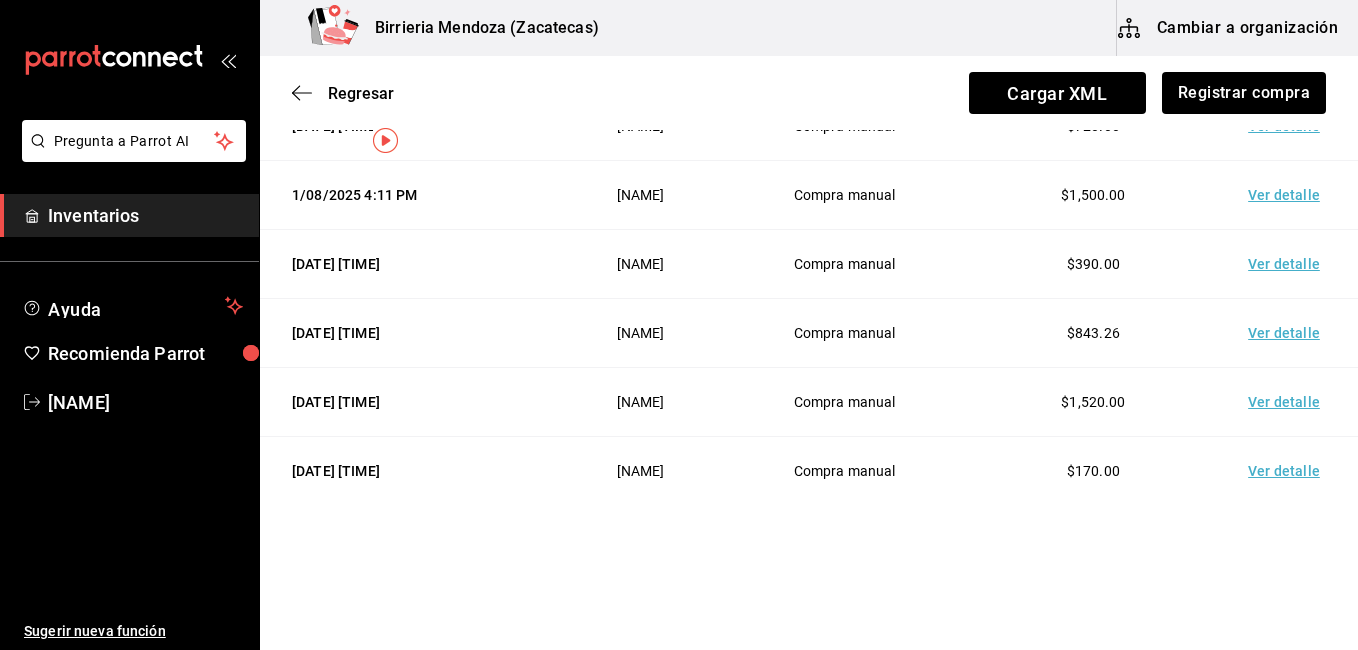scroll, scrollTop: 0, scrollLeft: 0, axis: both 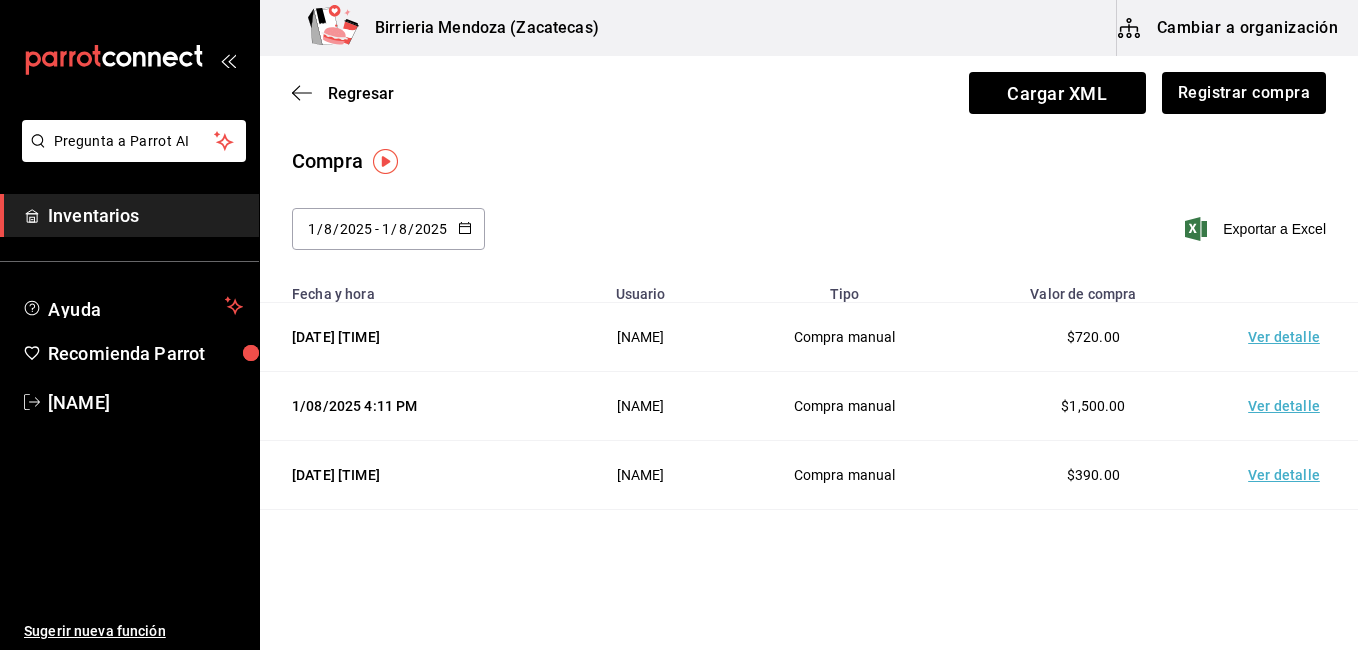 drag, startPoint x: 651, startPoint y: 153, endPoint x: 661, endPoint y: 139, distance: 17.20465 